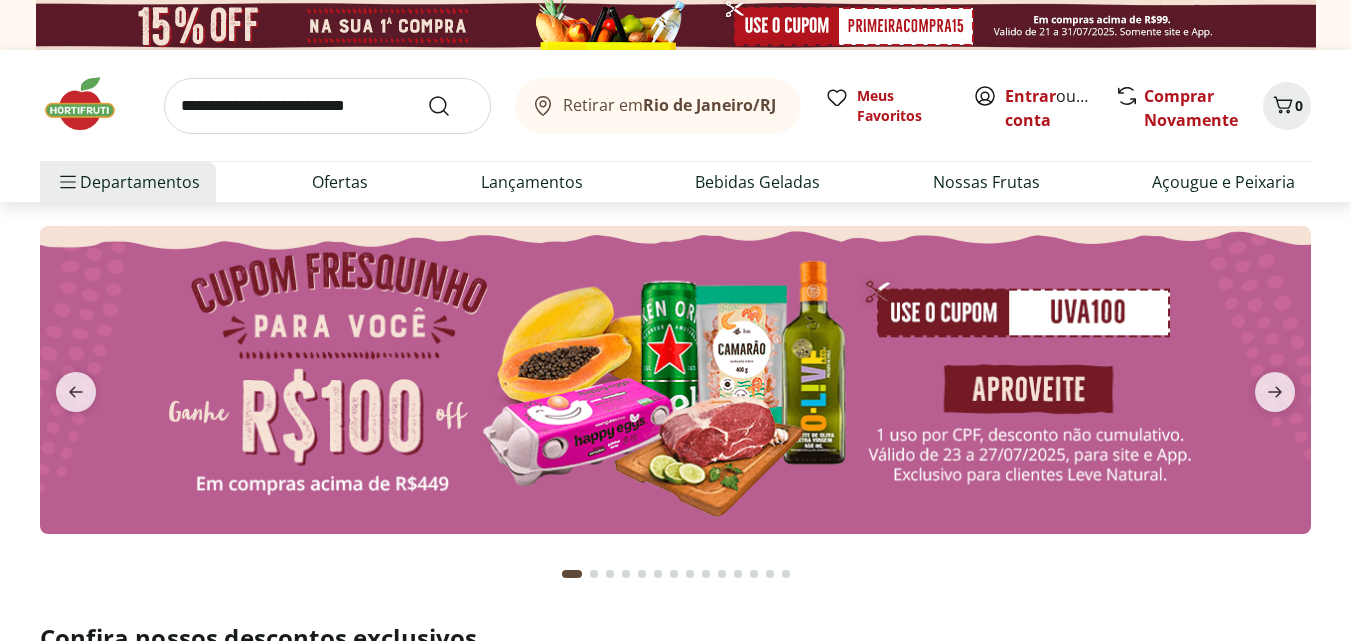 scroll, scrollTop: 0, scrollLeft: 0, axis: both 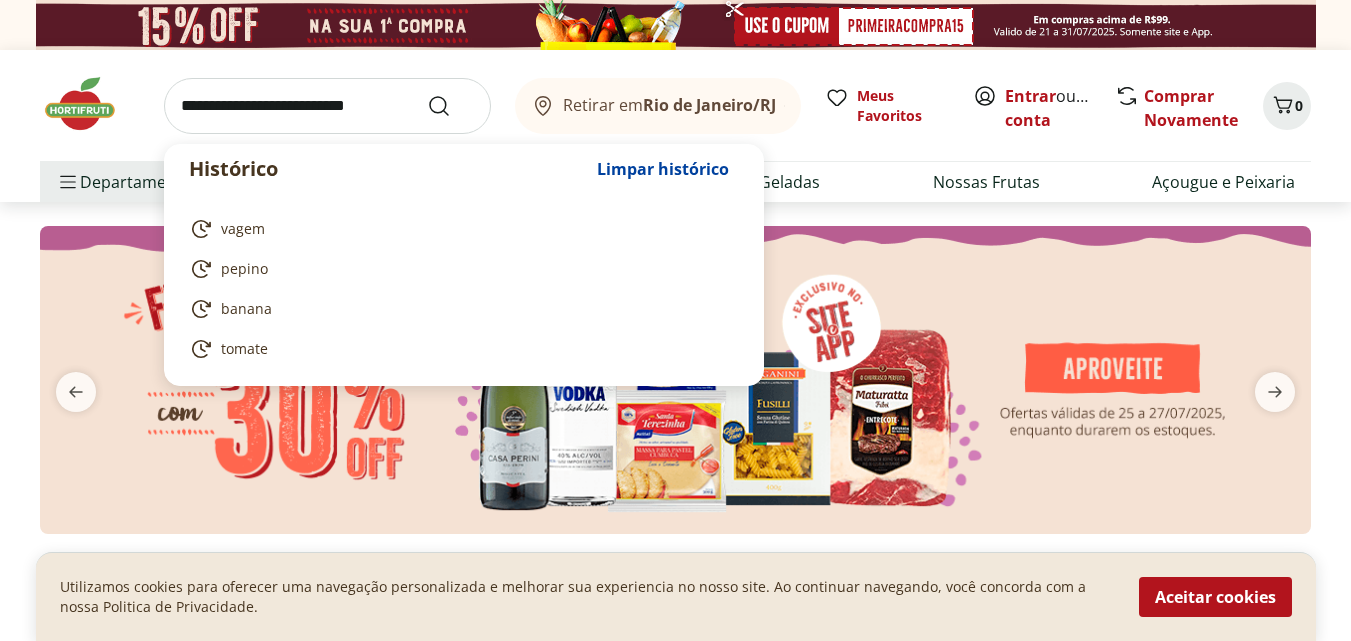 click at bounding box center (327, 106) 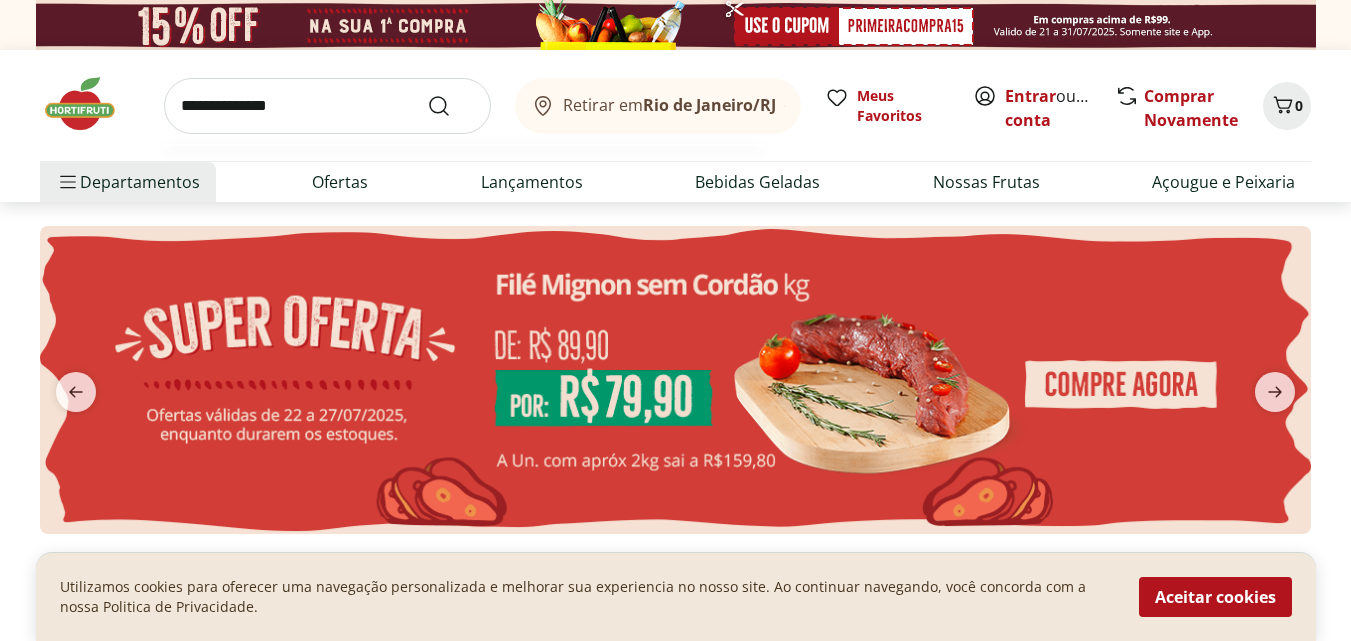 type on "**********" 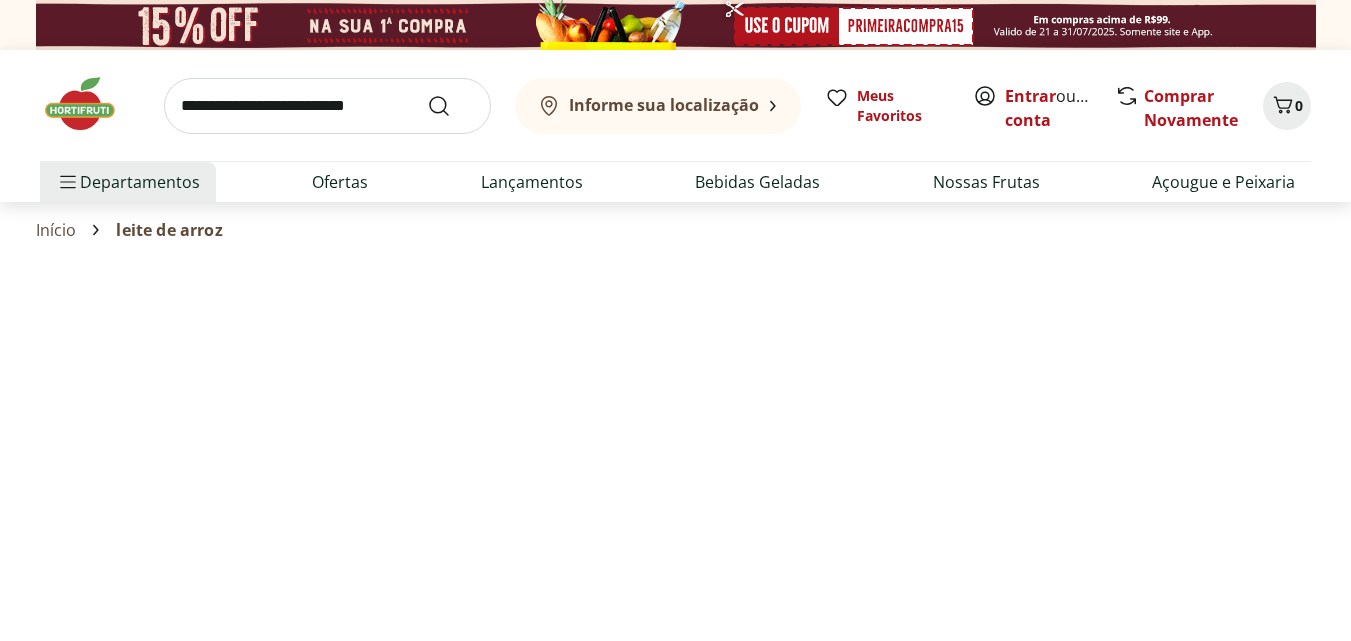 select on "**********" 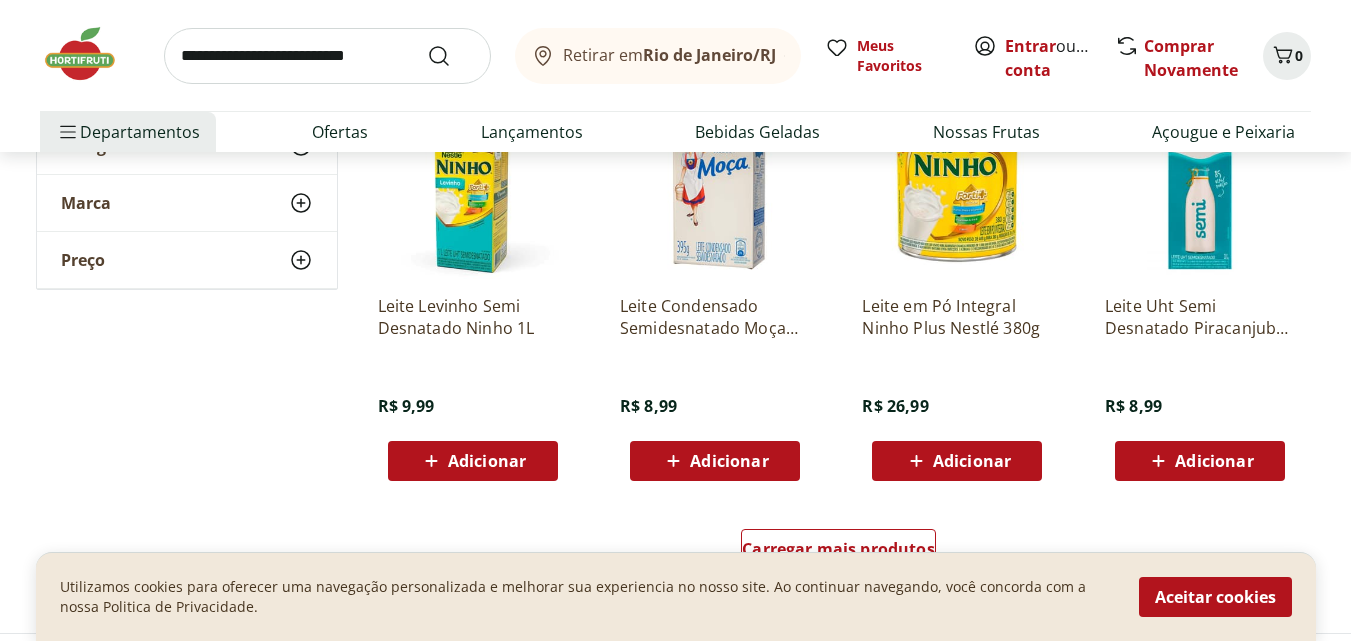 scroll, scrollTop: 1200, scrollLeft: 0, axis: vertical 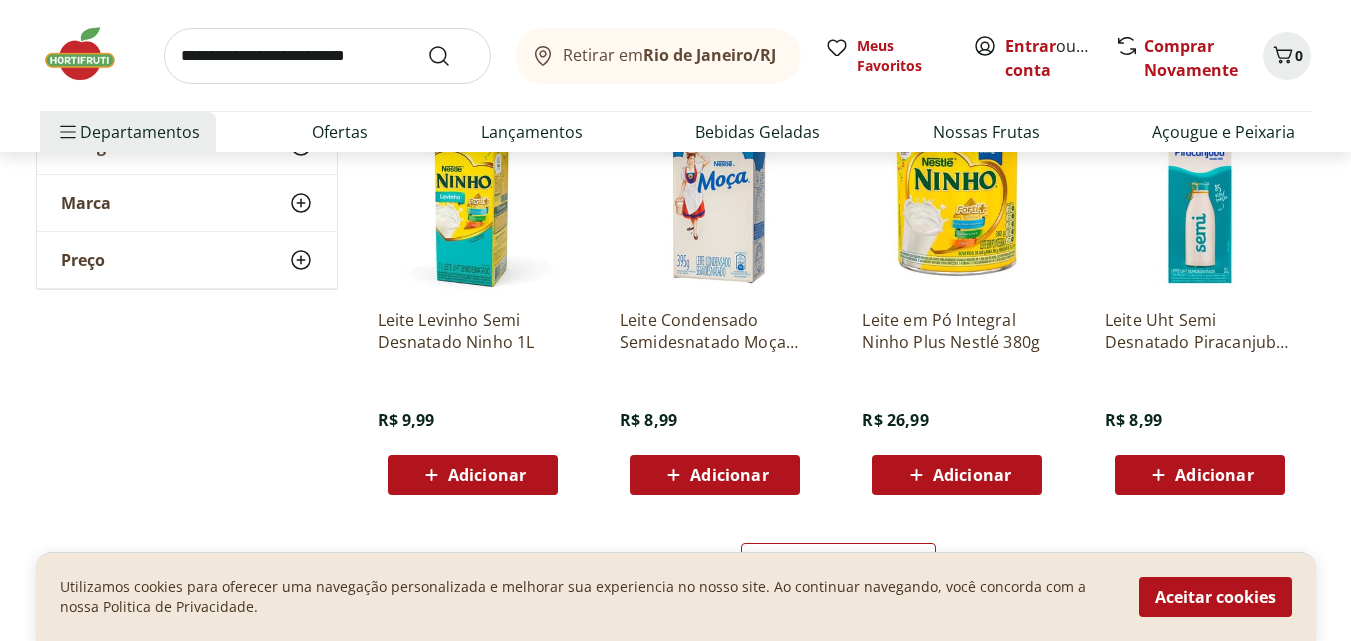 click at bounding box center (327, 56) 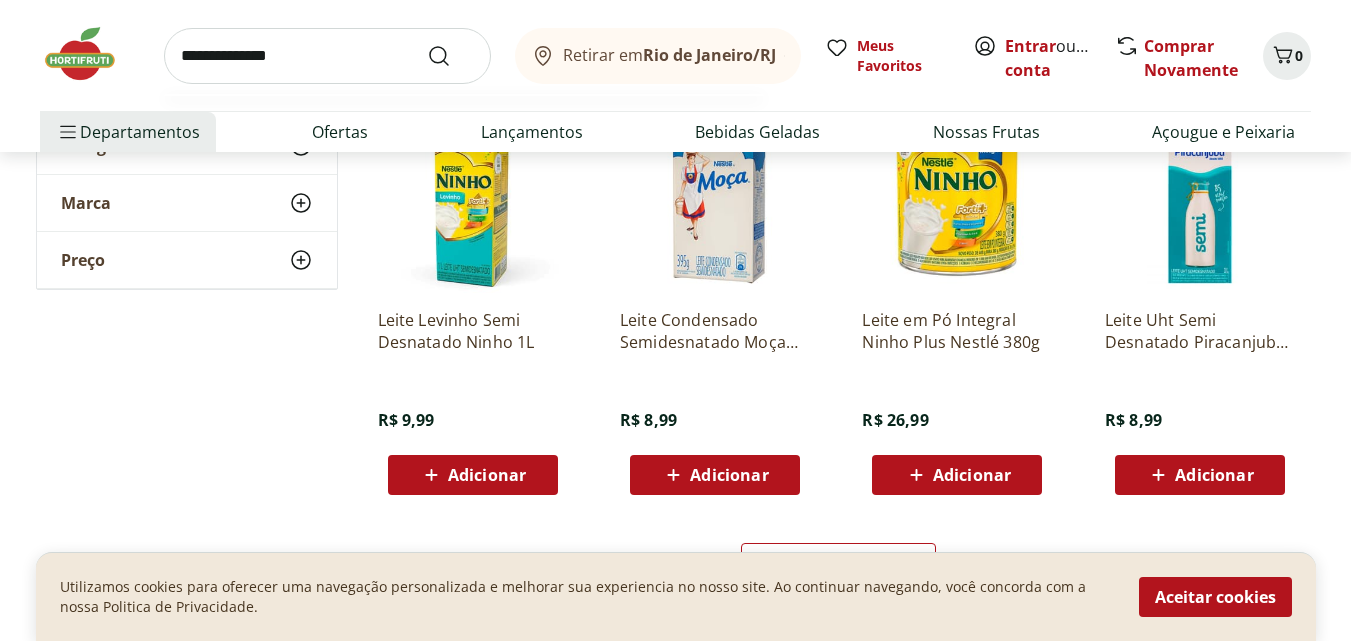 type on "**********" 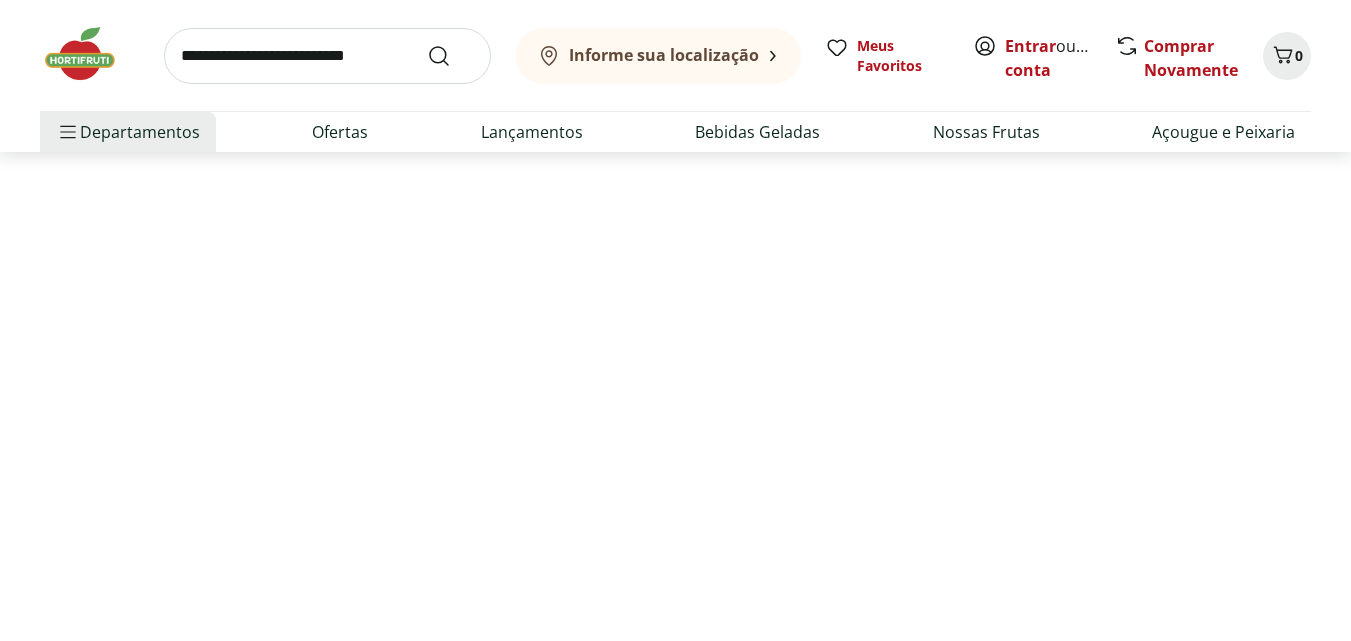 scroll, scrollTop: 0, scrollLeft: 0, axis: both 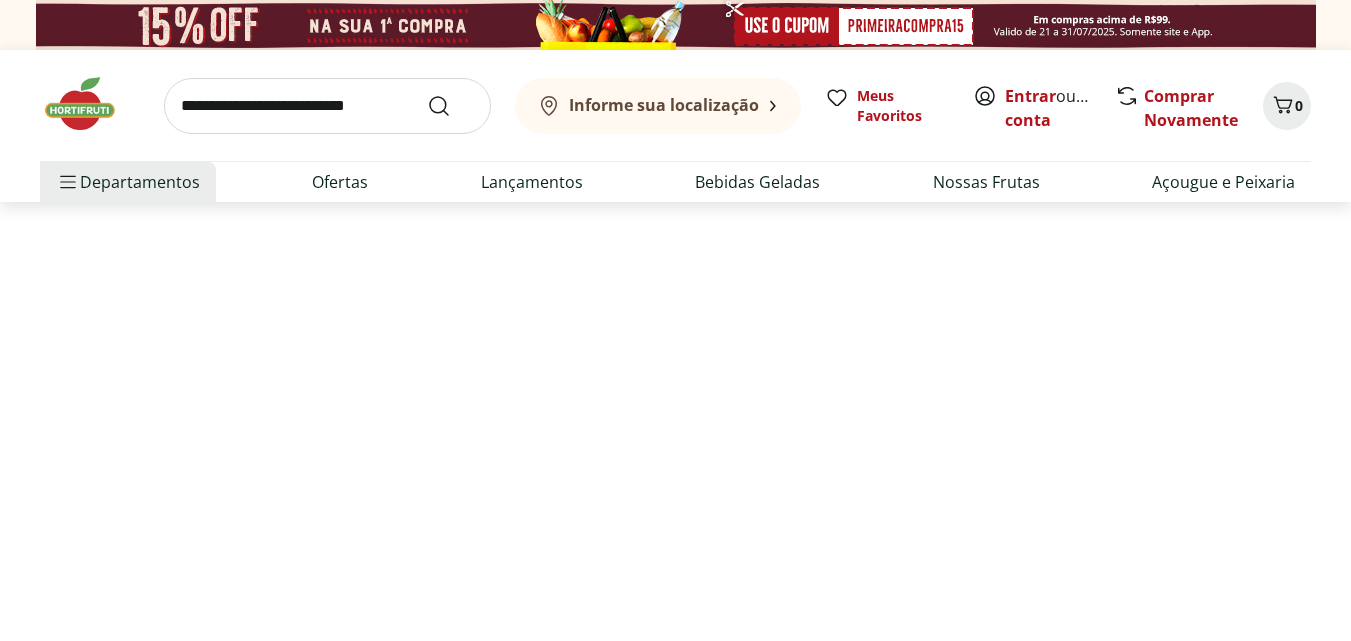 select on "**********" 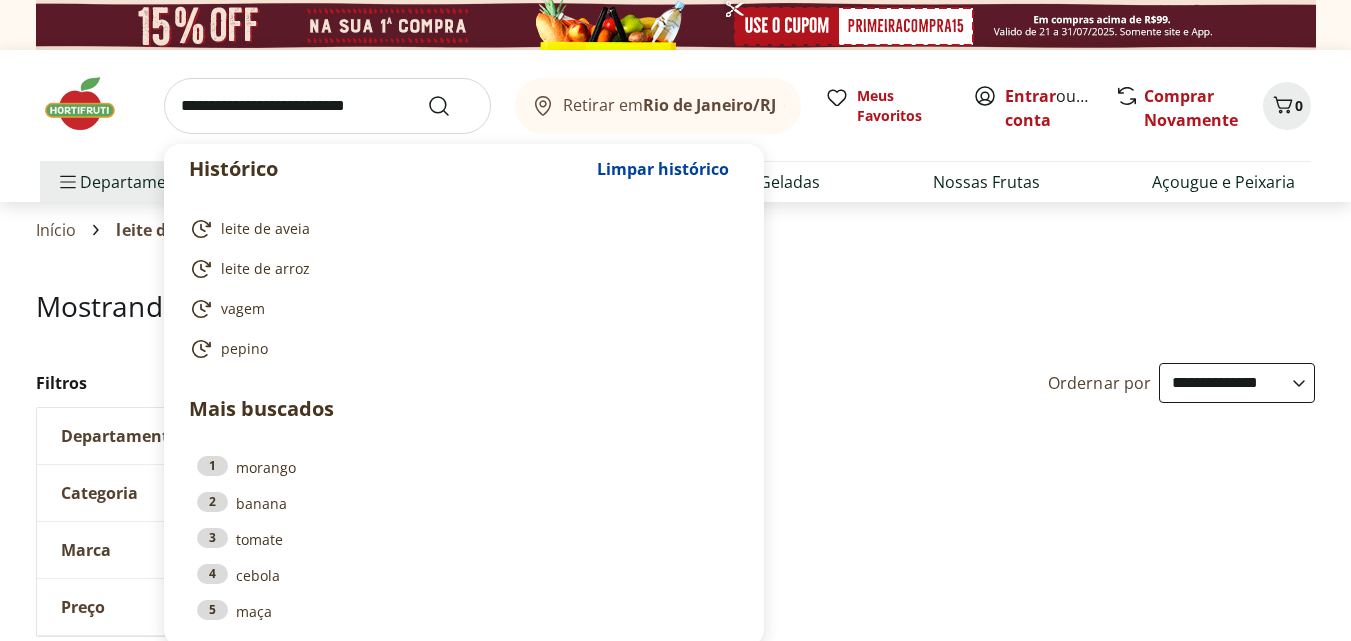 click at bounding box center [327, 106] 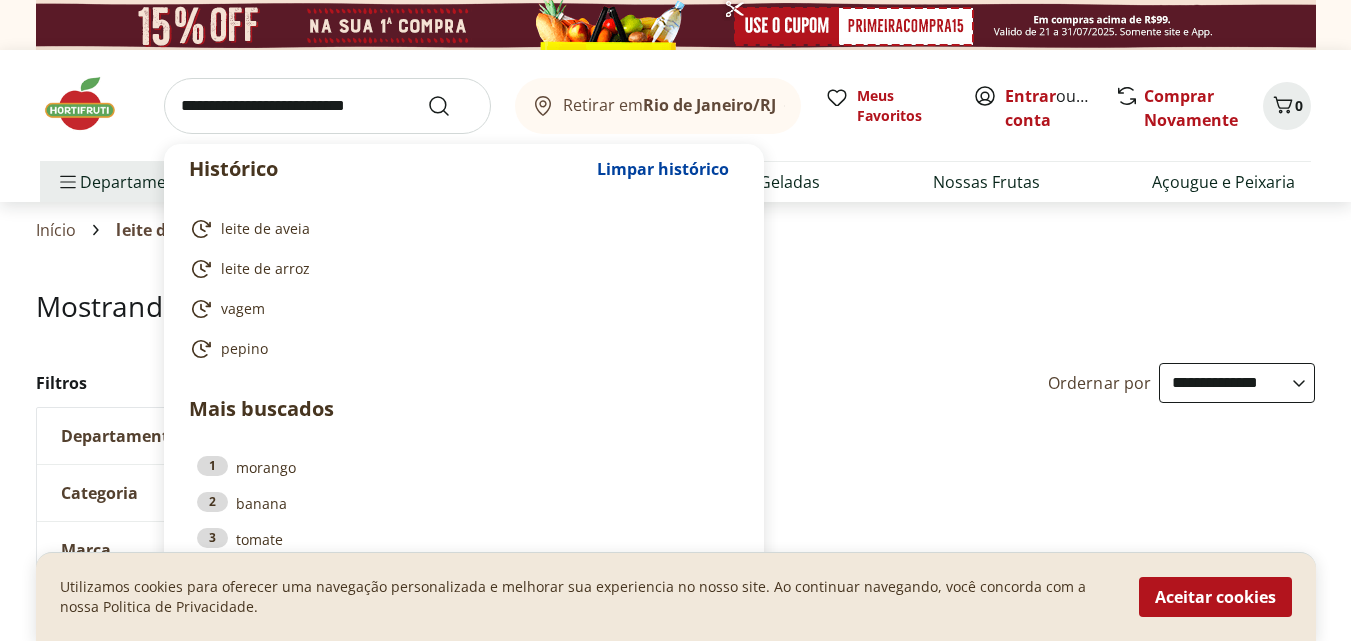 type on "*" 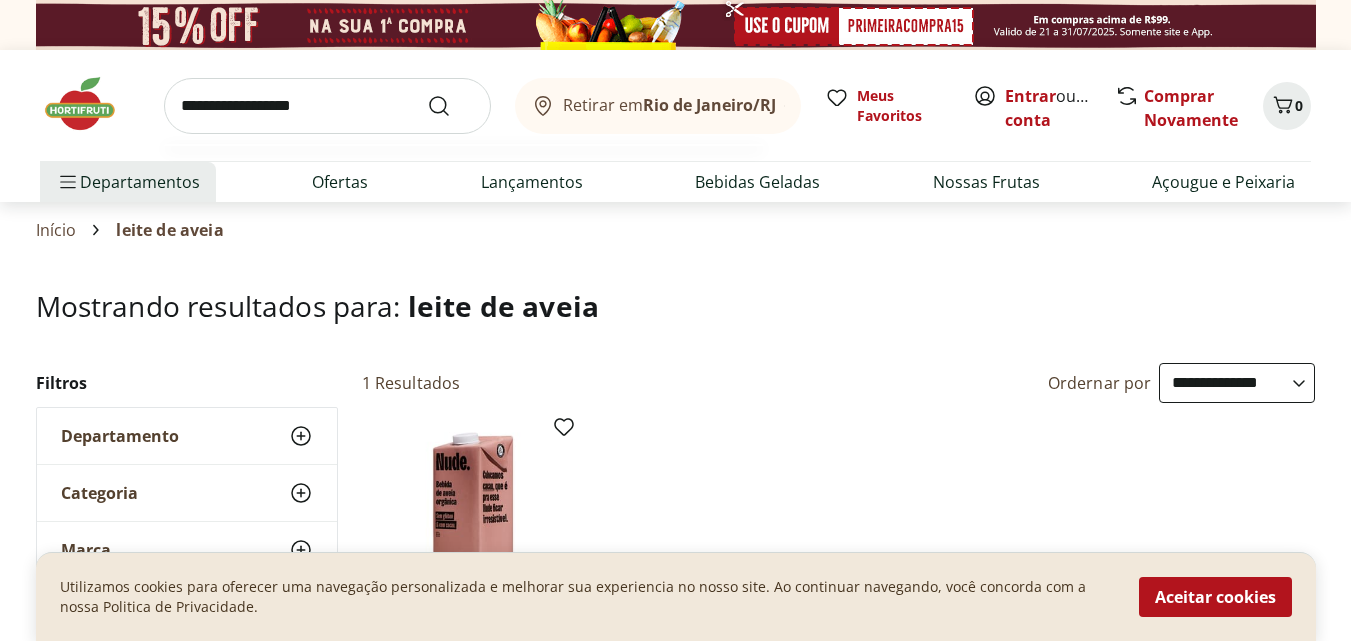 type on "**********" 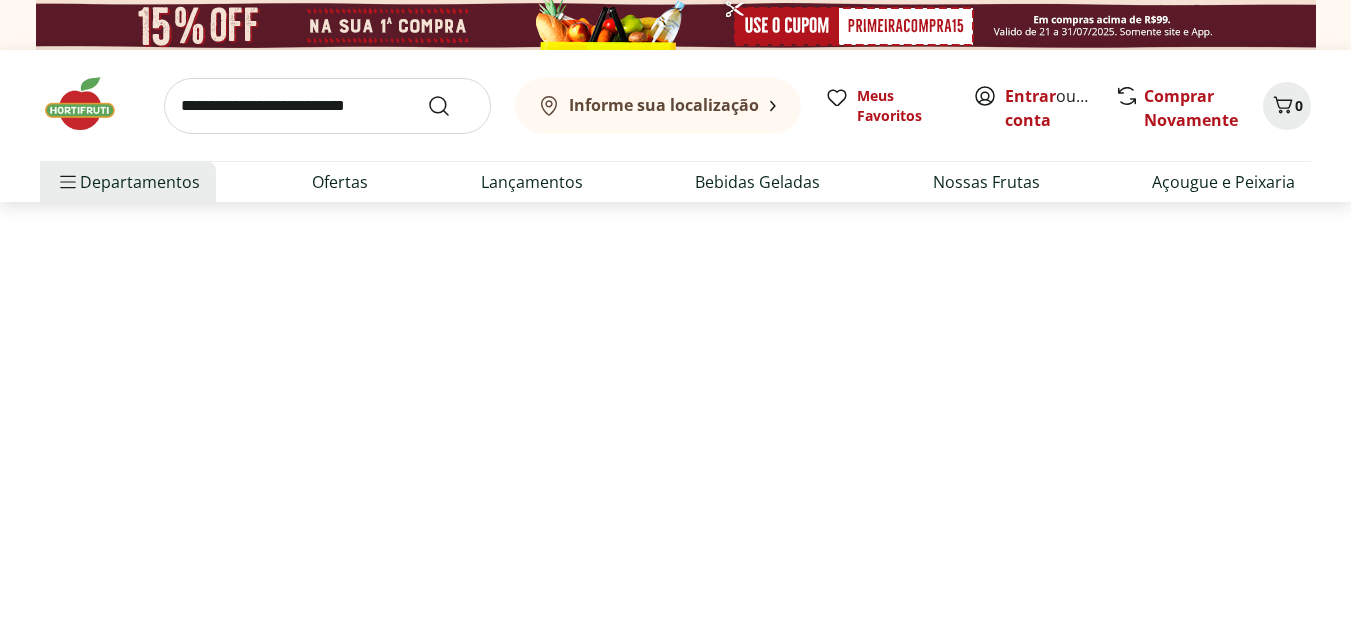 select on "**********" 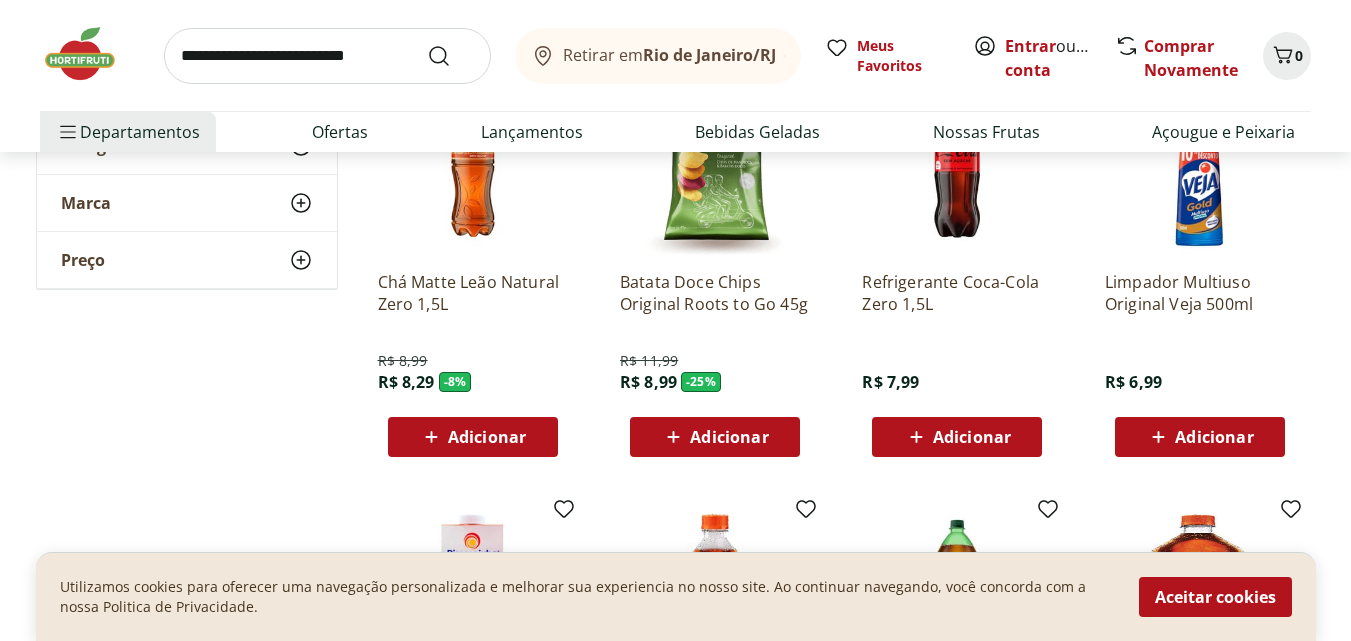 scroll, scrollTop: 600, scrollLeft: 0, axis: vertical 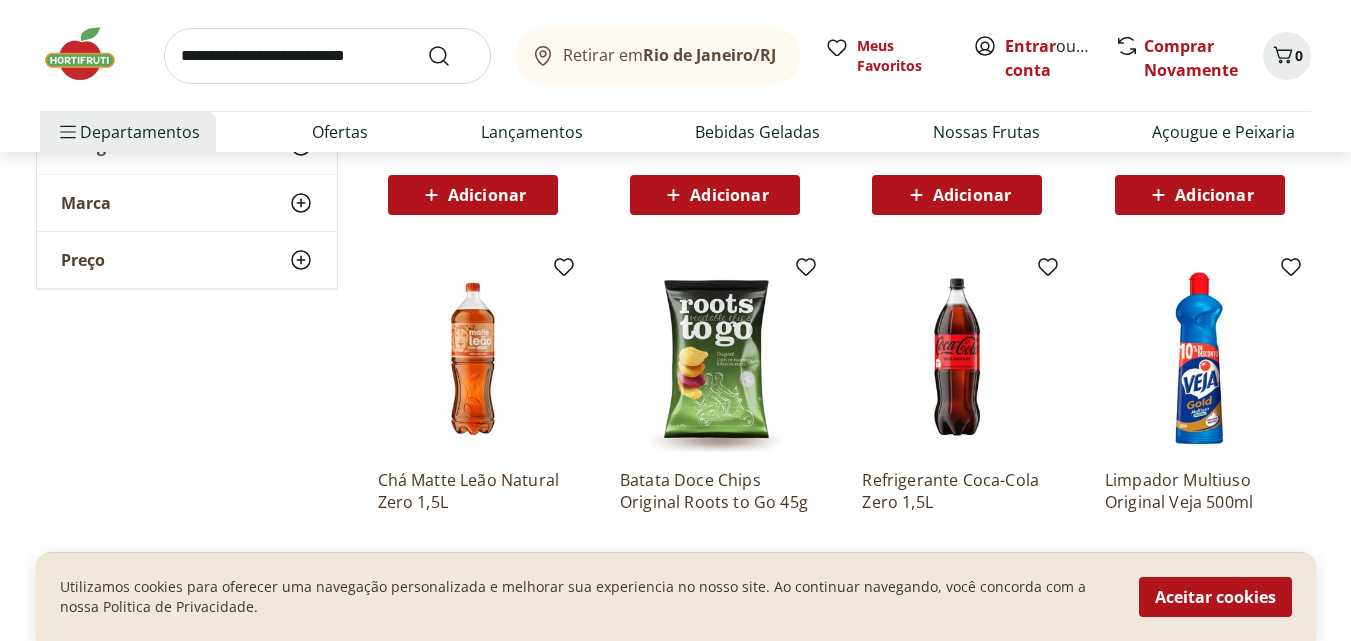 click at bounding box center (327, 56) 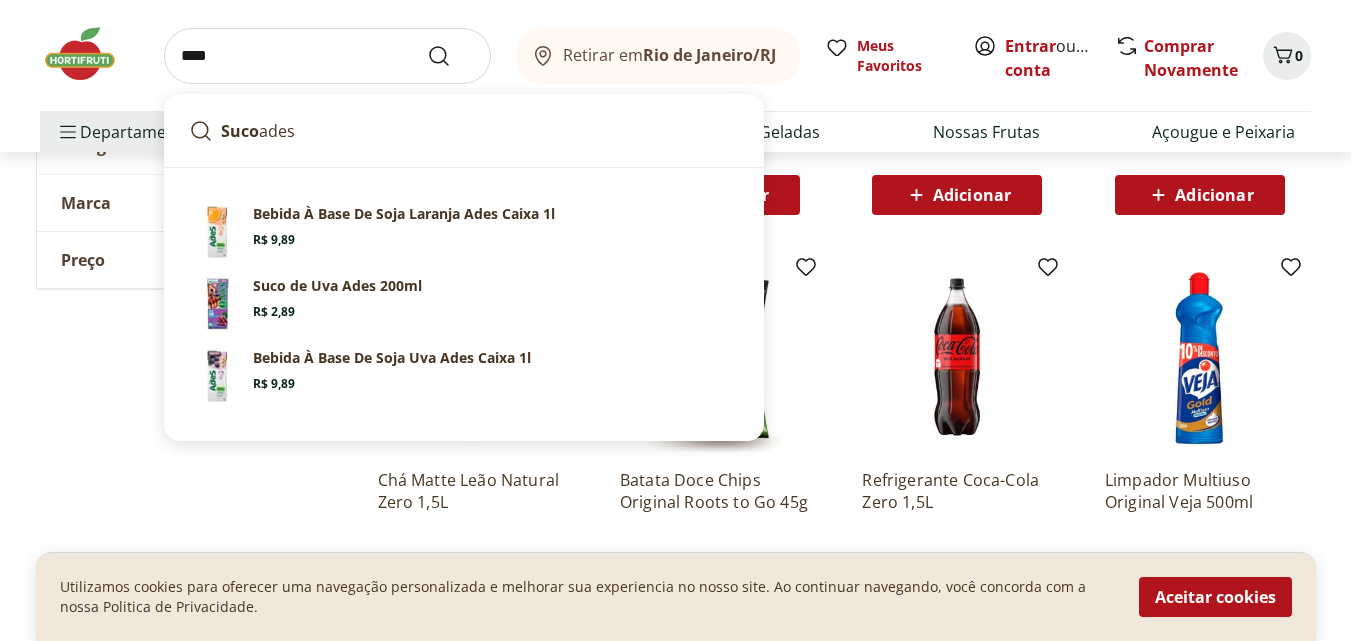 type on "****" 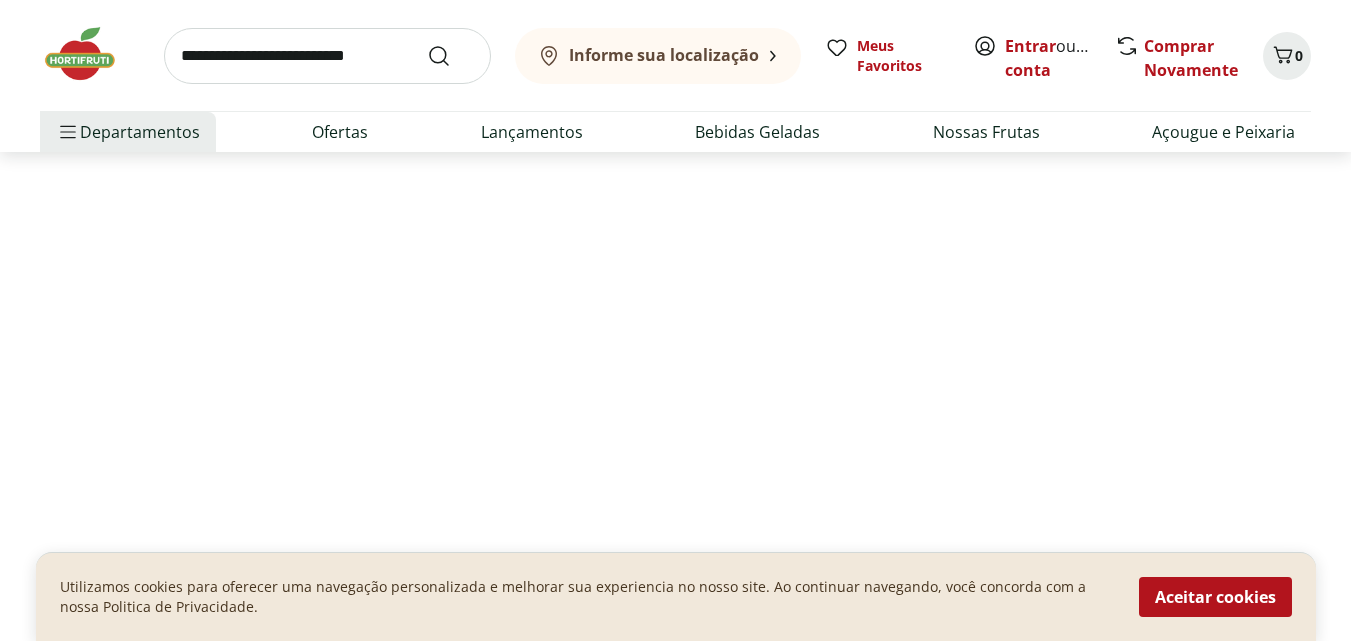 scroll, scrollTop: 0, scrollLeft: 0, axis: both 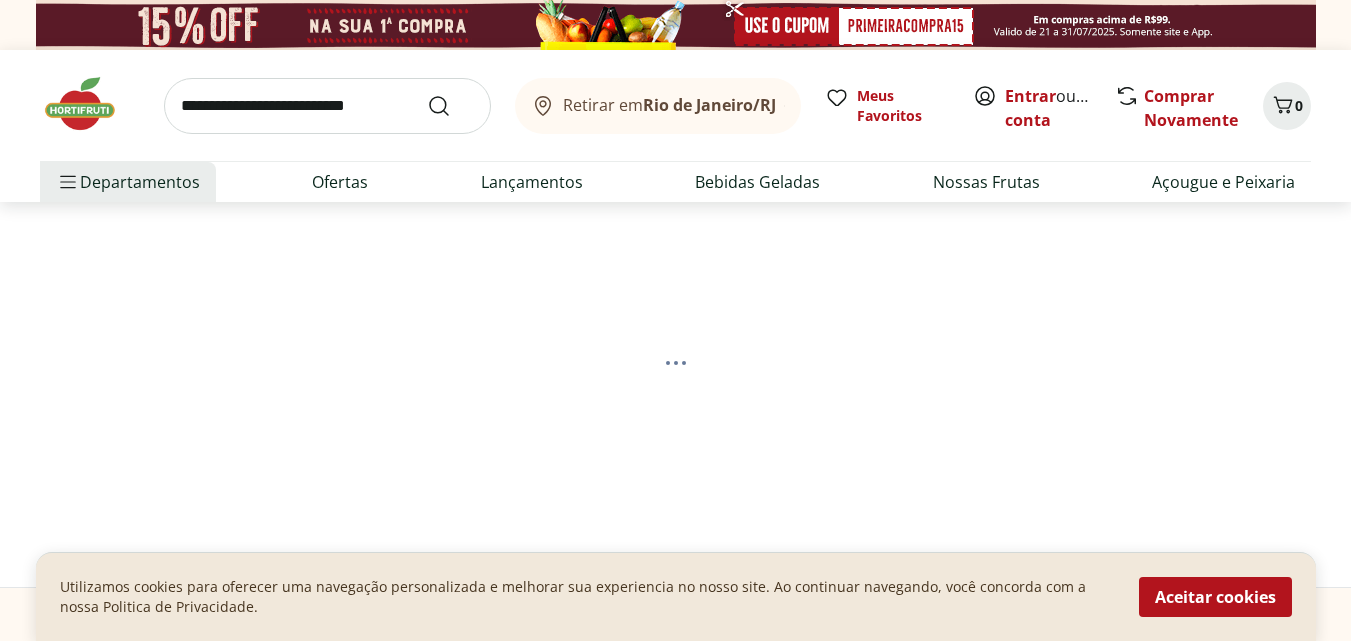 select on "**********" 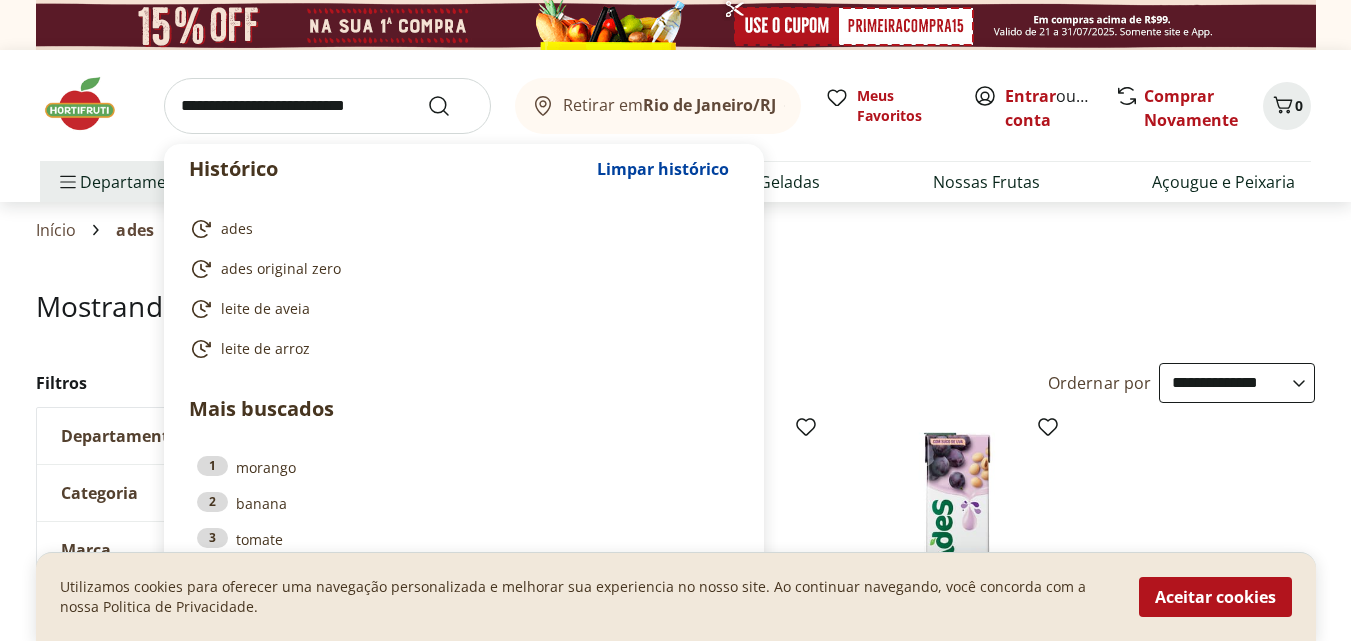 click at bounding box center (327, 106) 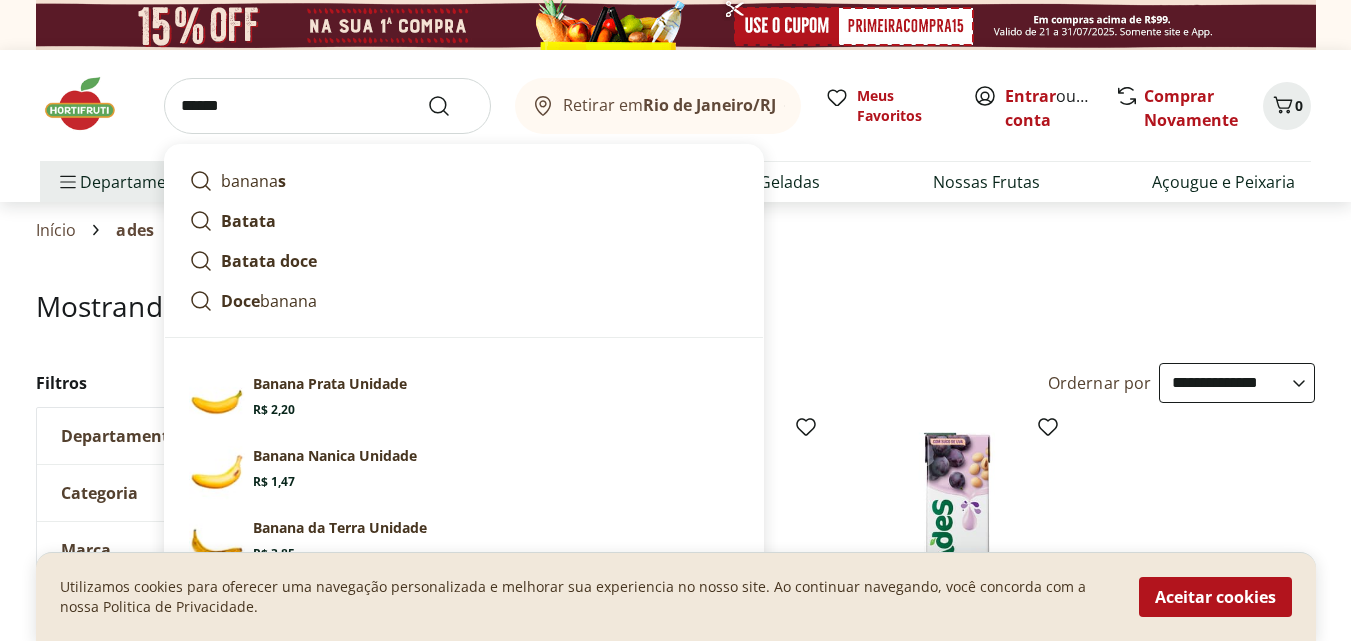 type on "******" 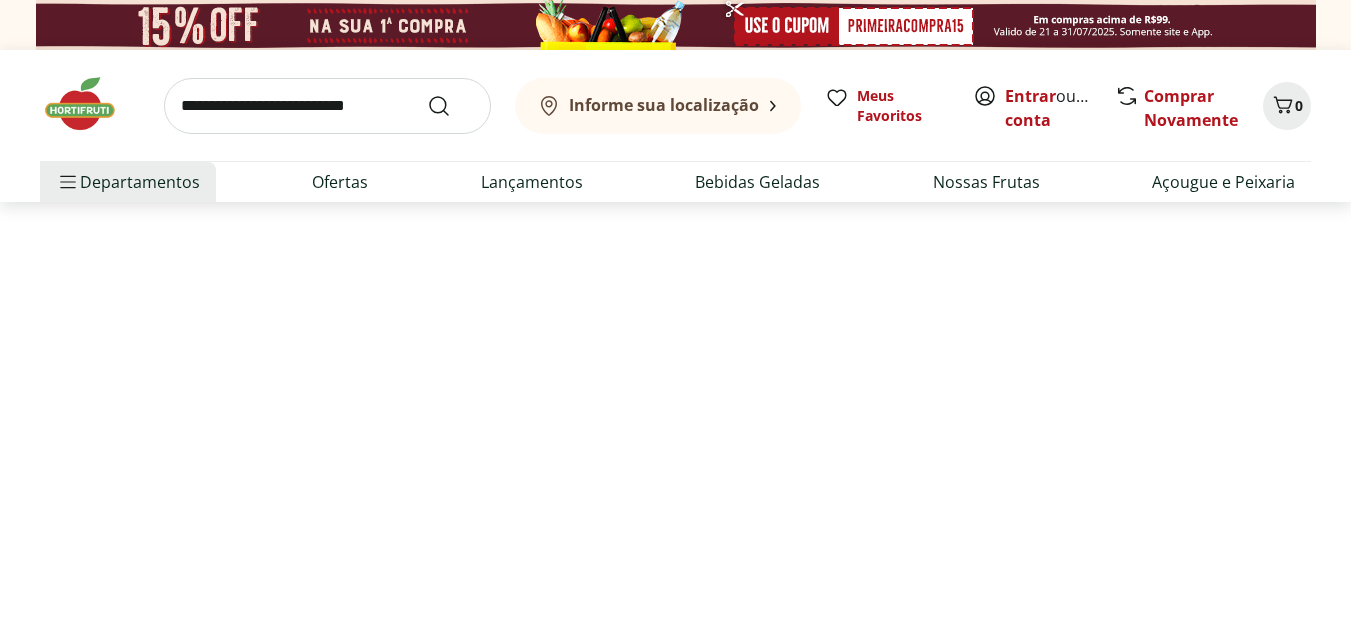 select on "**********" 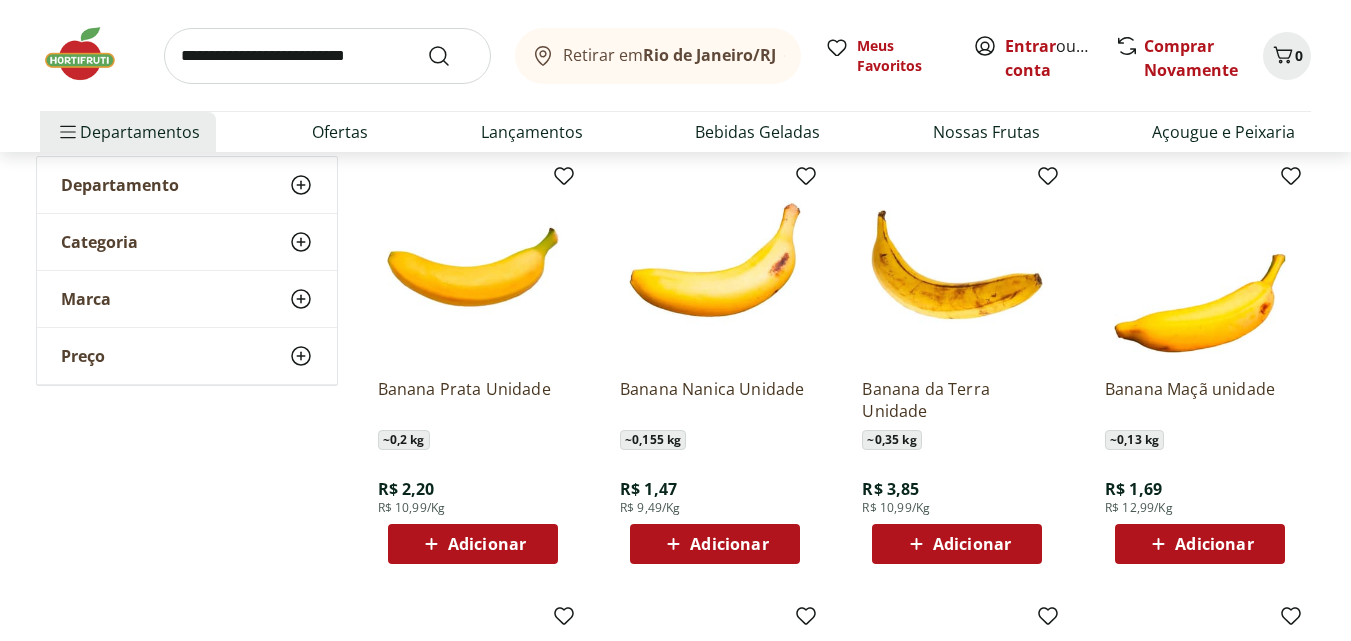 scroll, scrollTop: 300, scrollLeft: 0, axis: vertical 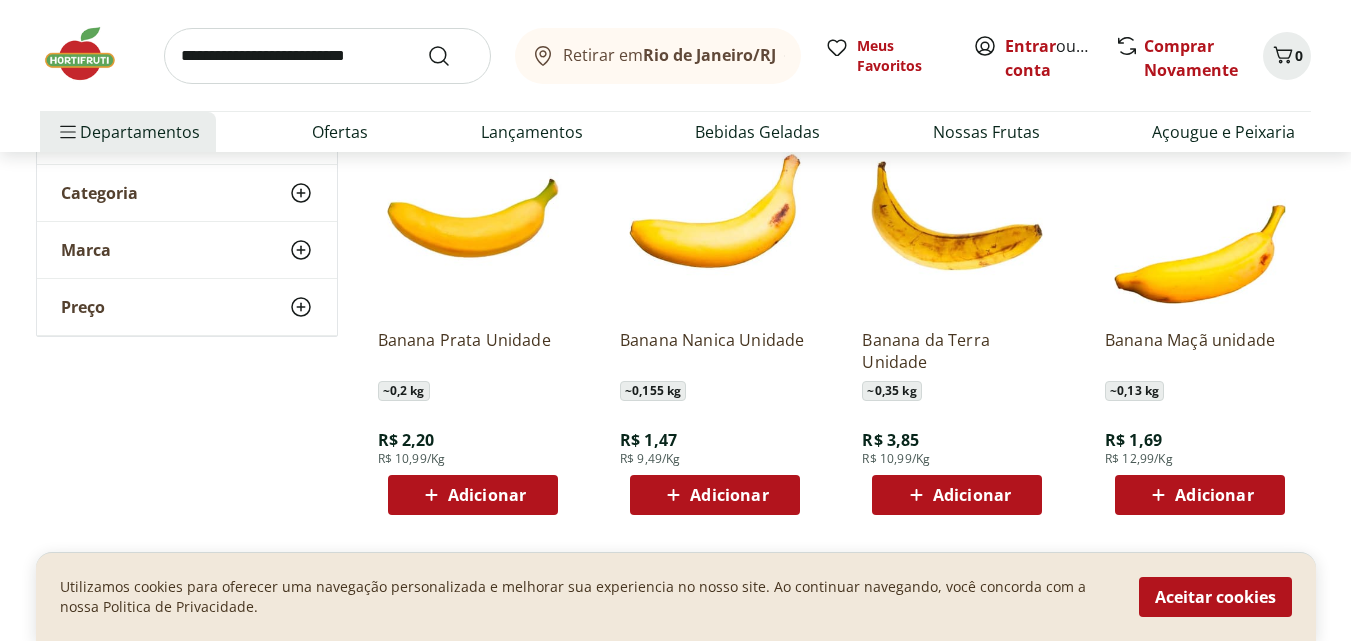 click on "Adicionar" at bounding box center (487, 495) 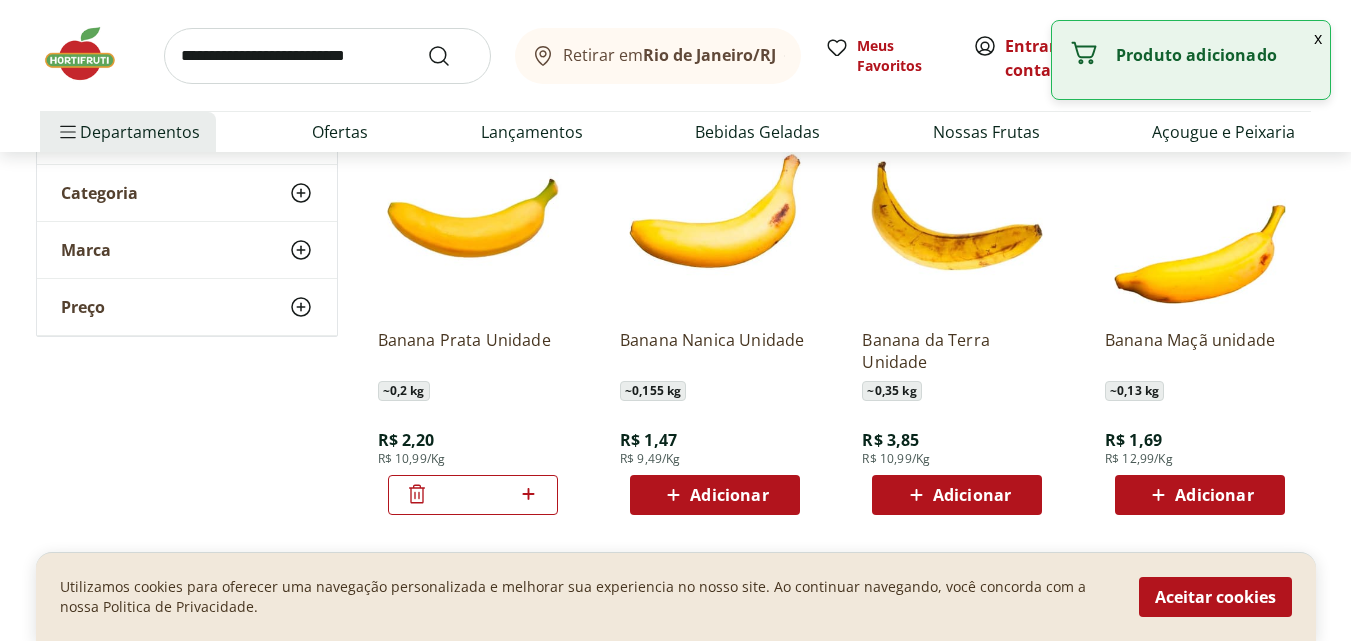 click 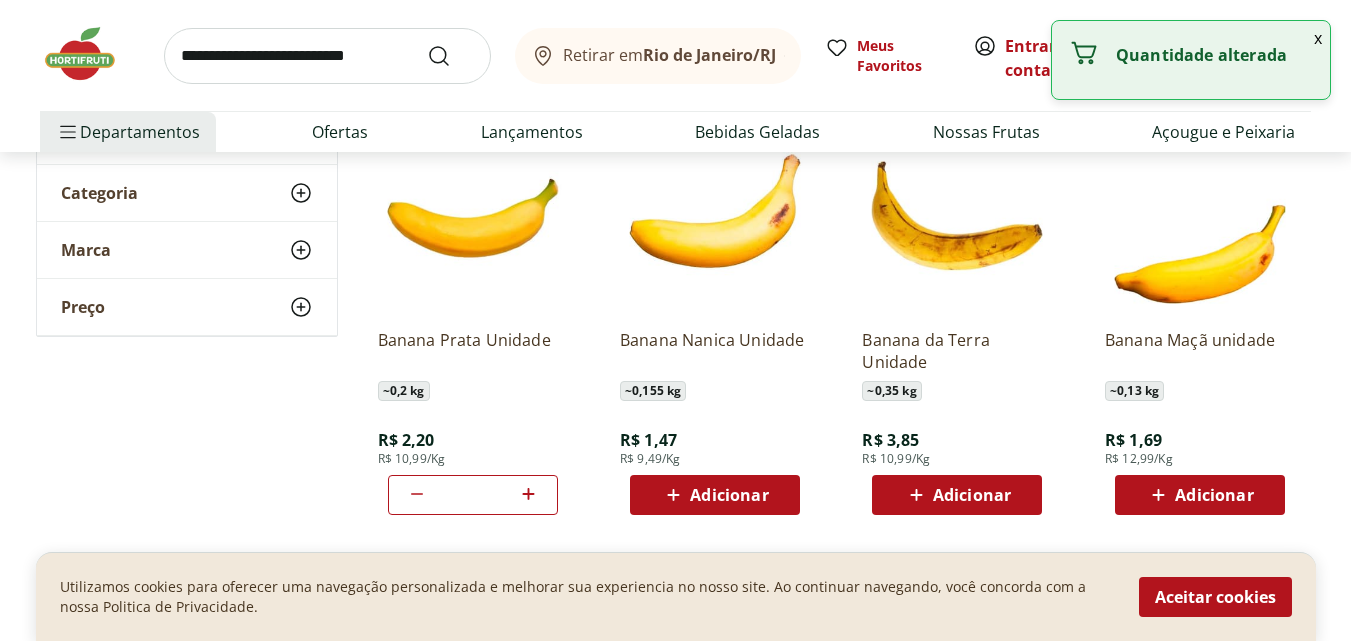 click 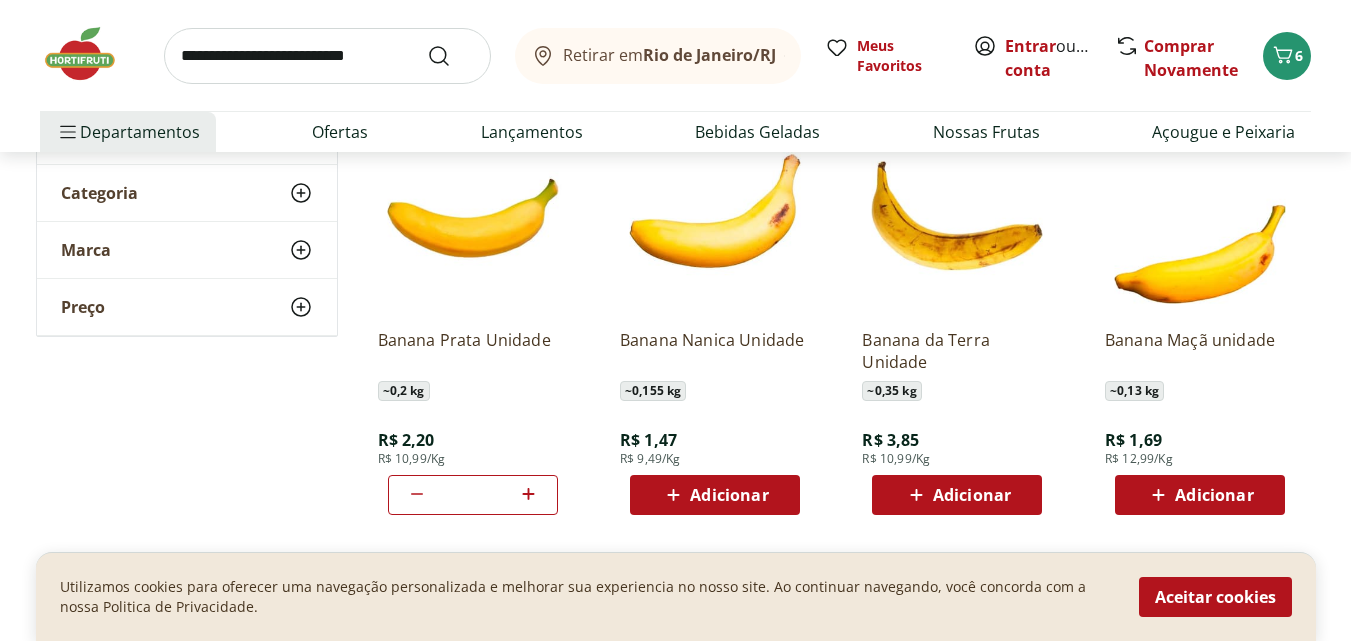 click on "Adicionar" at bounding box center (729, 495) 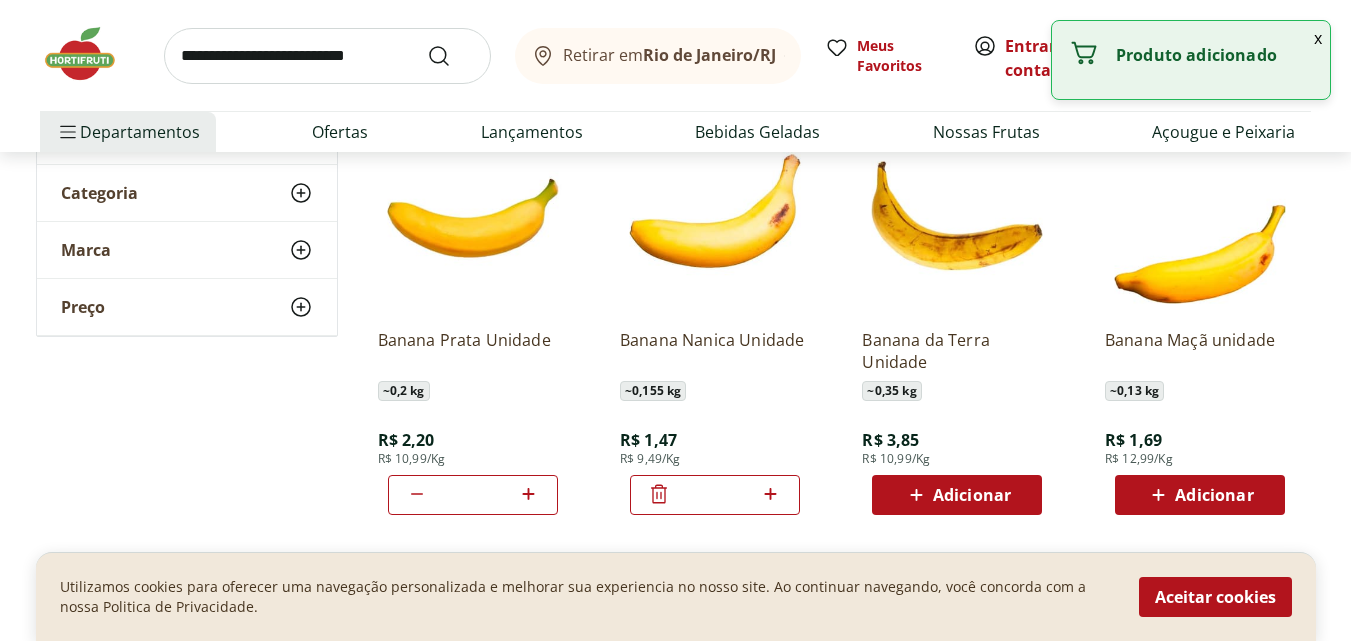 click 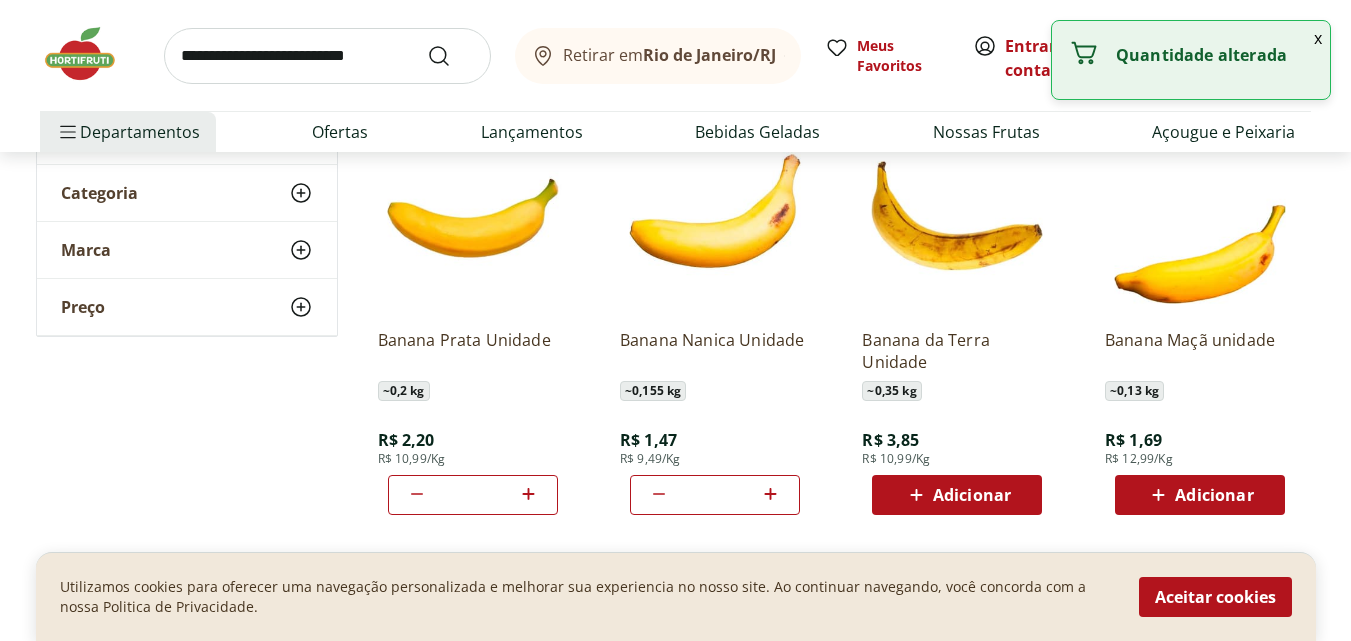 click 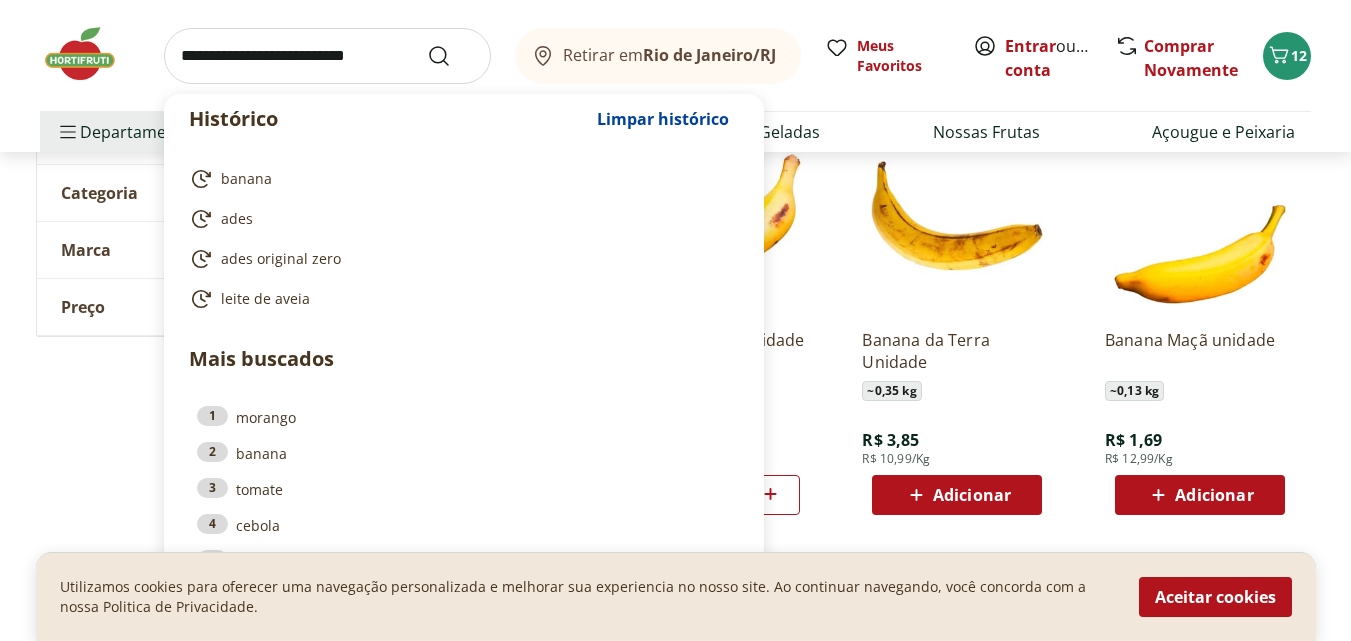 click at bounding box center [327, 56] 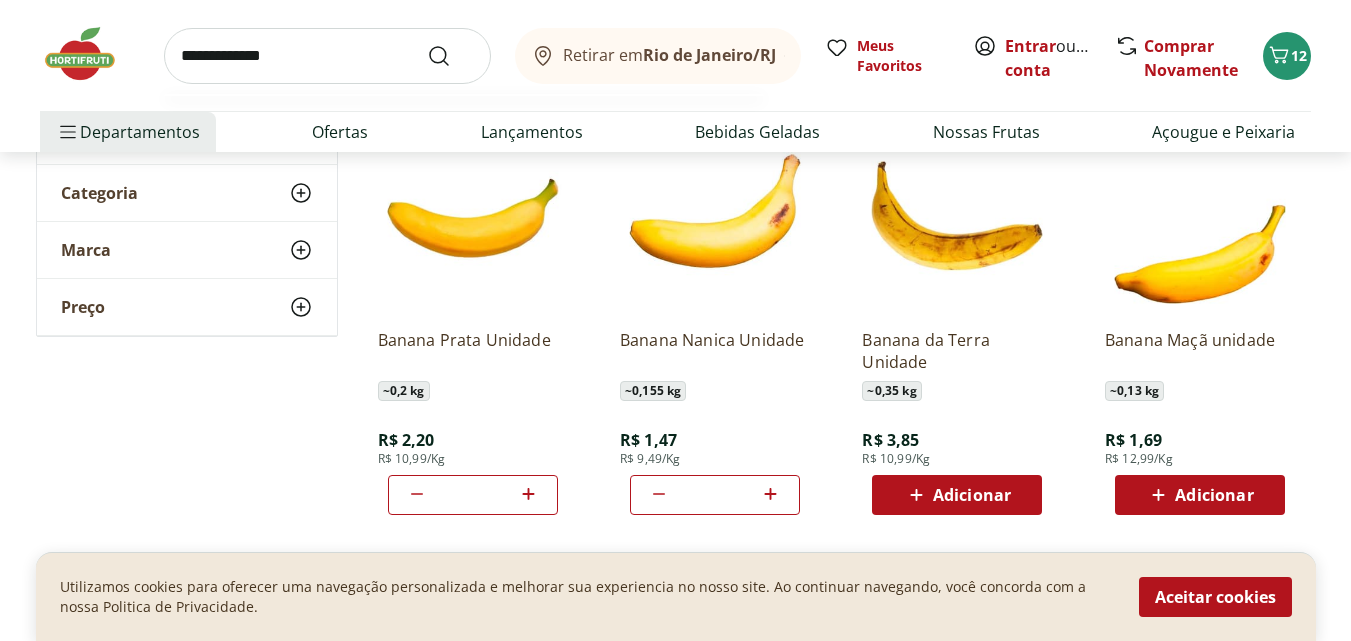 type on "**********" 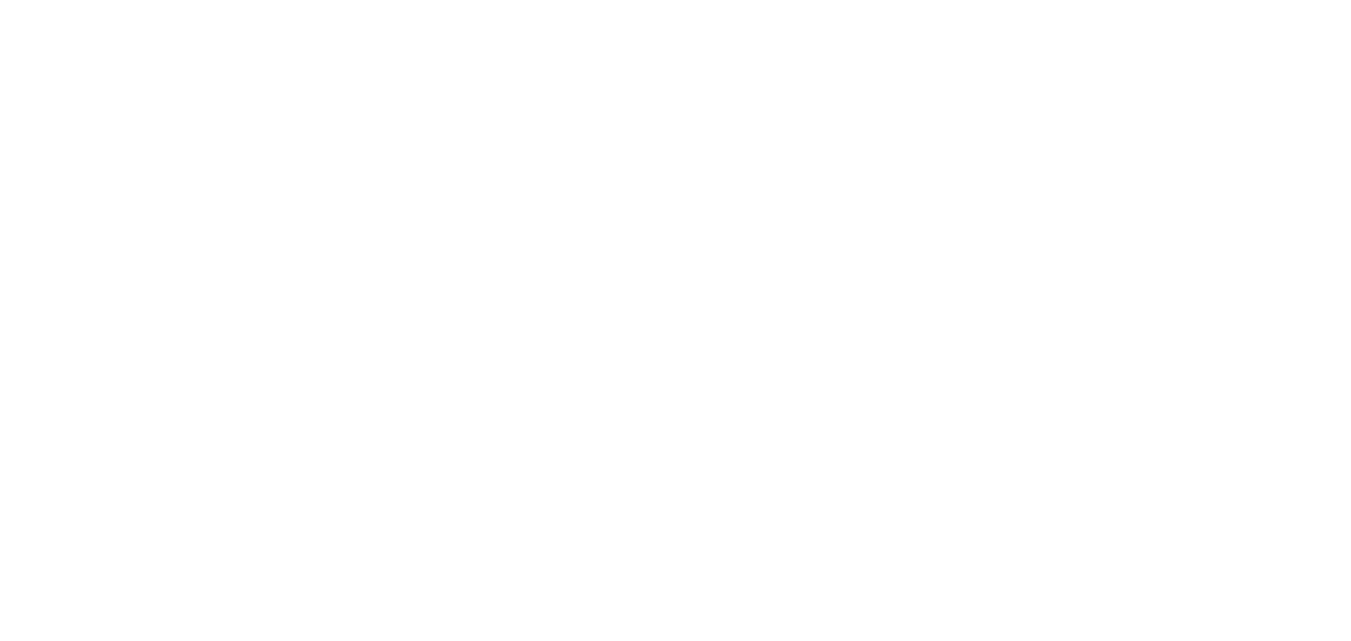 scroll, scrollTop: 0, scrollLeft: 0, axis: both 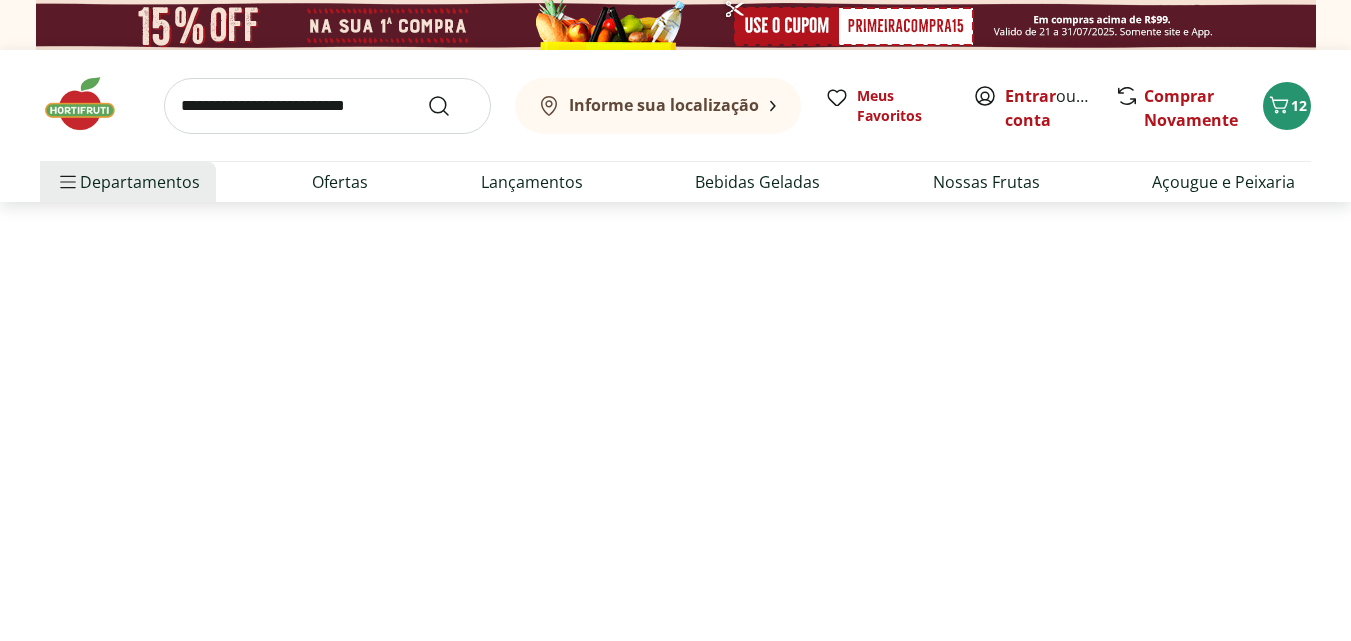 select on "**********" 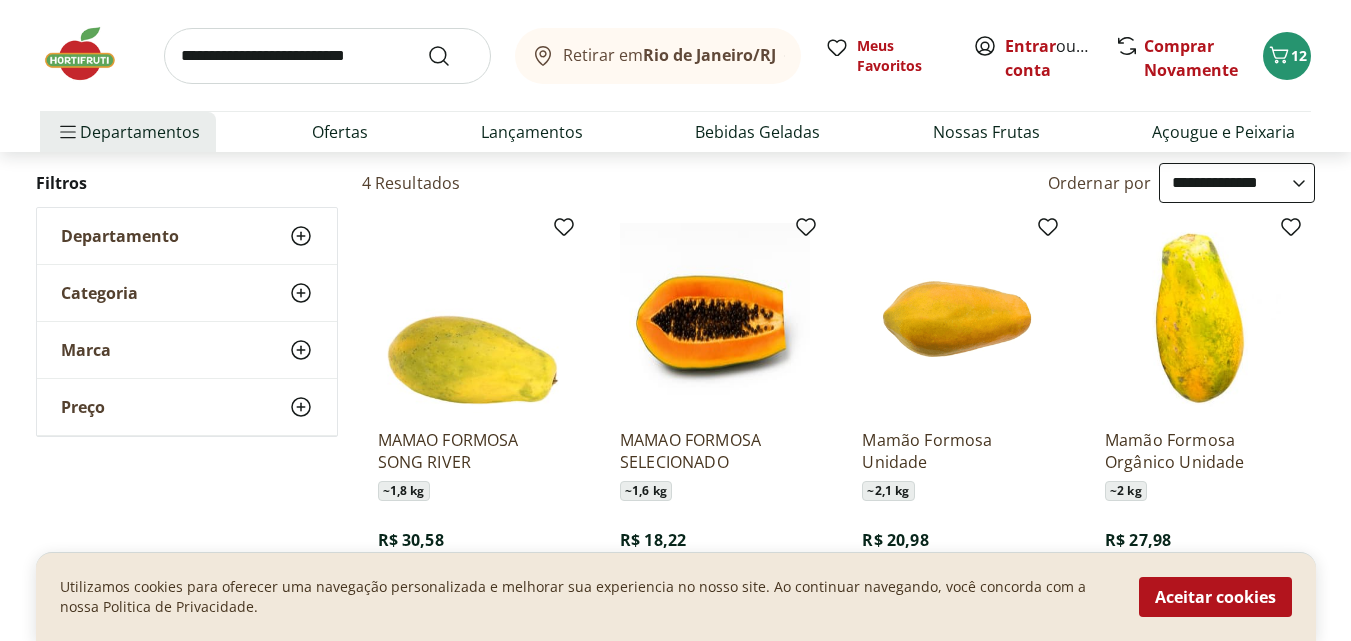 scroll, scrollTop: 300, scrollLeft: 0, axis: vertical 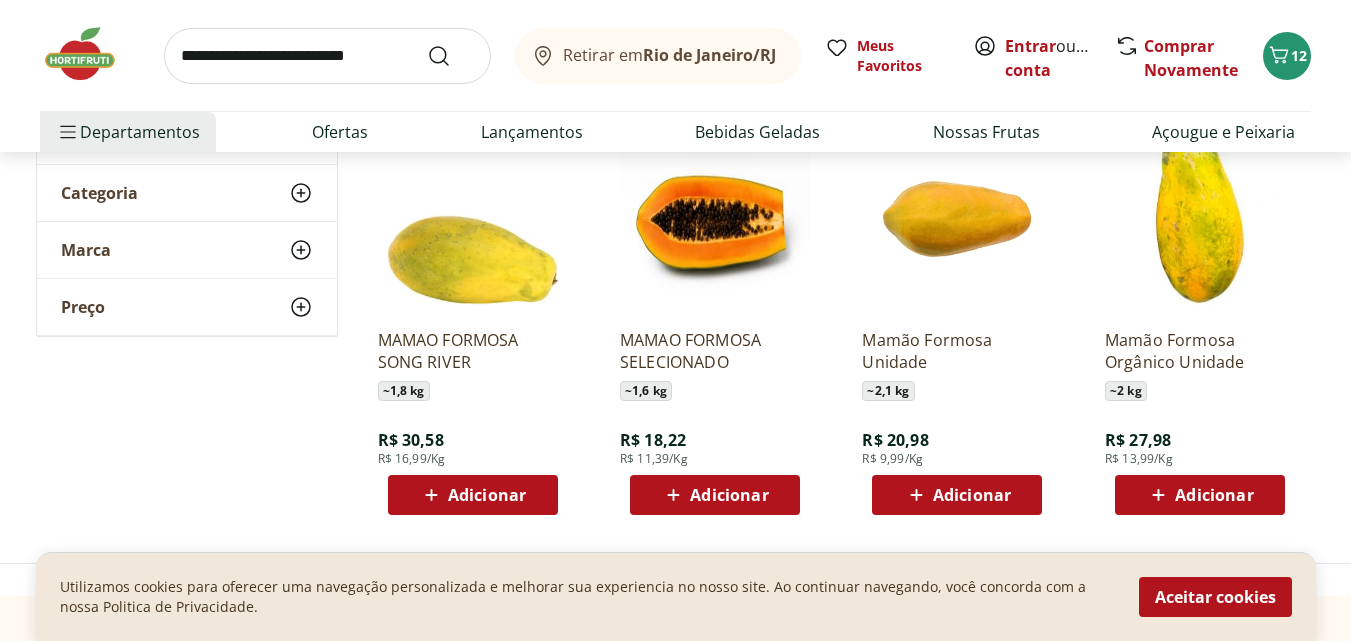 click at bounding box center [327, 56] 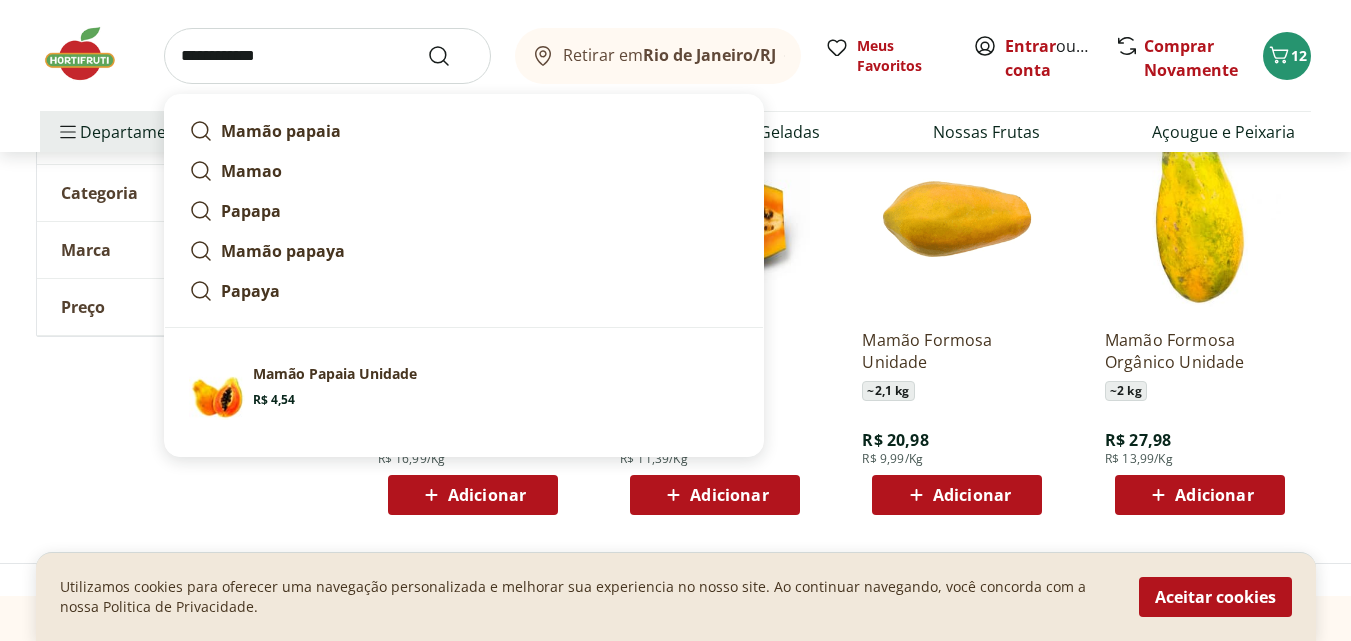 type on "**********" 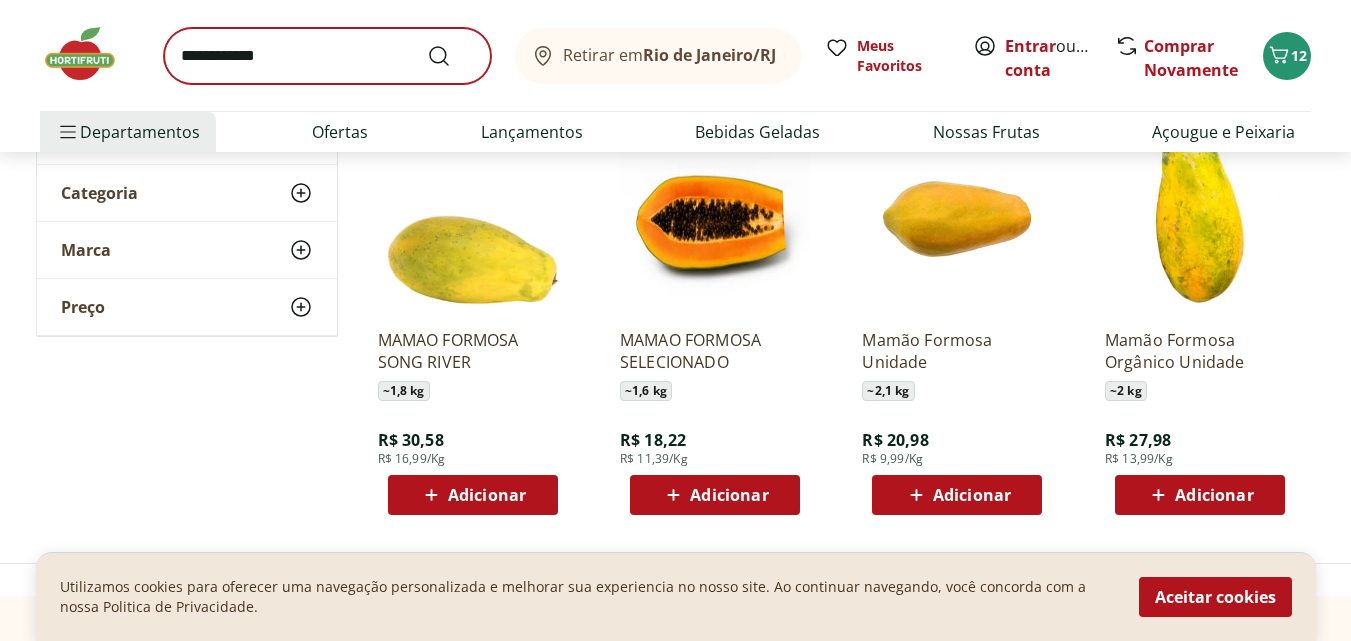 scroll, scrollTop: 0, scrollLeft: 0, axis: both 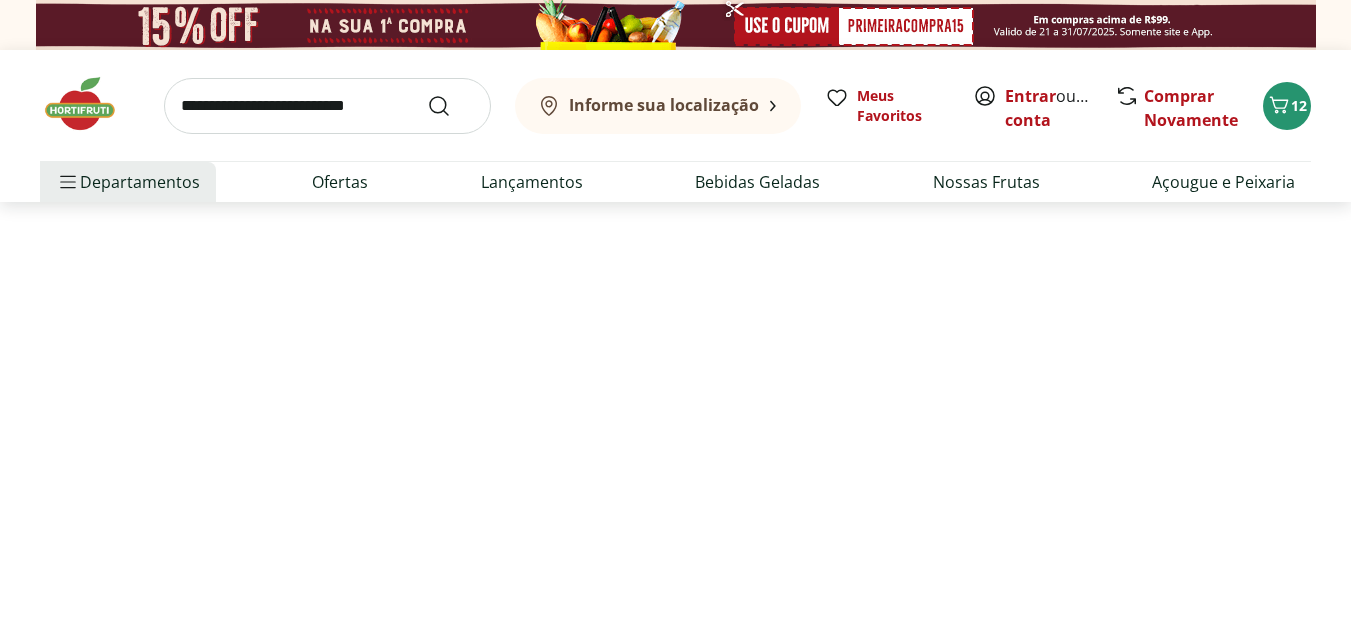 select on "**********" 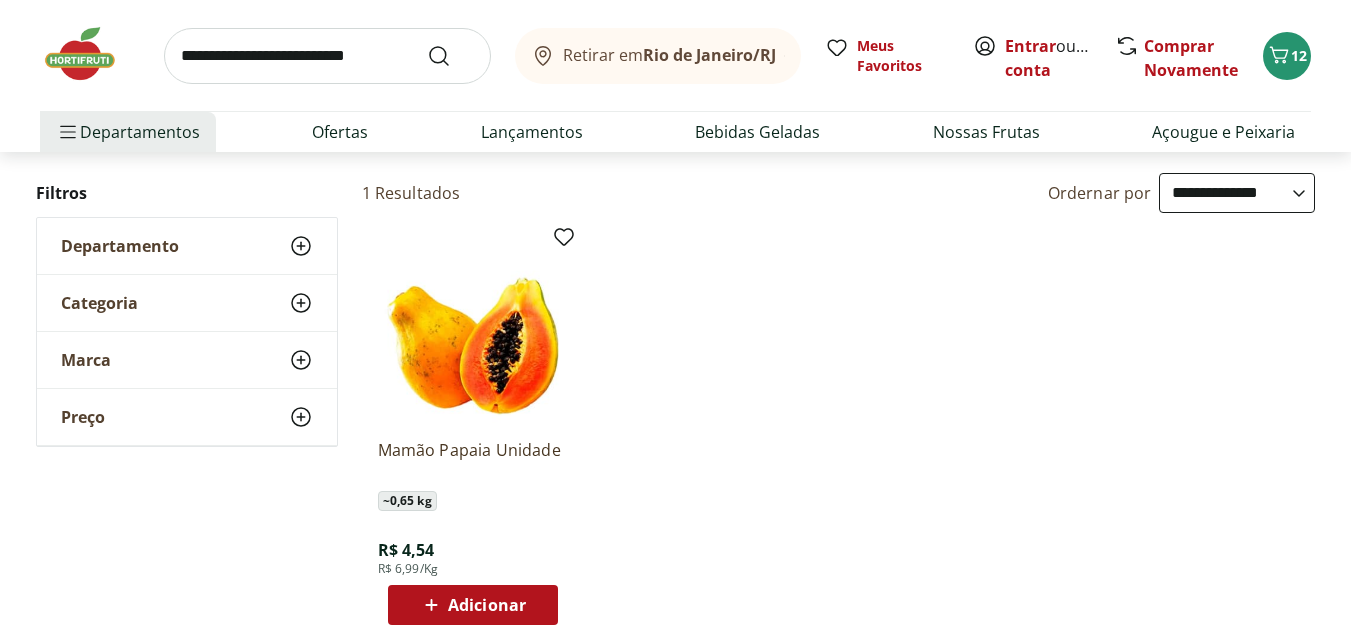 scroll, scrollTop: 200, scrollLeft: 0, axis: vertical 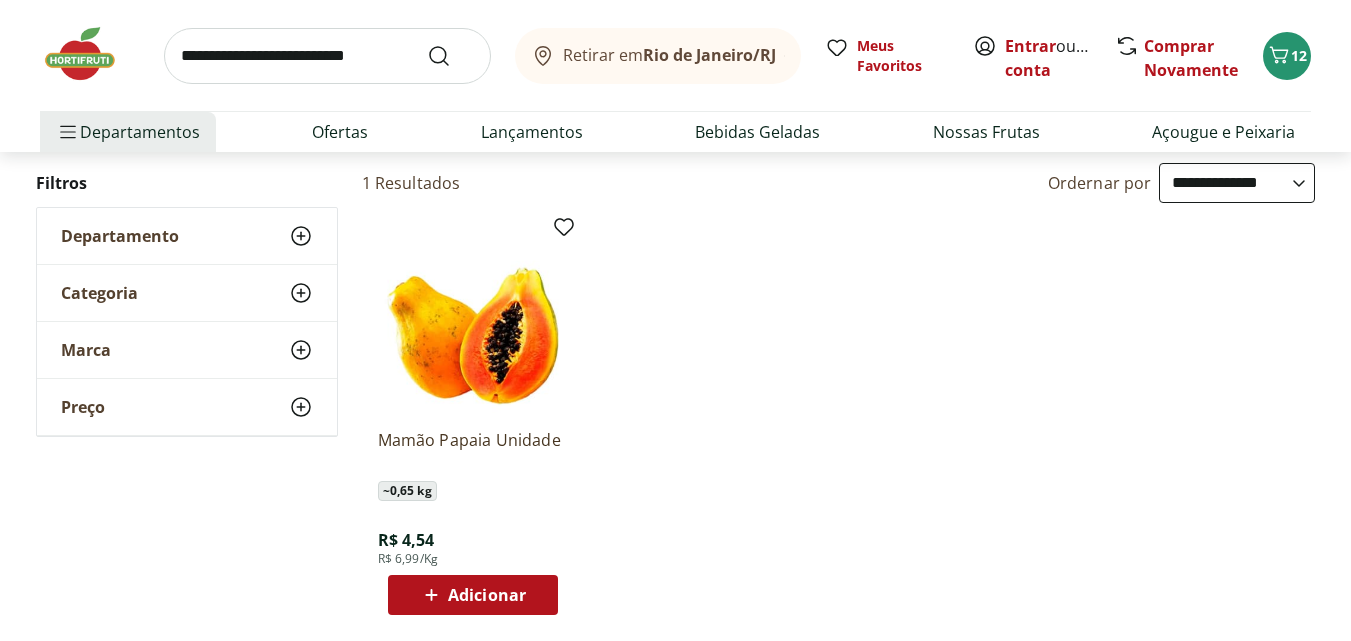 click on "Adicionar" at bounding box center (472, 595) 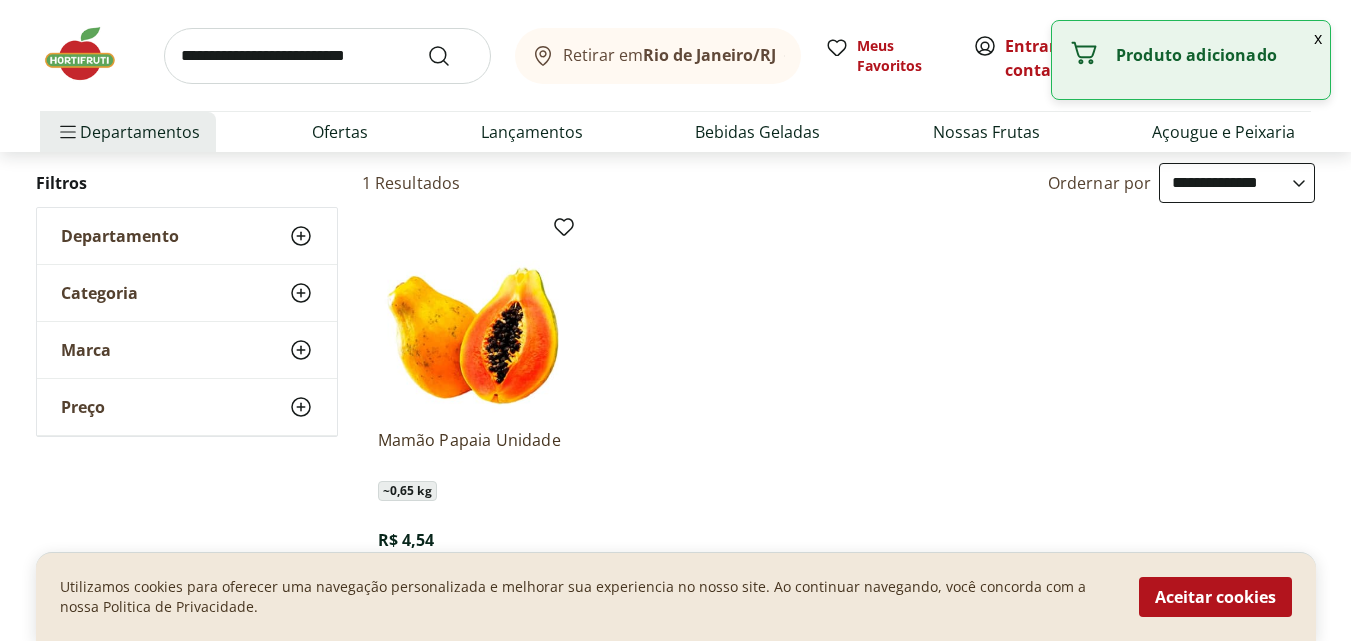 click at bounding box center [327, 56] 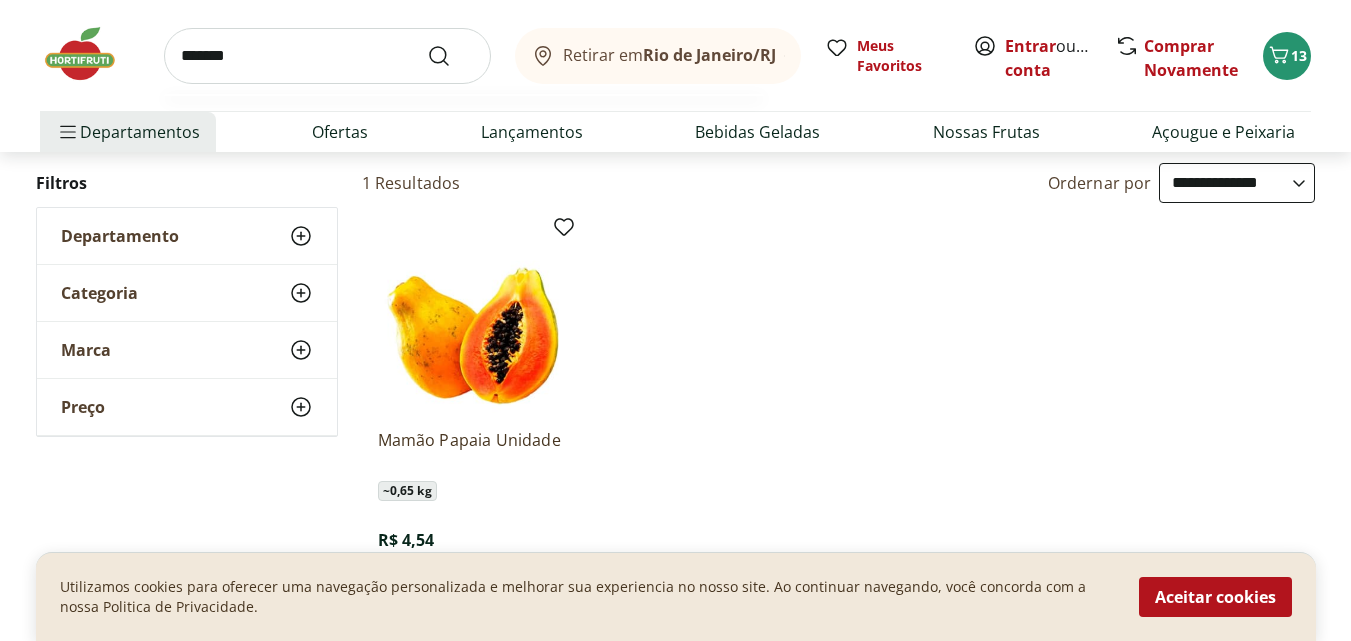 type on "*******" 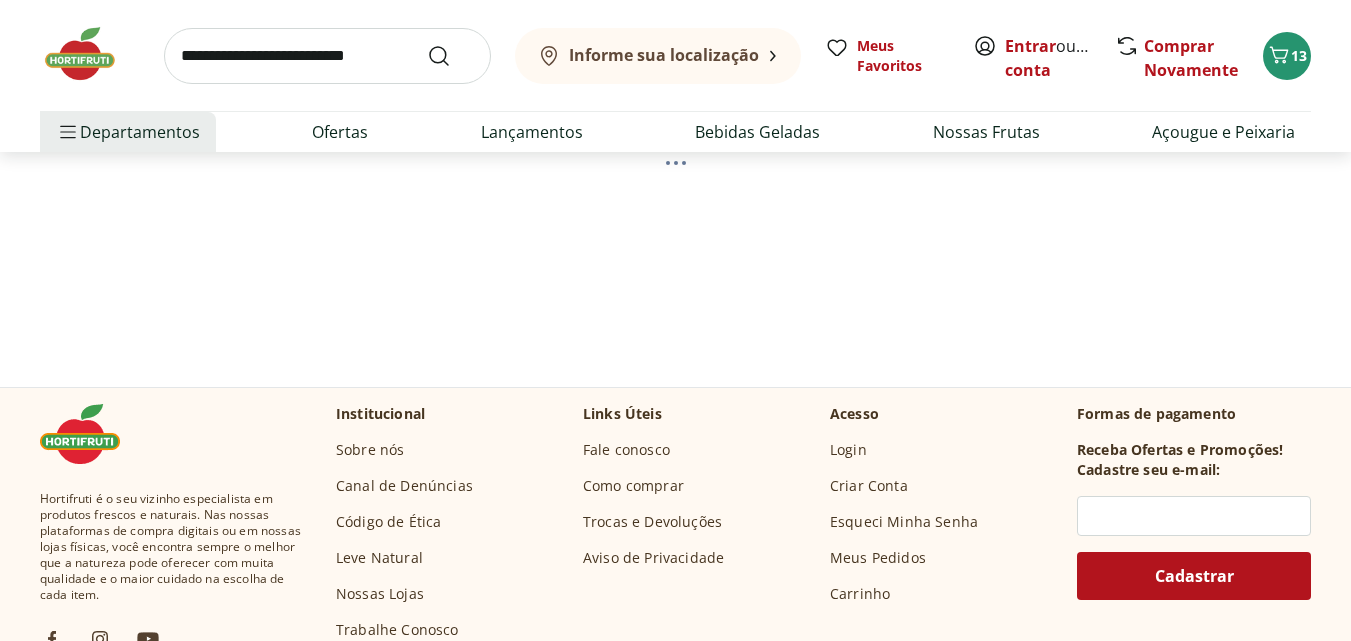 scroll, scrollTop: 0, scrollLeft: 0, axis: both 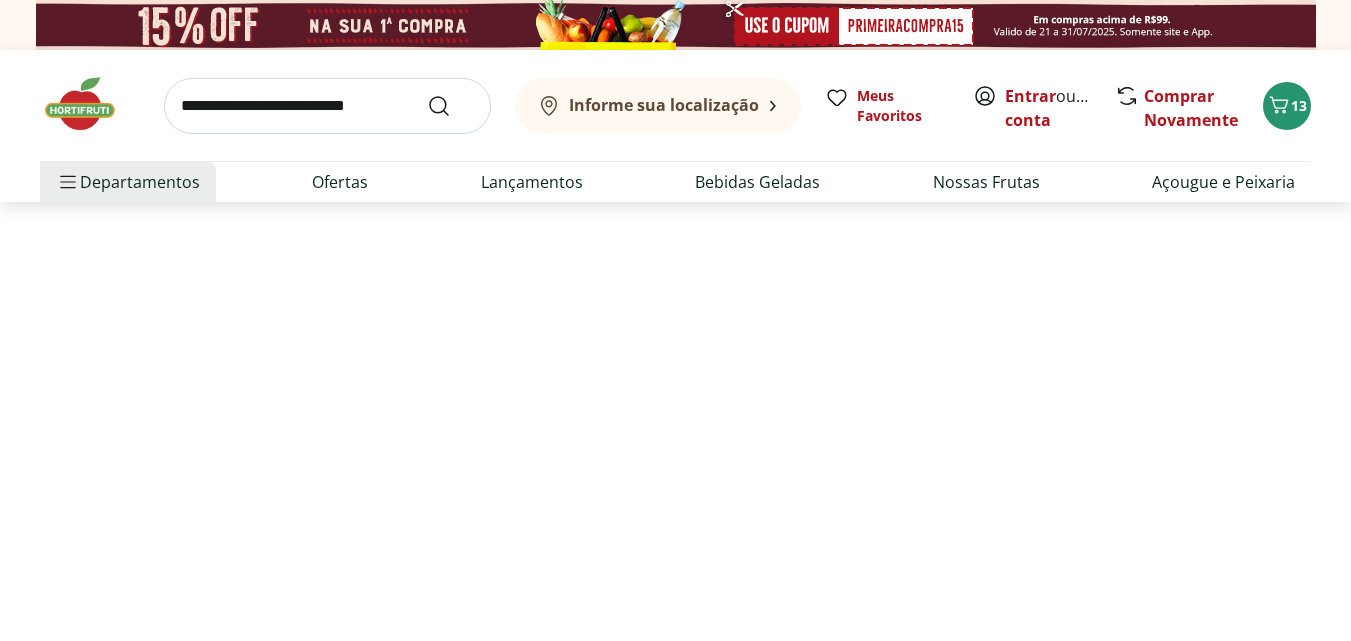 select on "**********" 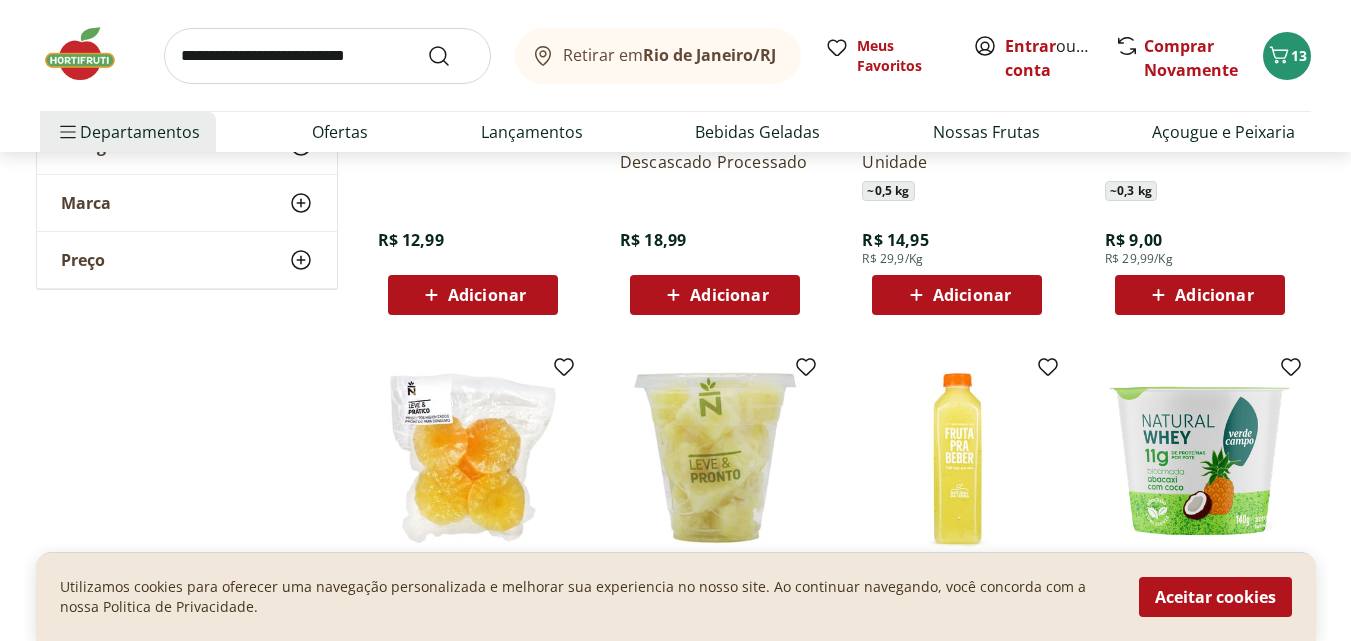 scroll, scrollTop: 400, scrollLeft: 0, axis: vertical 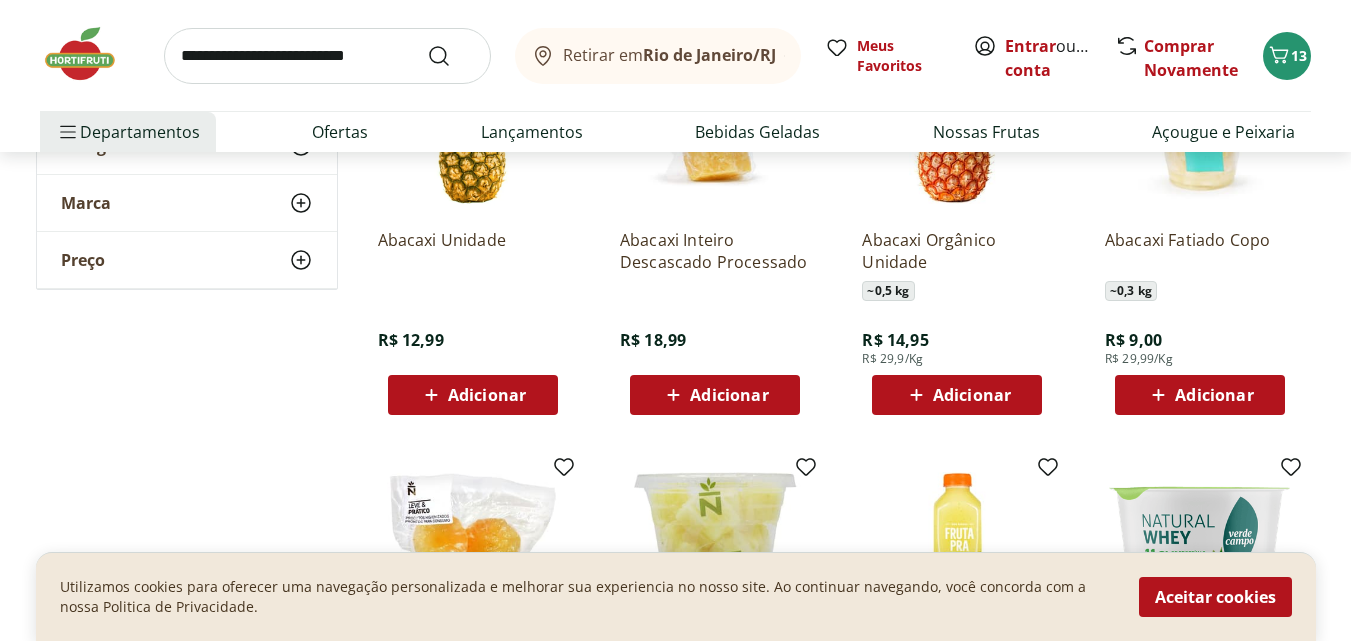 click on "Adicionar" at bounding box center [487, 395] 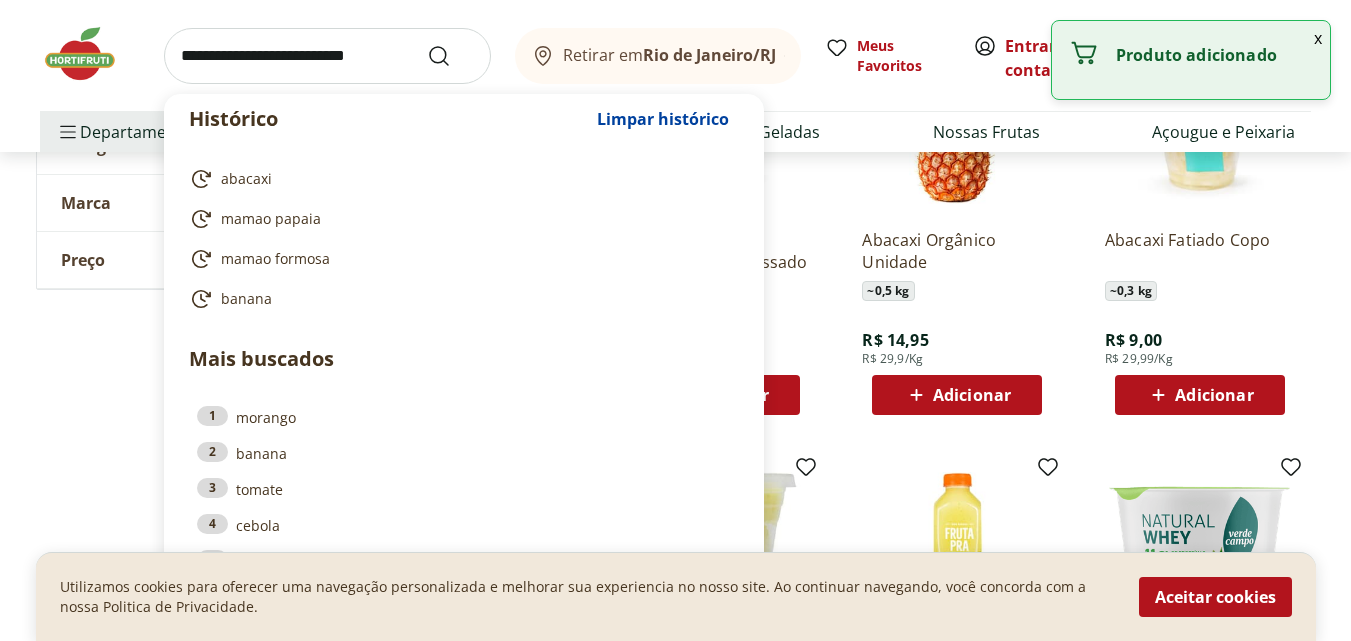 click at bounding box center [327, 56] 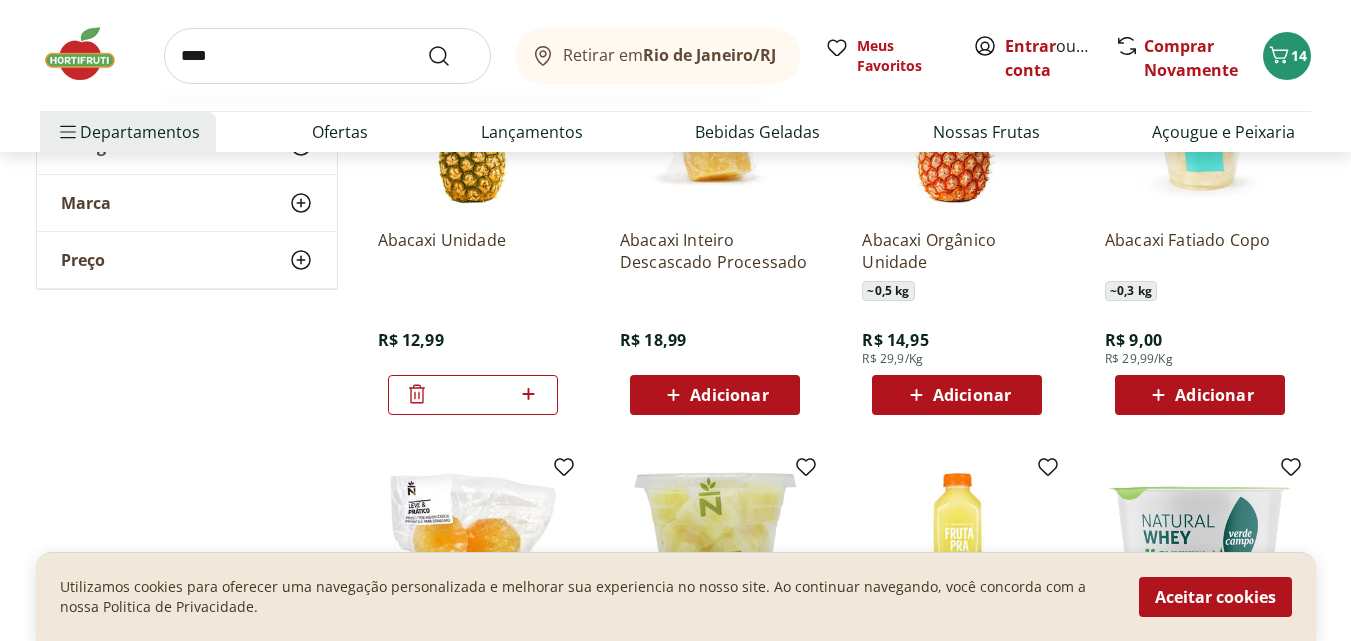 type on "****" 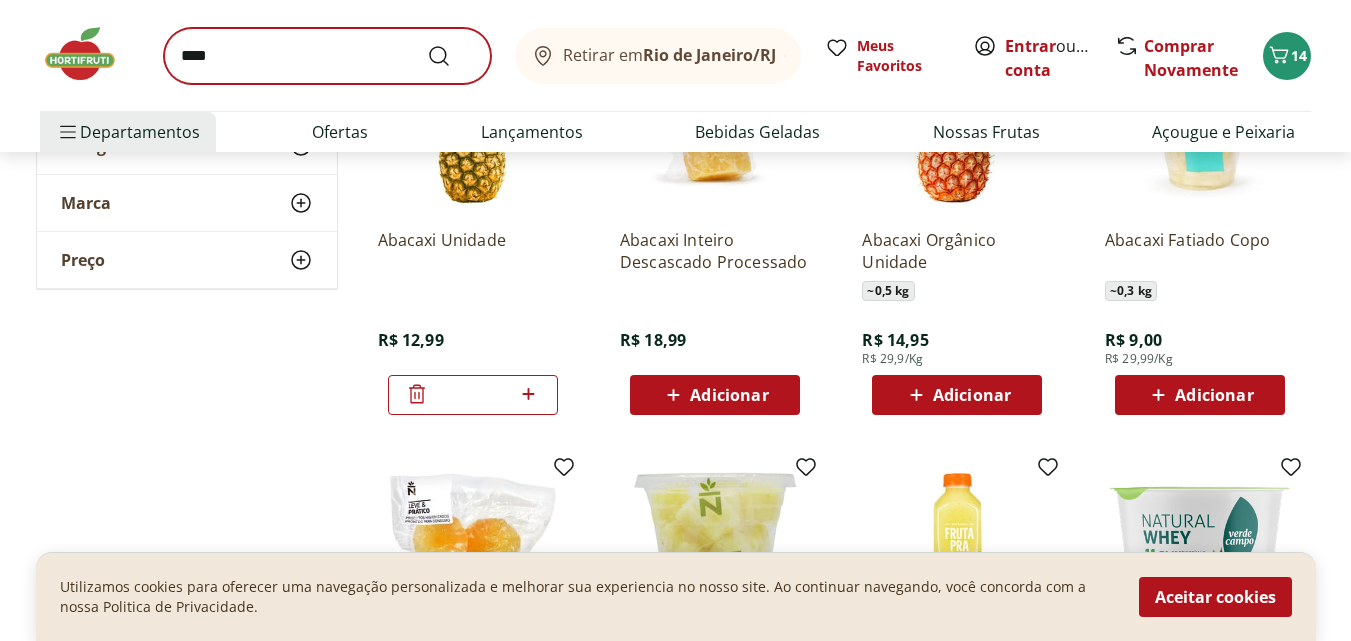 scroll, scrollTop: 0, scrollLeft: 0, axis: both 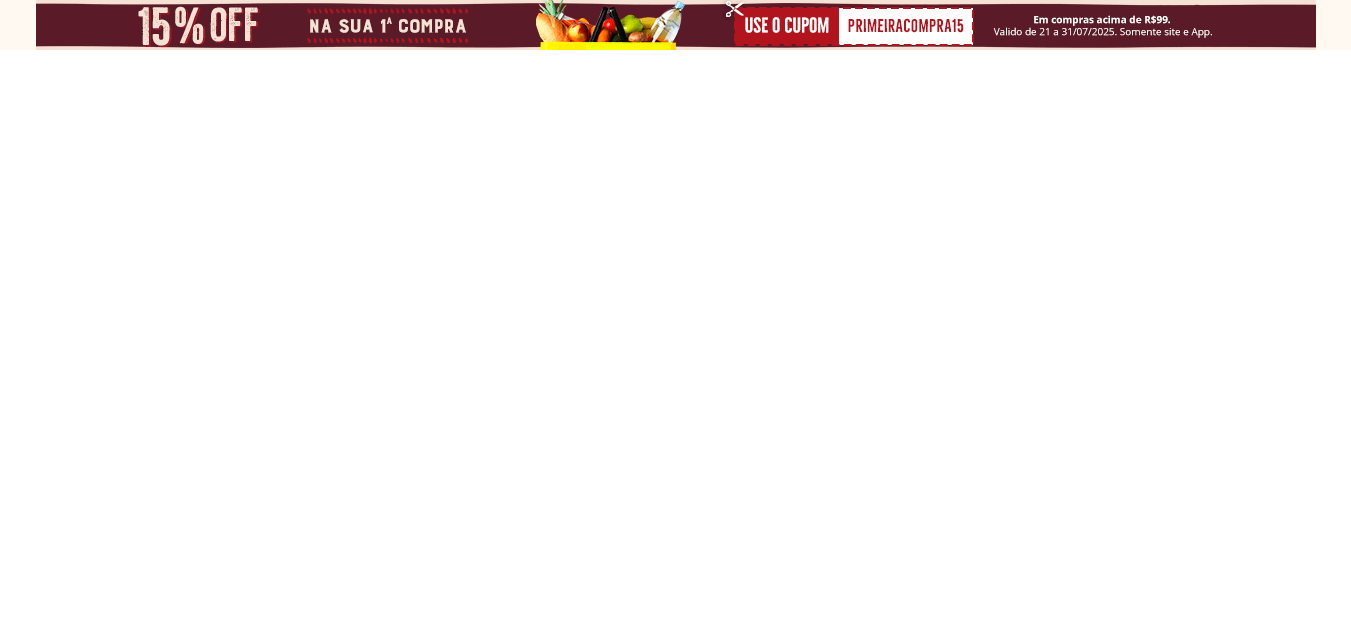 select on "**********" 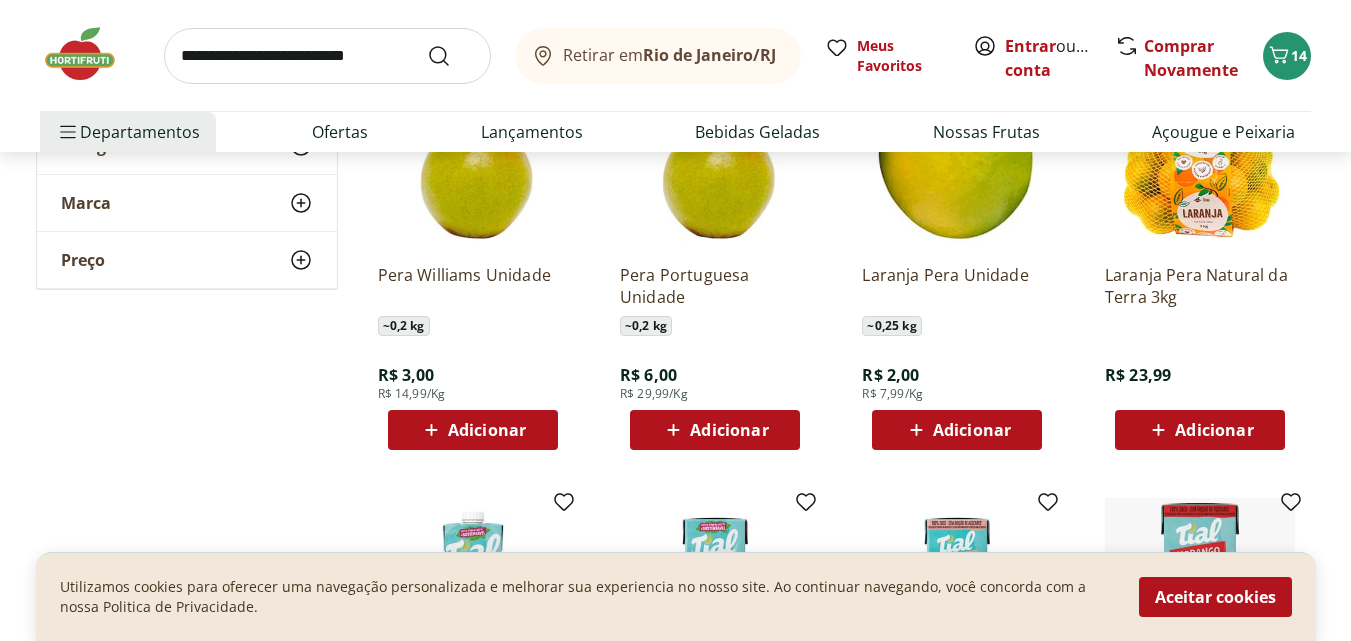 scroll, scrollTop: 400, scrollLeft: 0, axis: vertical 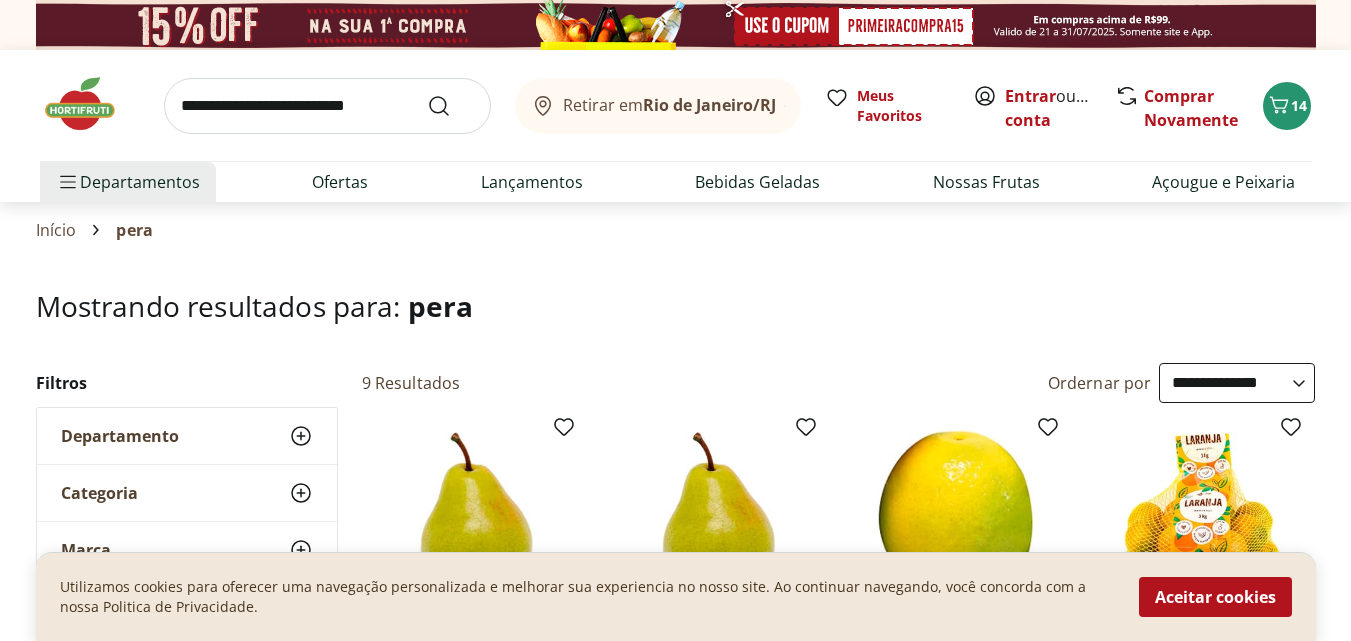 select on "**********" 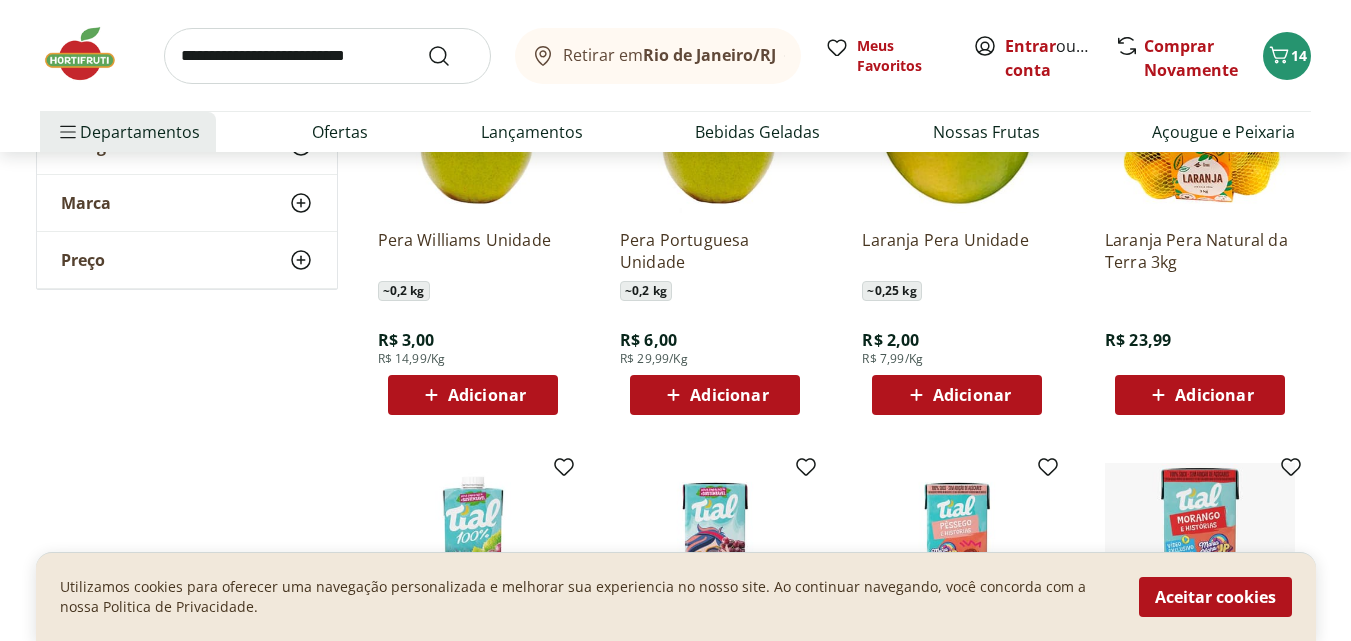scroll, scrollTop: 0, scrollLeft: 0, axis: both 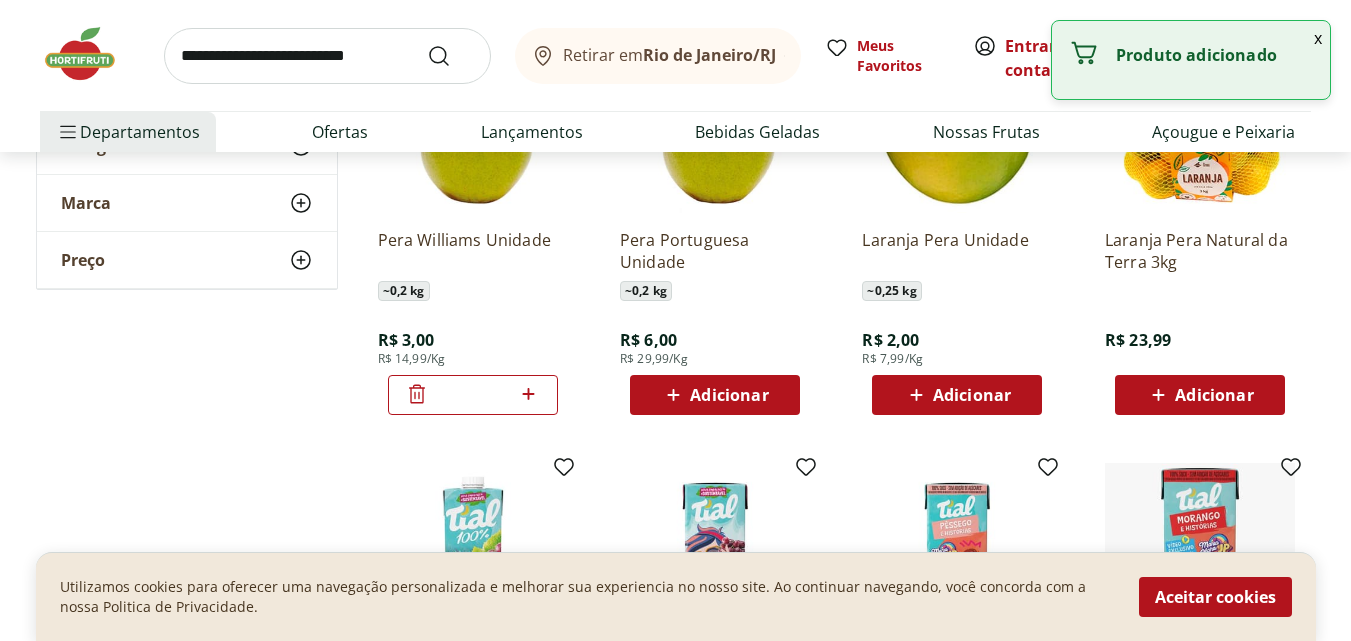 click 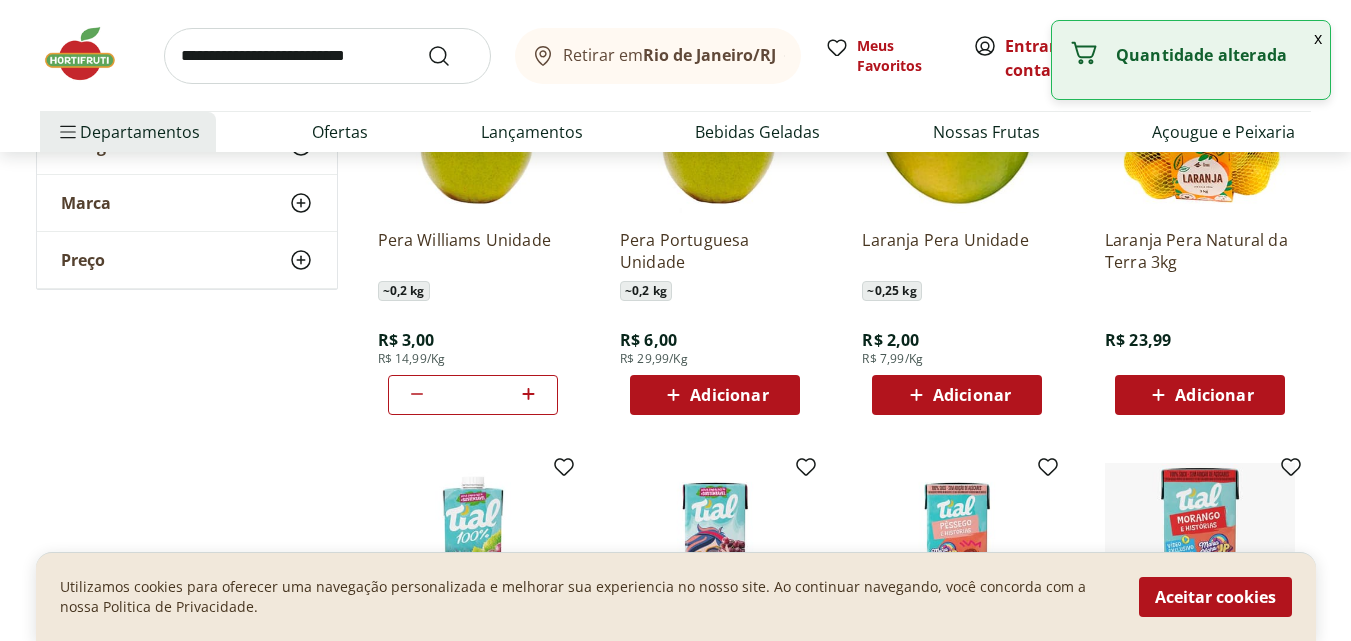 click 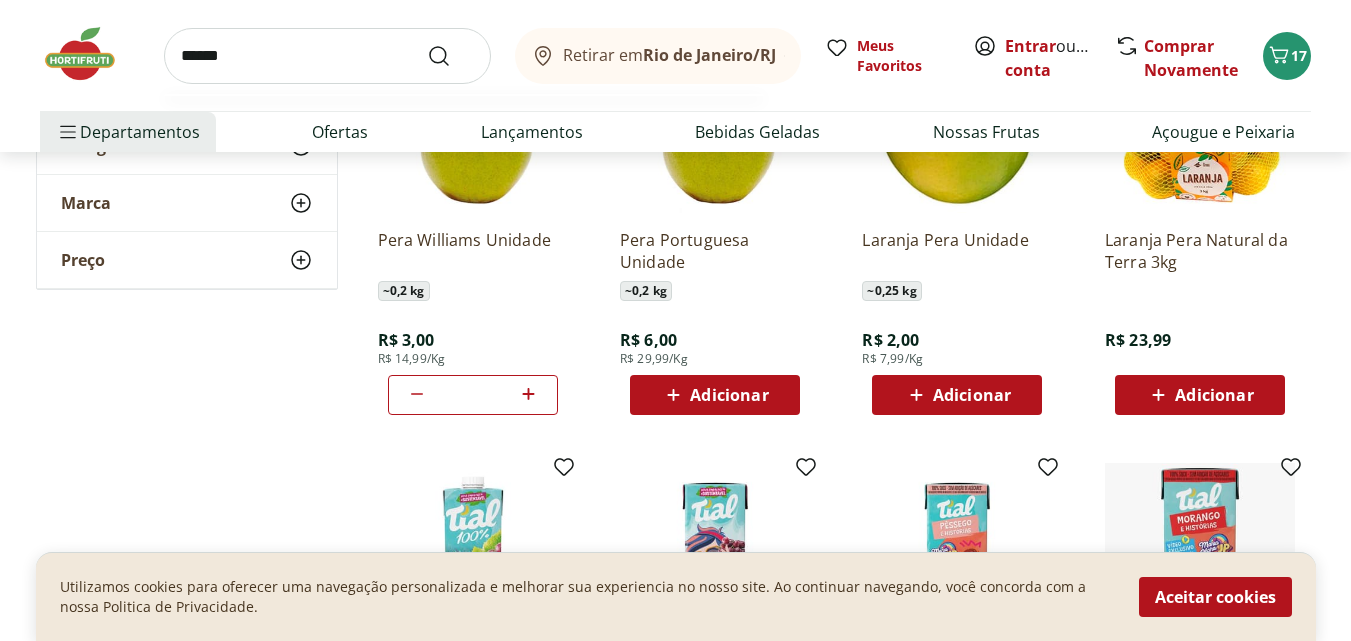 type on "******" 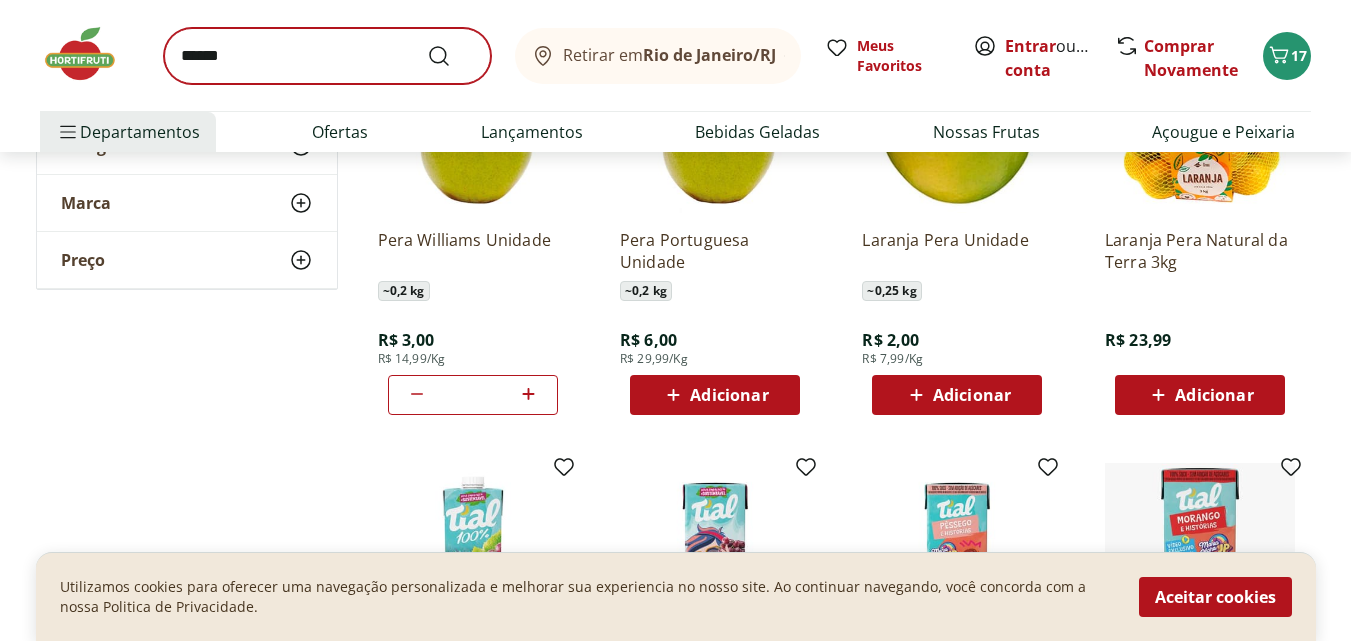 scroll, scrollTop: 0, scrollLeft: 0, axis: both 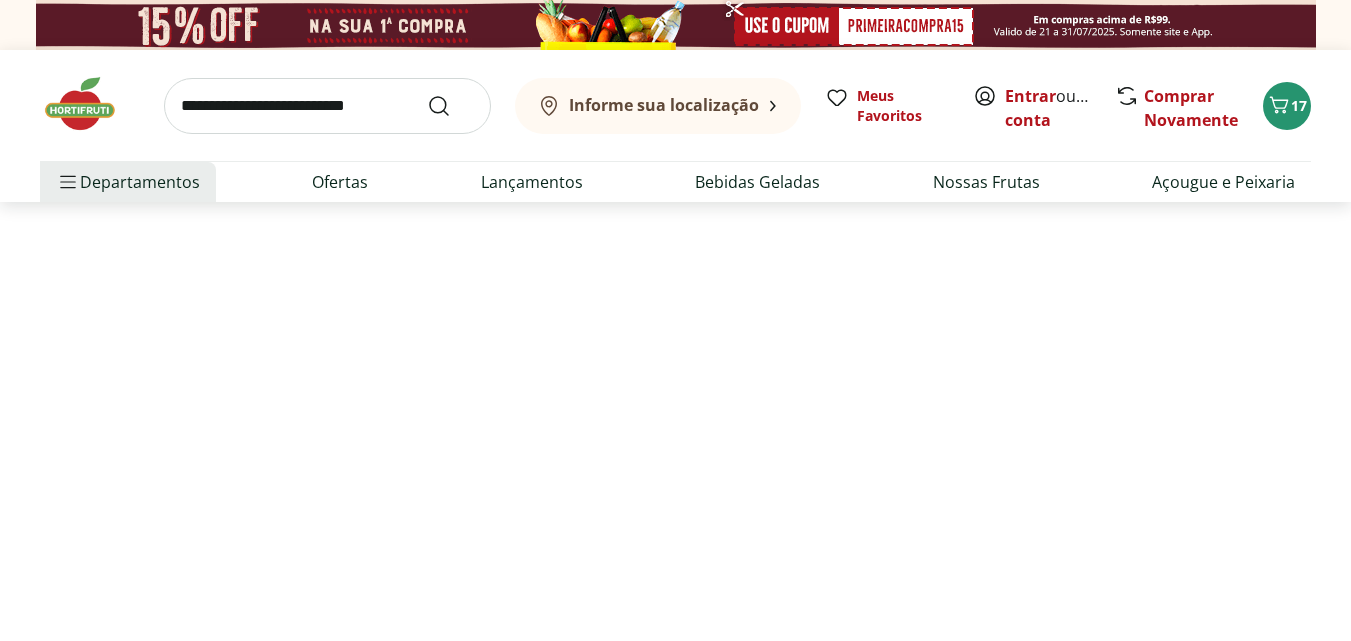 select on "**********" 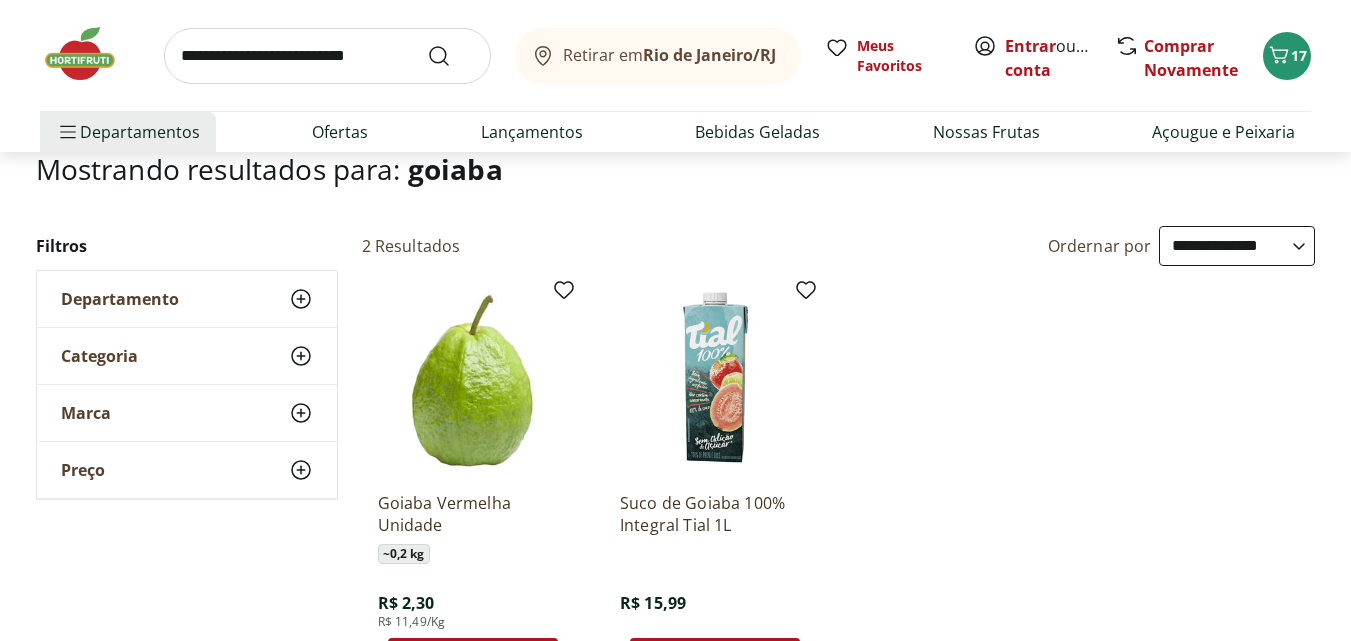 scroll, scrollTop: 200, scrollLeft: 0, axis: vertical 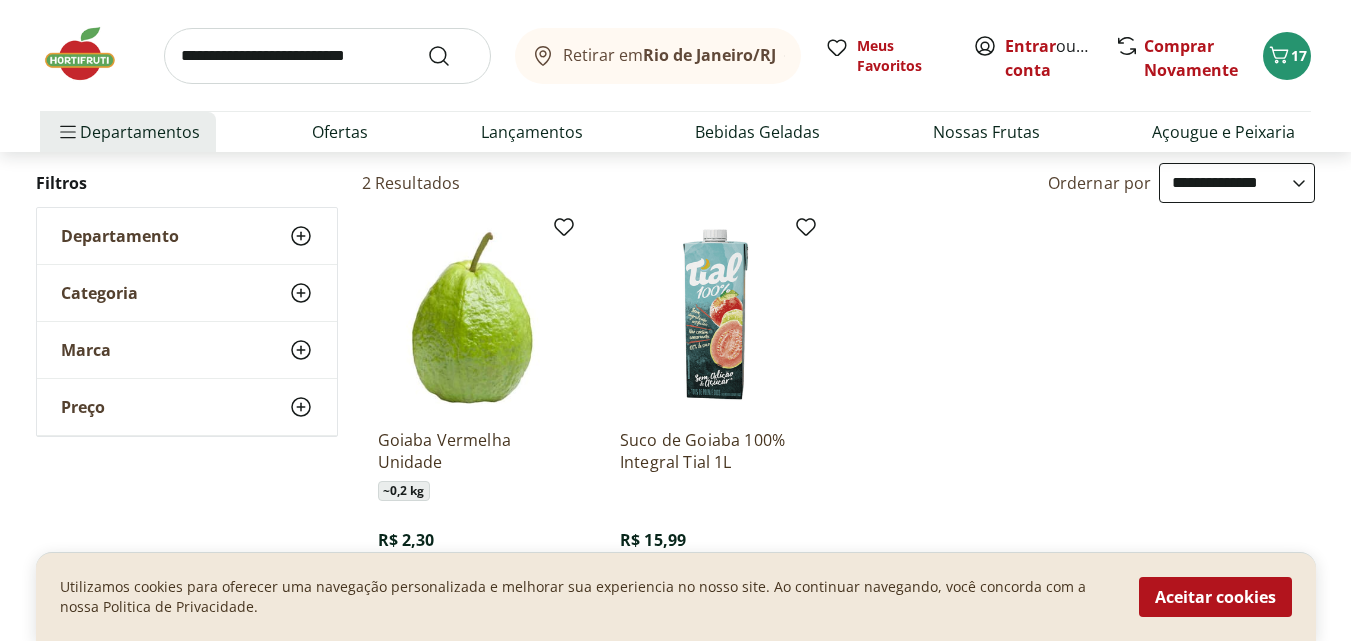 click on "Hortifruti Retirar em  Rio de Janeiro/RJ Entrar  ou  Criar conta 17 Retirar em  Rio de Janeiro/RJ Meus Favoritos Entrar  ou  Criar conta Comprar Novamente 17  Departamentos Nossa Marca Nossa Marca Ver tudo do departamento Açougue & Peixaria Congelados e Refrigerados Frutas, Legumes e Verduras Orgânicos Mercearia Sorvetes Hortifruti Hortifruti Ver tudo do departamento Cogumelos Frutas Legumes Ovos Temperos Frescos Verduras Orgânicos Orgânicos Ver tudo do departamento Bebidas Orgânicas Frutas Orgânicas Legumes Orgânicos Ovos Orgânicos Perecíveis Orgânicos Verduras Orgânicas Temperos Frescos Açougue e Peixaria Açougue e Peixaria Ver tudo do departamento Aves Bovinos Exóticos Frutos do Mar Linguiça e Salsicha Peixes Salgados e Defumados Suínos Prontinhos Prontinhos Ver tudo do departamento Frutas Cortadinhas Pré Preparados Prontos para Consumo Saladas Sucos e Água de Coco Padaria Padaria Ver tudo do departamento Bolos e Mini Bolos Doces Pão Padaria Própria Salgados Torradas Bebidas Bebidas   2" at bounding box center (675, 1912) 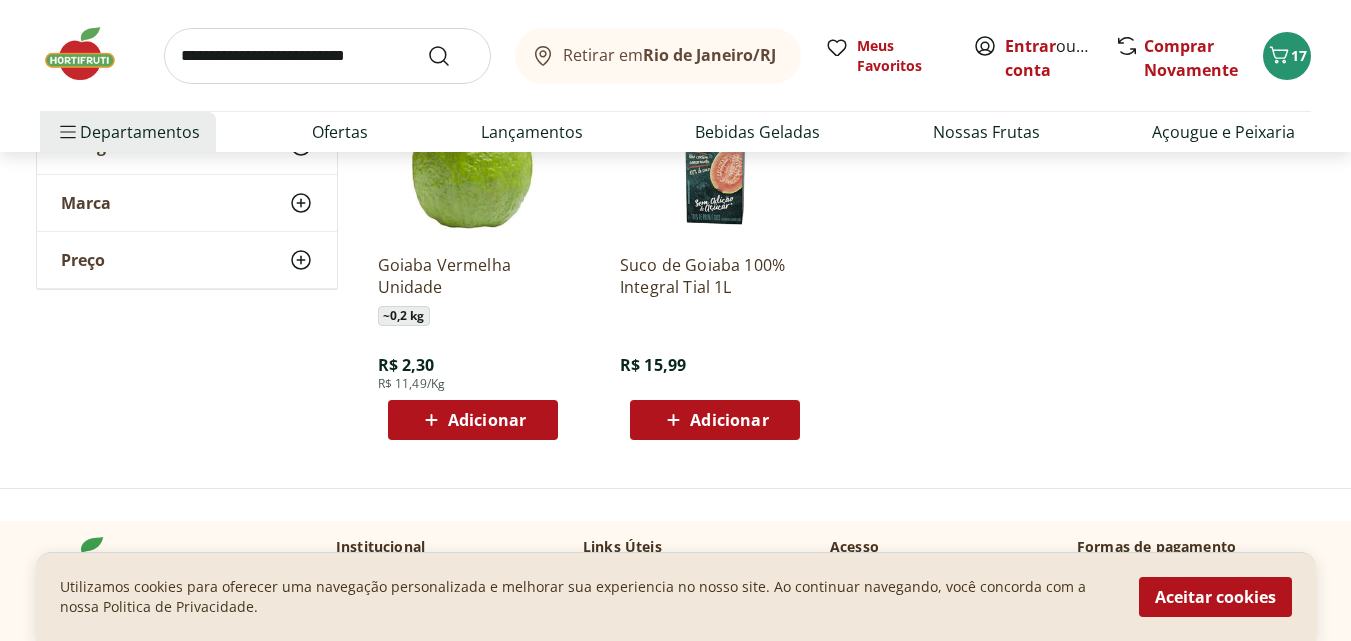 scroll, scrollTop: 400, scrollLeft: 0, axis: vertical 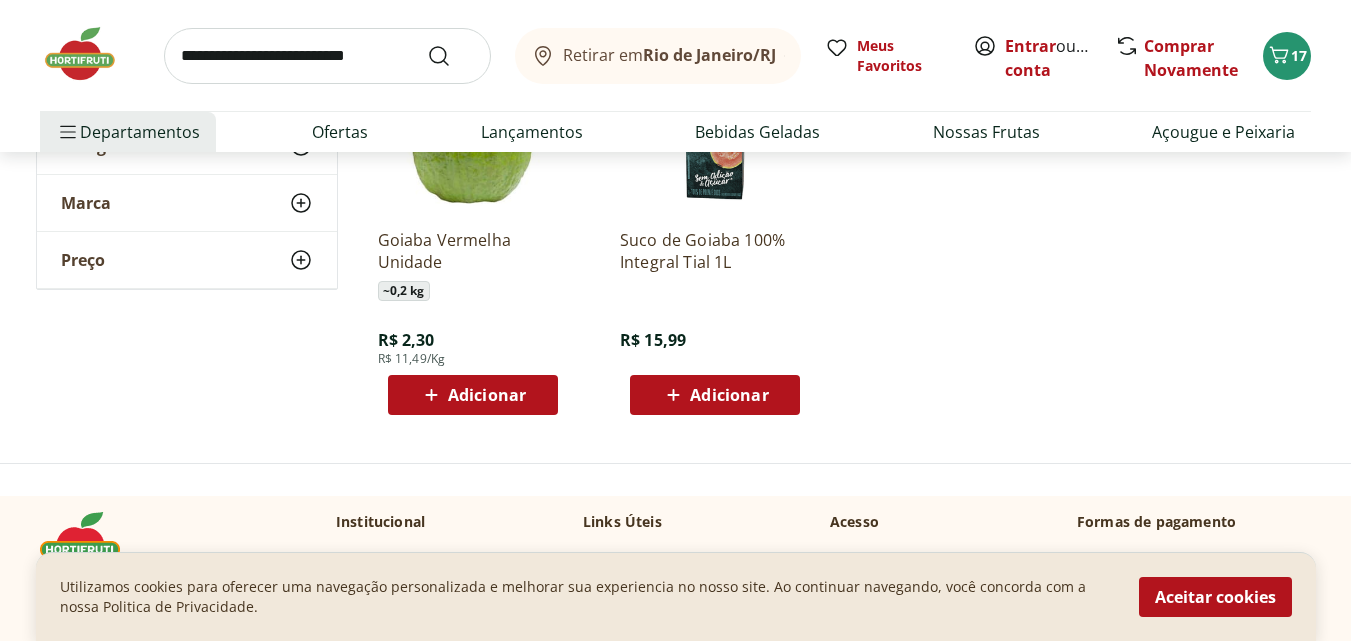 click on "Adicionar" at bounding box center [487, 395] 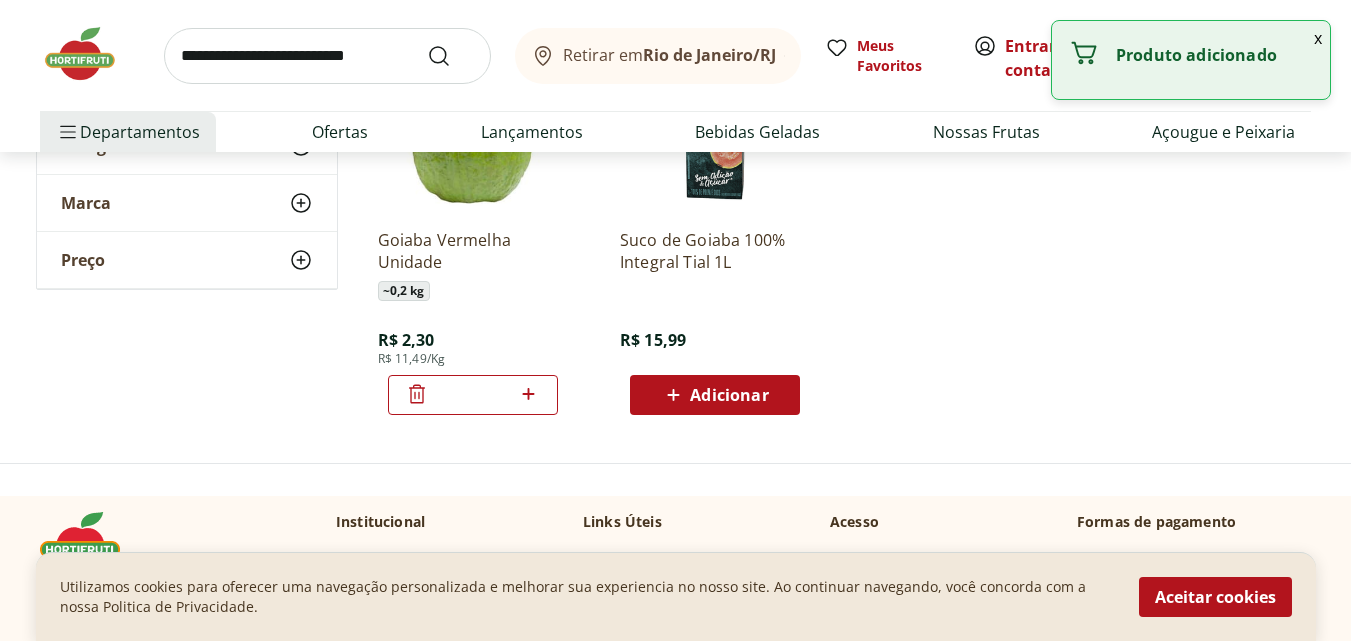 click 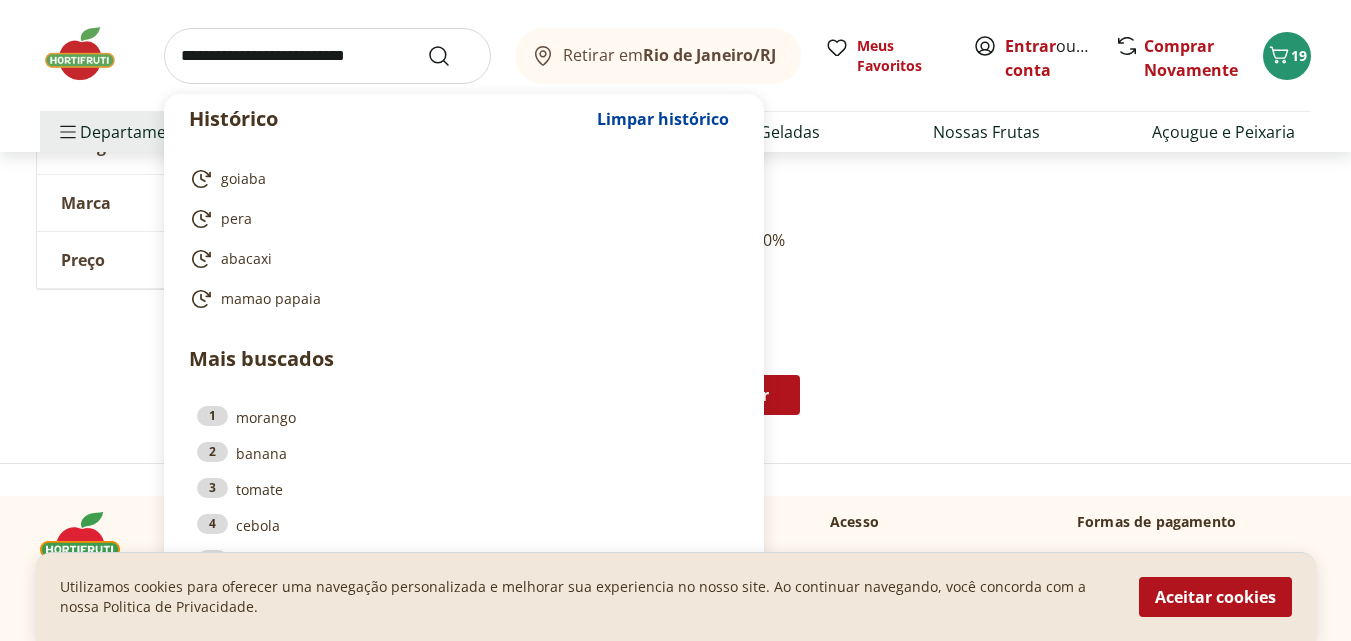 click at bounding box center (327, 56) 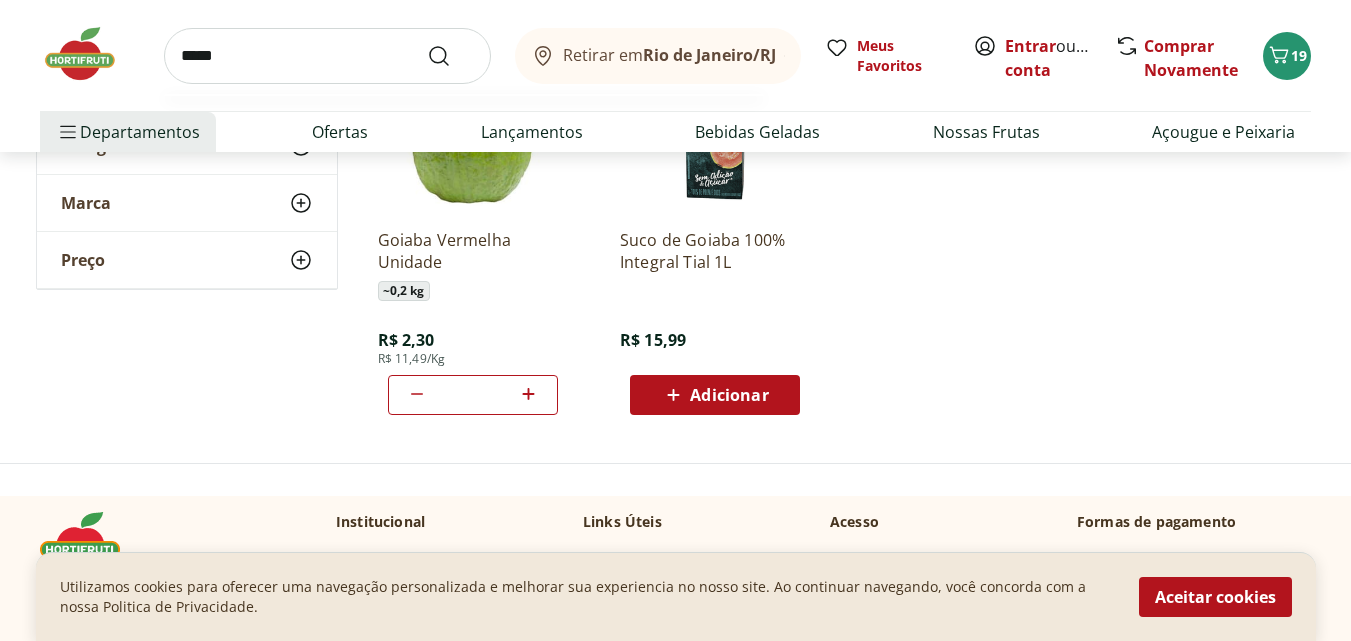 type on "*****" 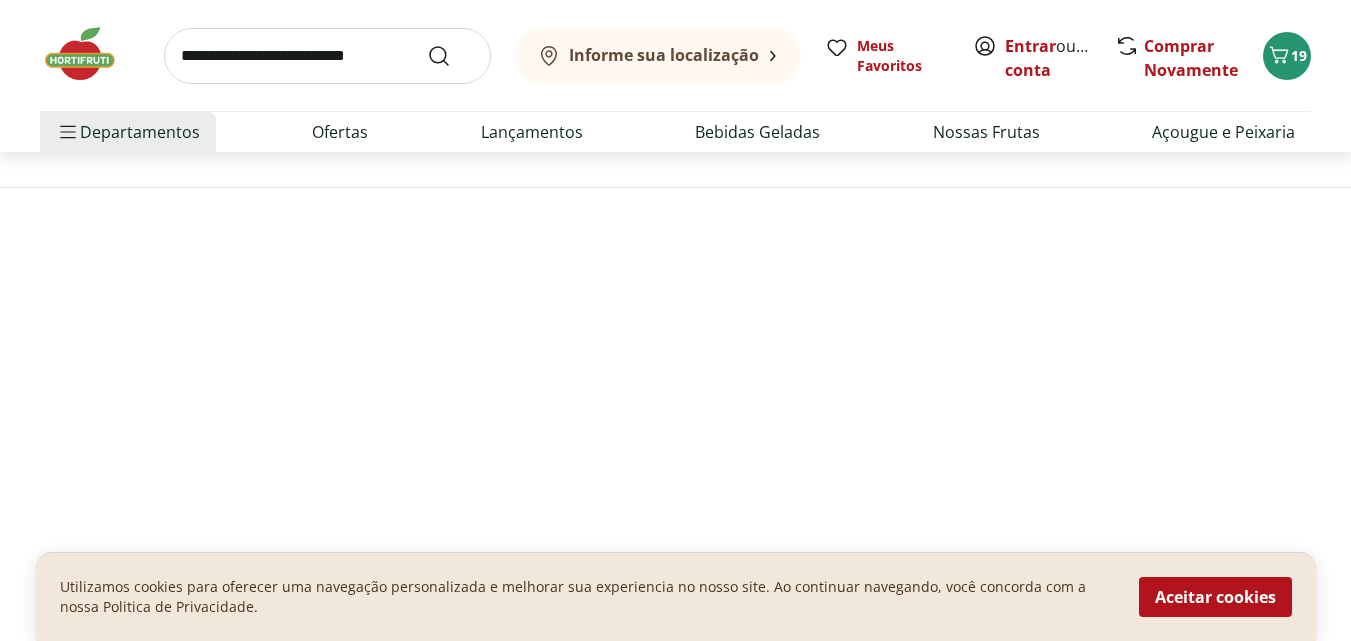 scroll, scrollTop: 0, scrollLeft: 0, axis: both 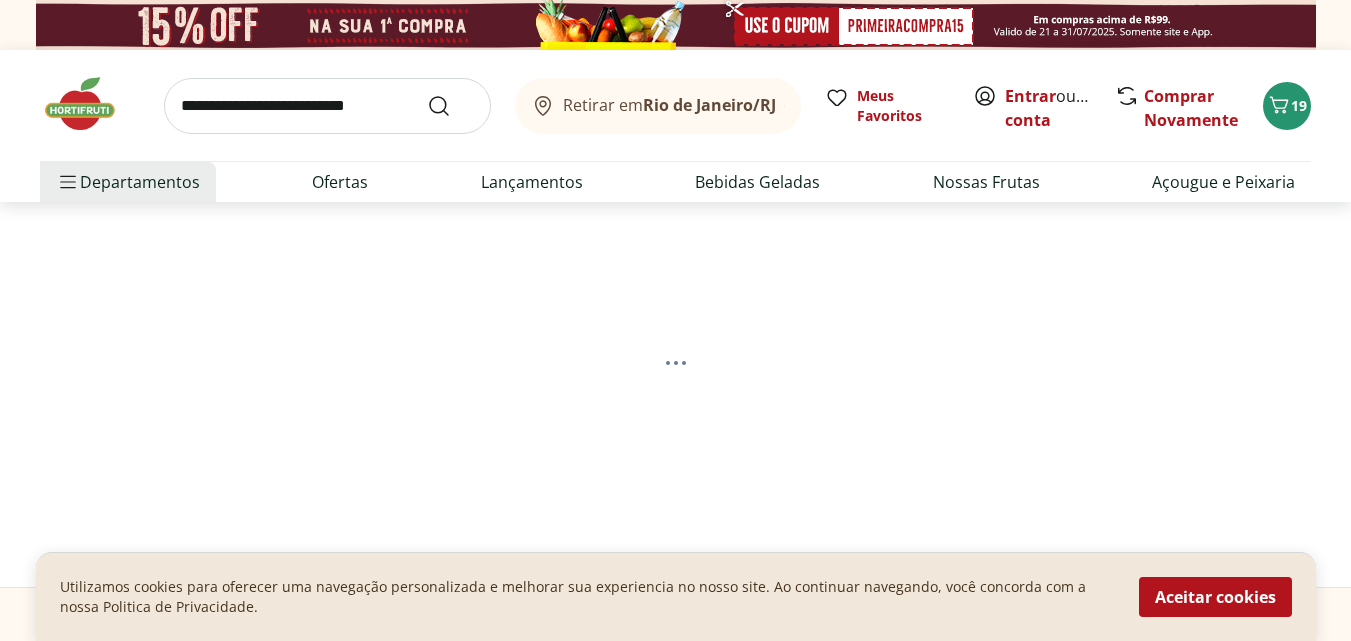 select on "**********" 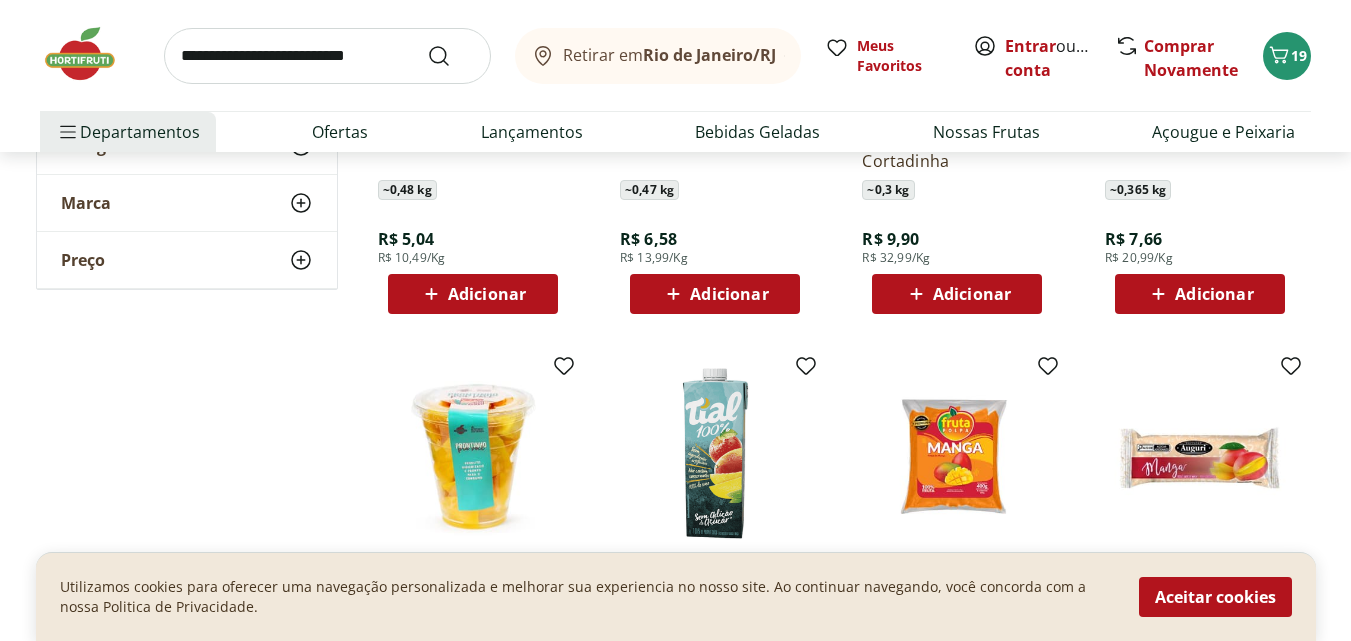 scroll, scrollTop: 500, scrollLeft: 0, axis: vertical 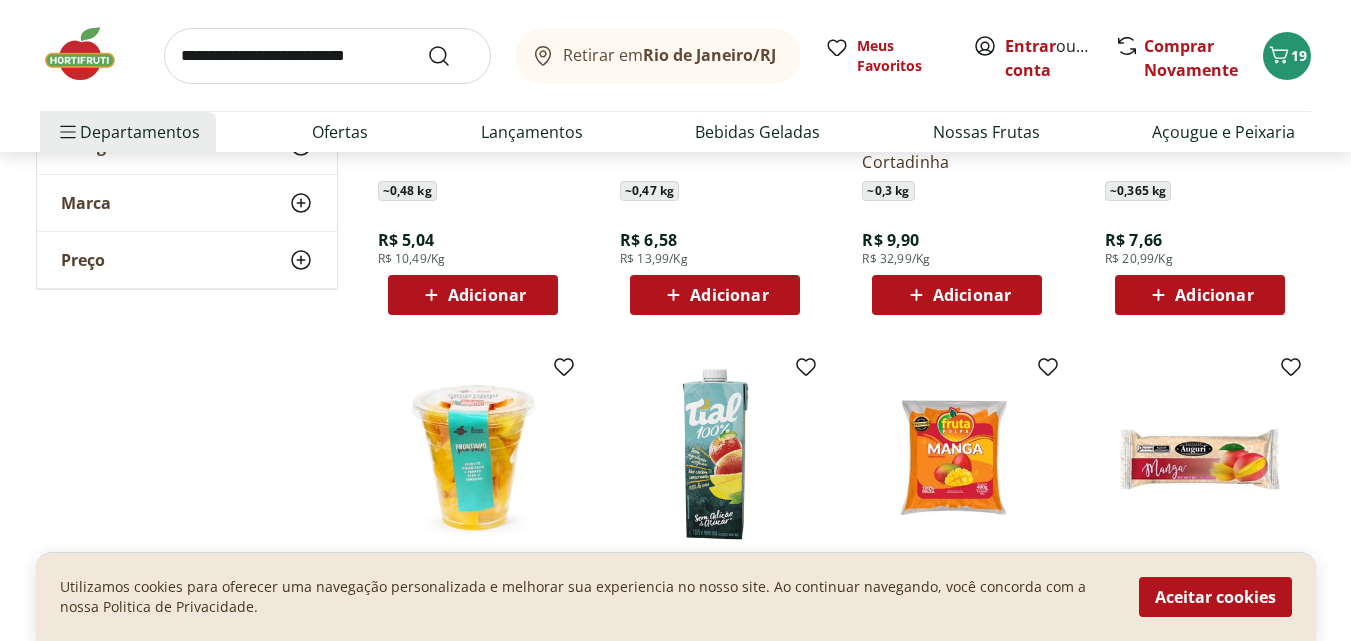 click on "Adicionar" at bounding box center [487, 295] 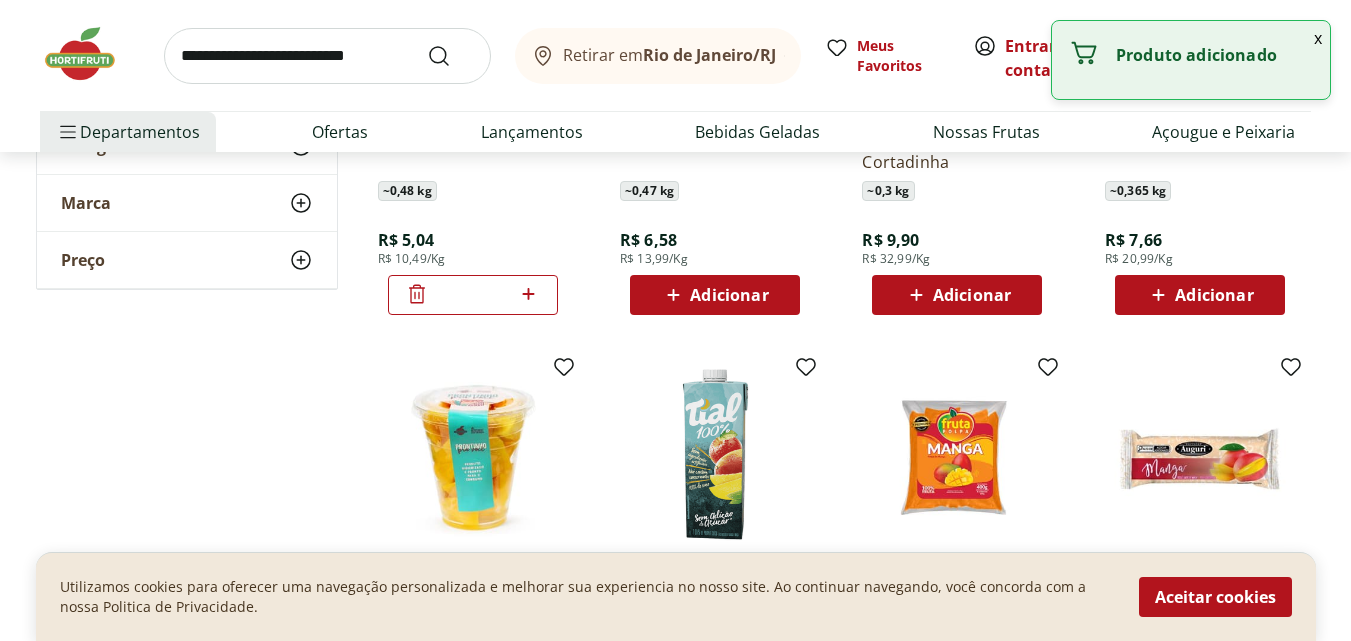 click 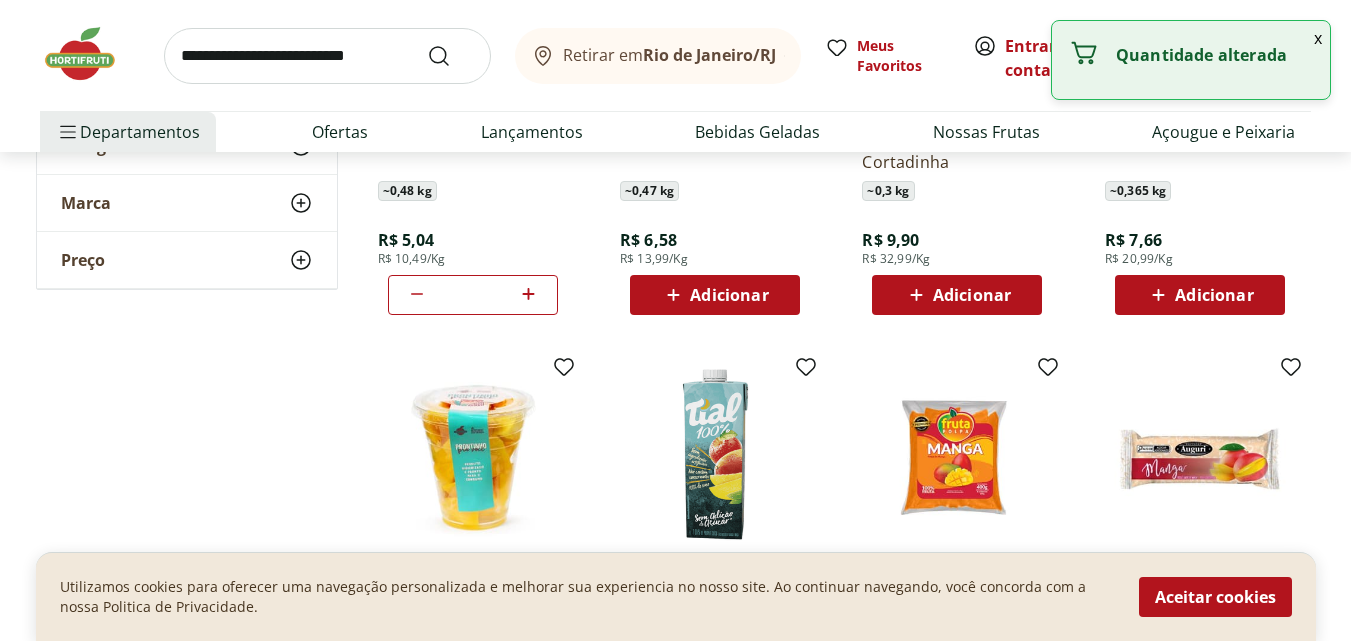 scroll, scrollTop: 0, scrollLeft: 0, axis: both 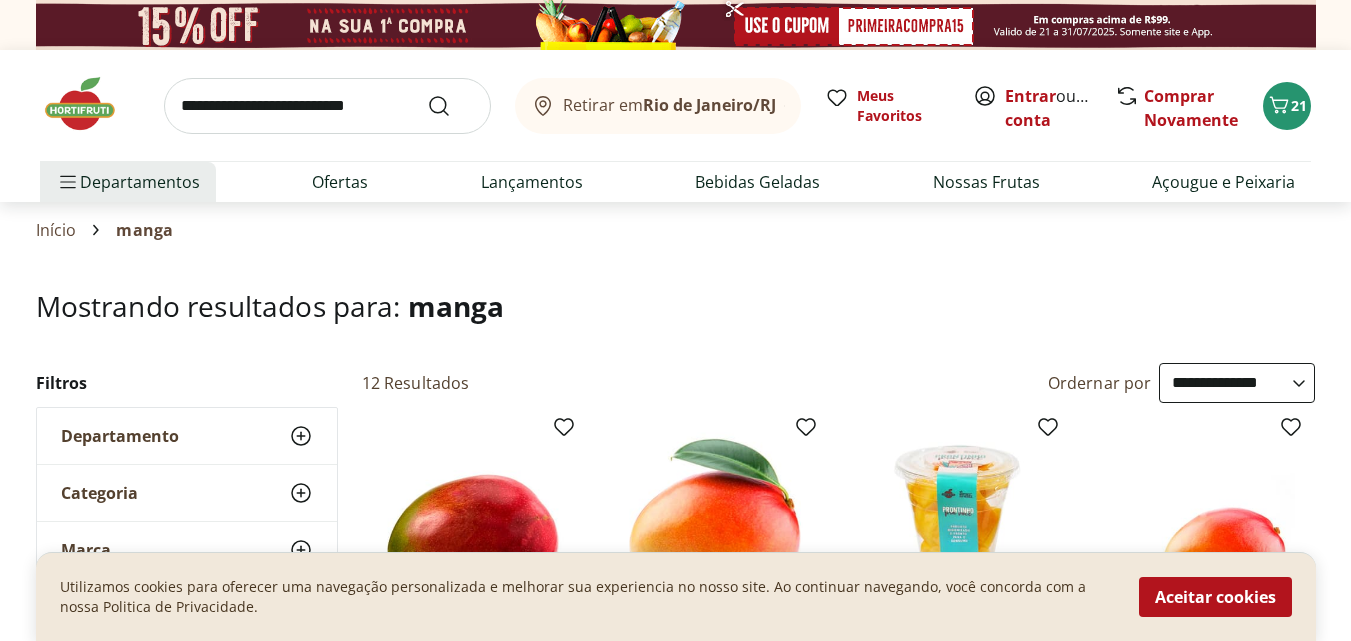 click at bounding box center [327, 106] 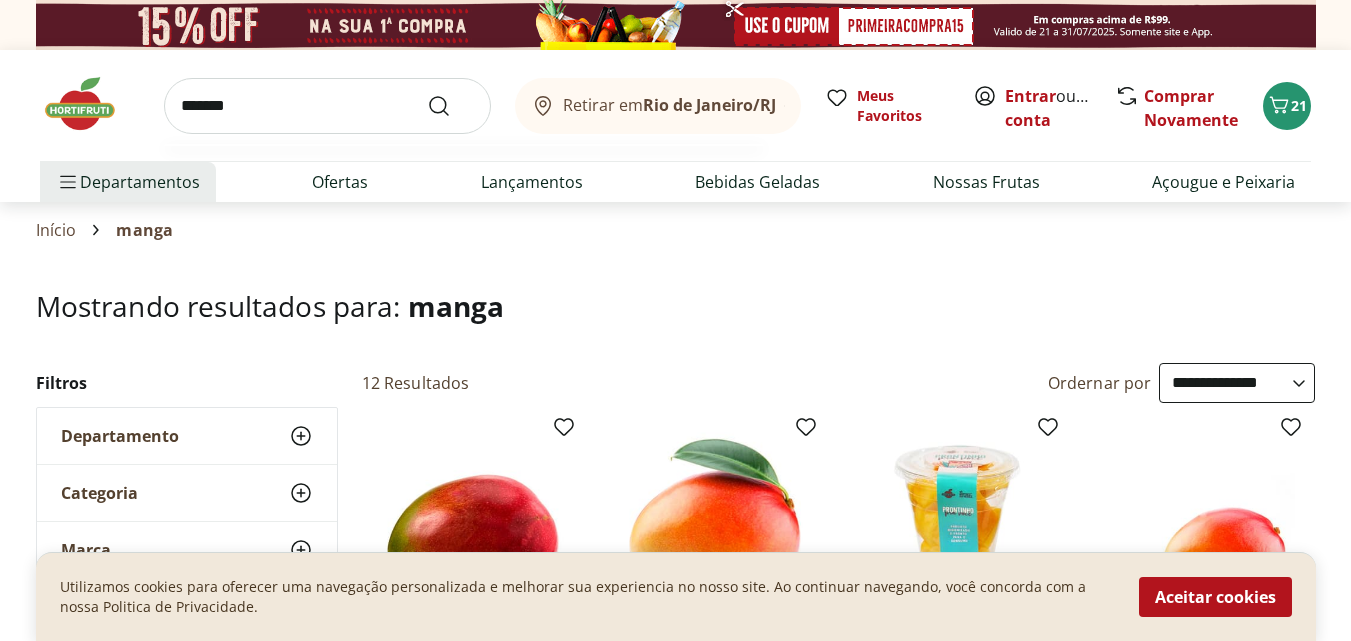type on "*******" 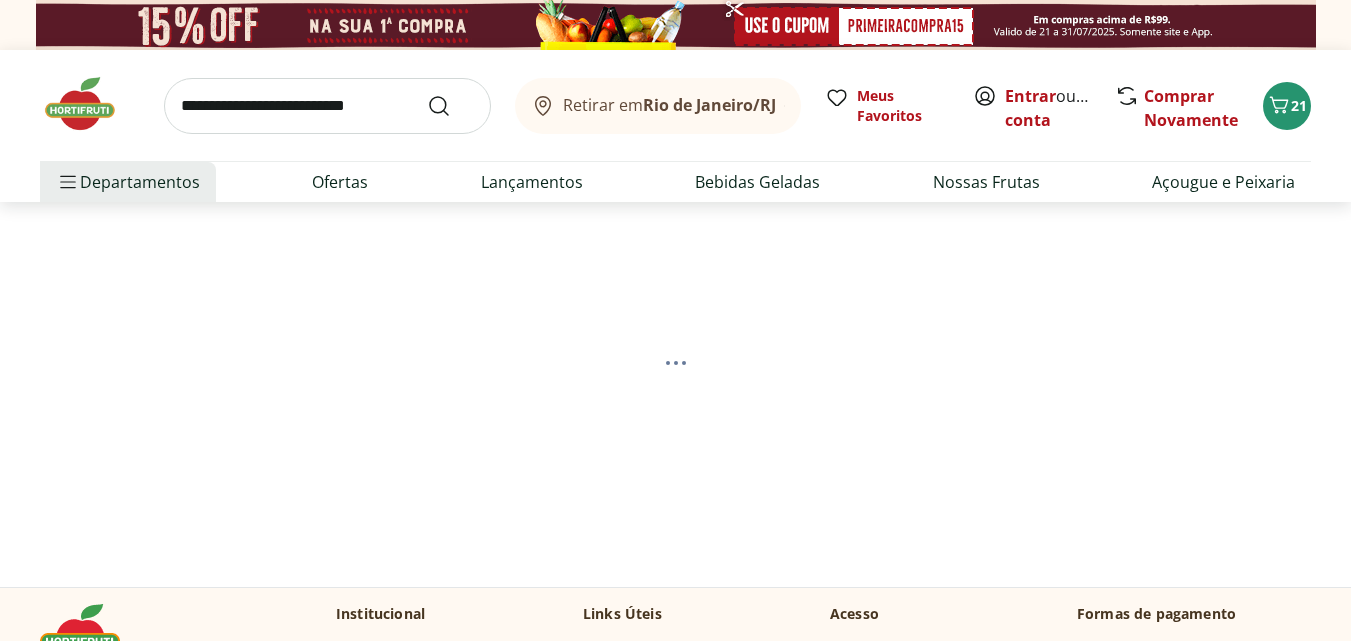 select on "**********" 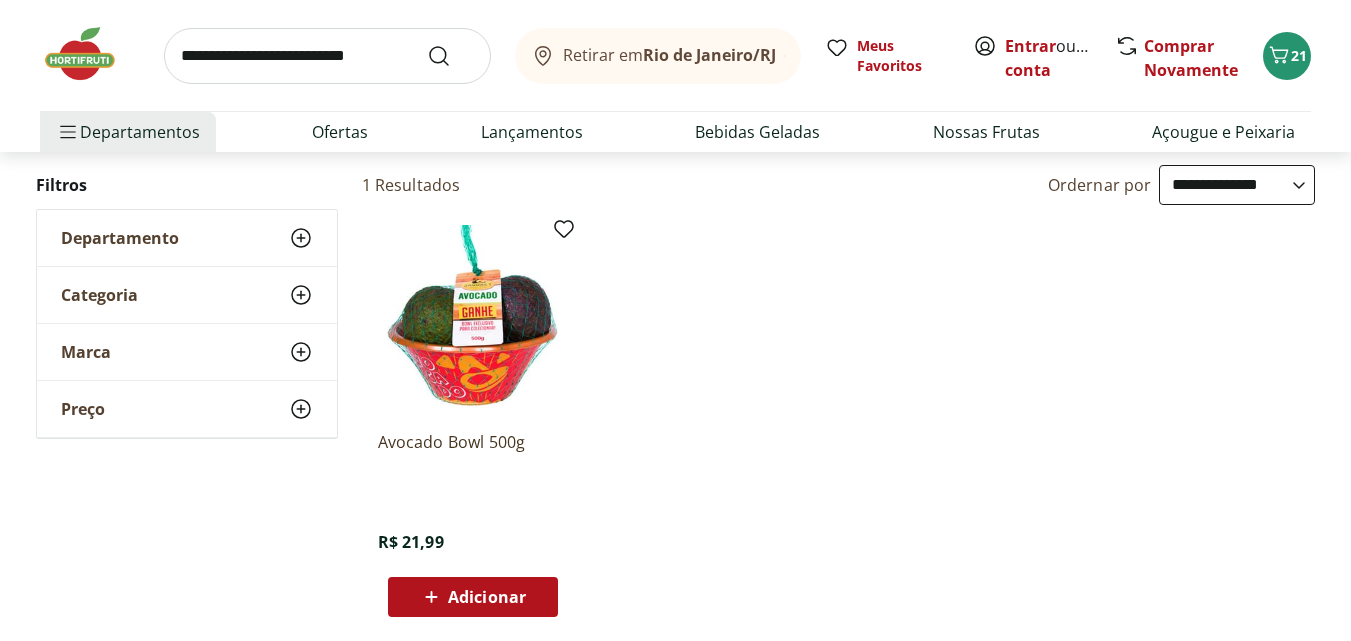 scroll, scrollTop: 200, scrollLeft: 0, axis: vertical 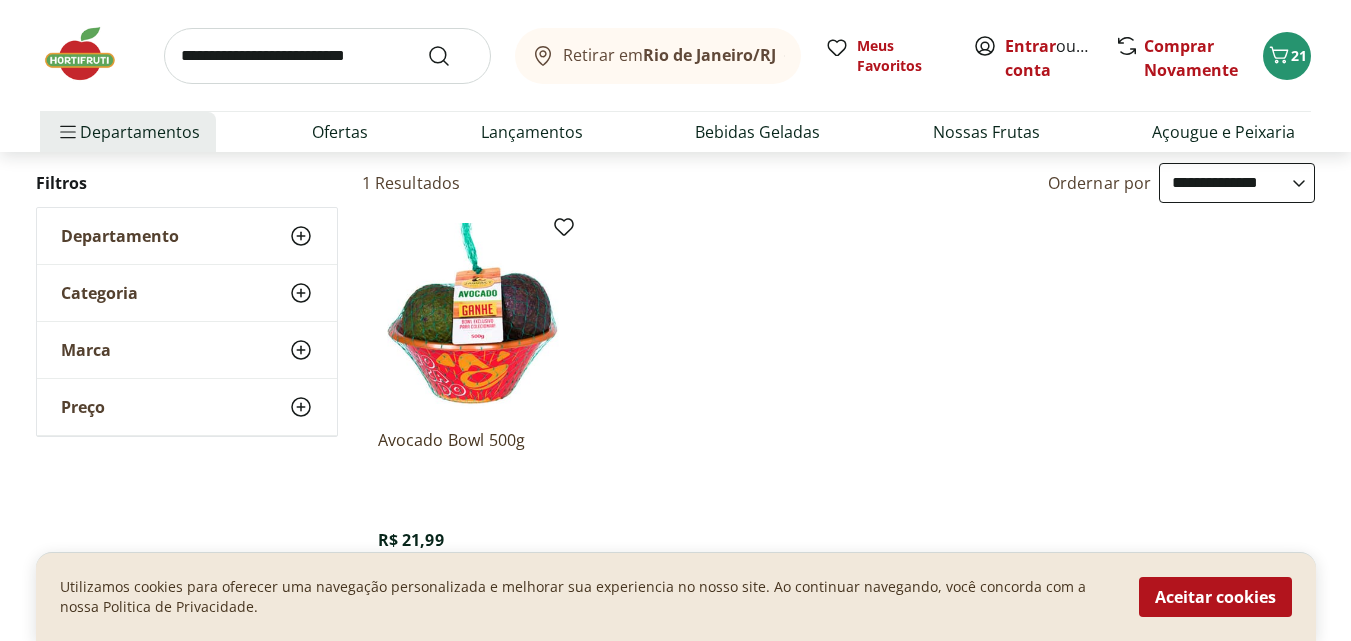 click at bounding box center [327, 56] 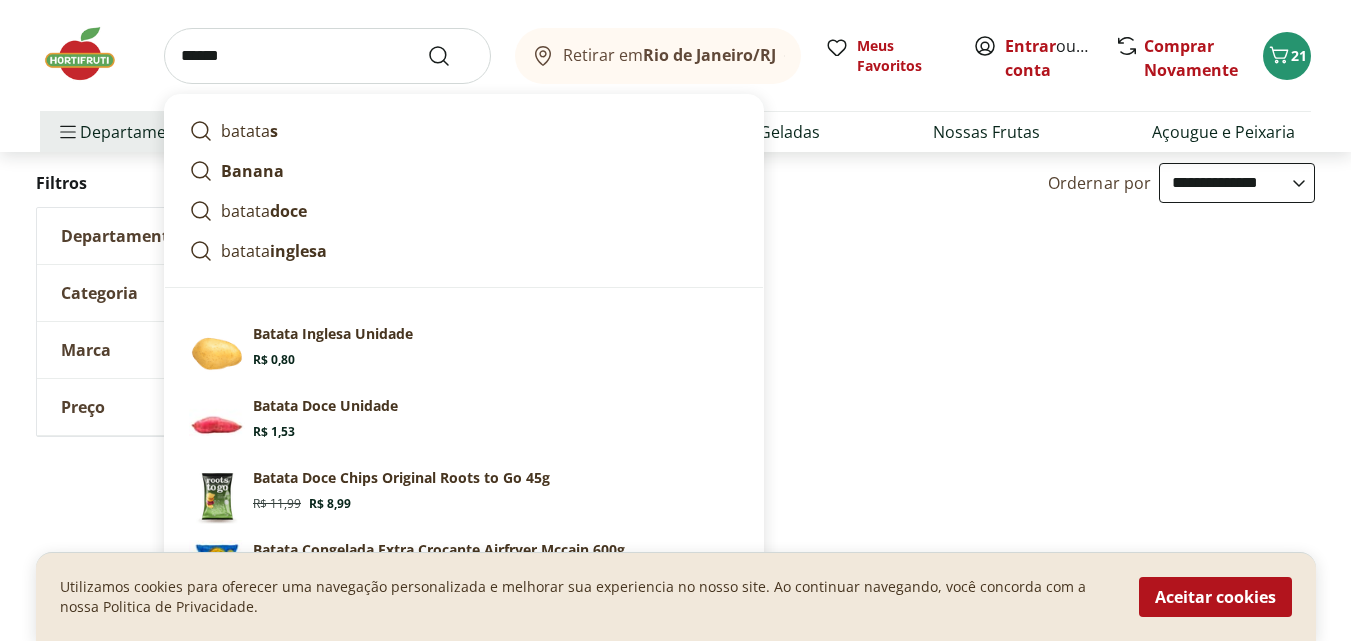 type on "******" 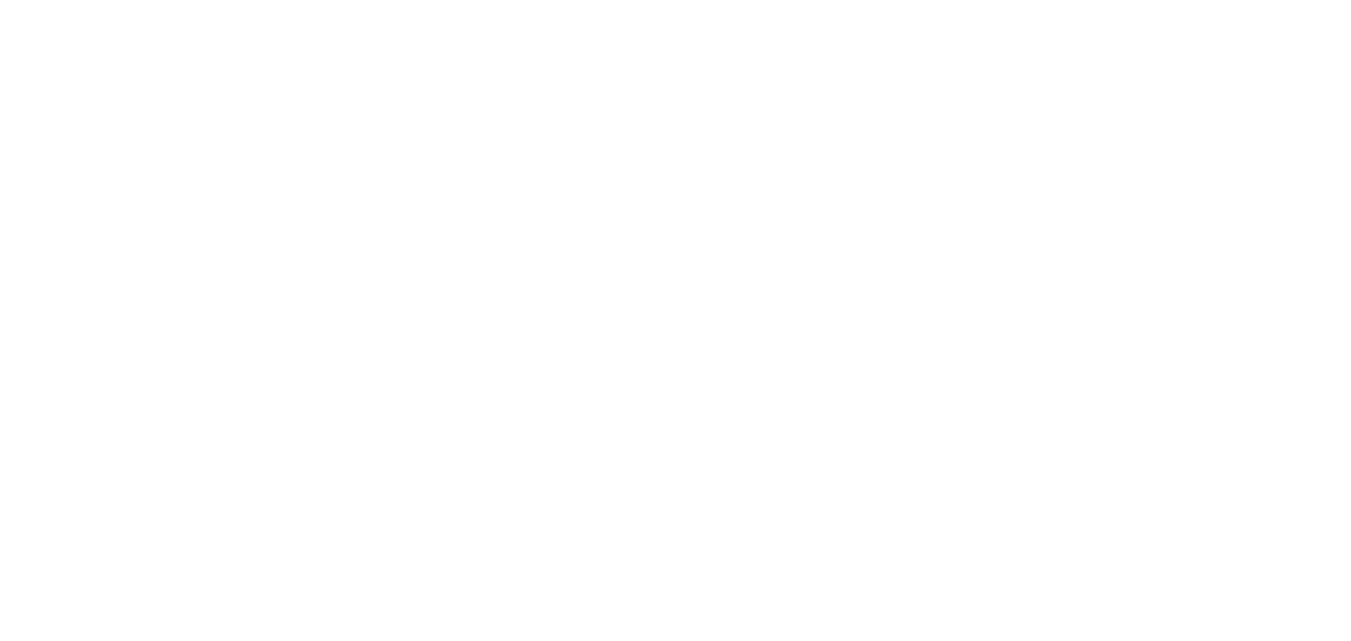 scroll, scrollTop: 0, scrollLeft: 0, axis: both 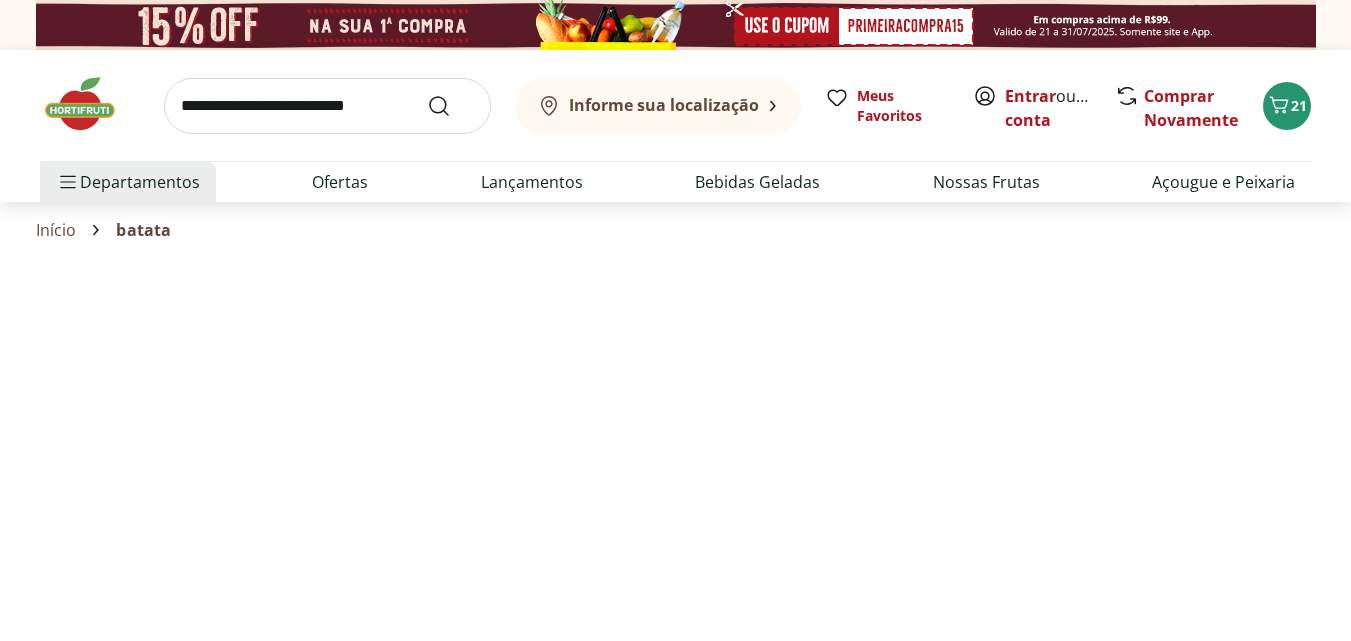 select on "**********" 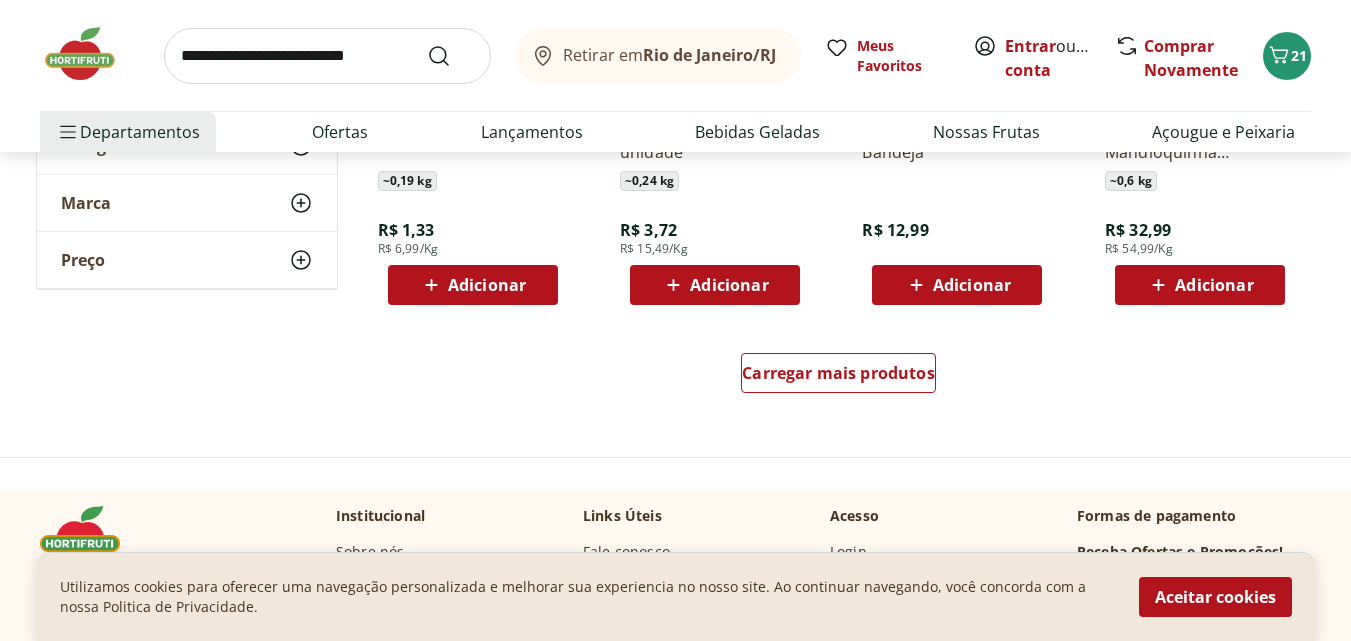 scroll, scrollTop: 1500, scrollLeft: 0, axis: vertical 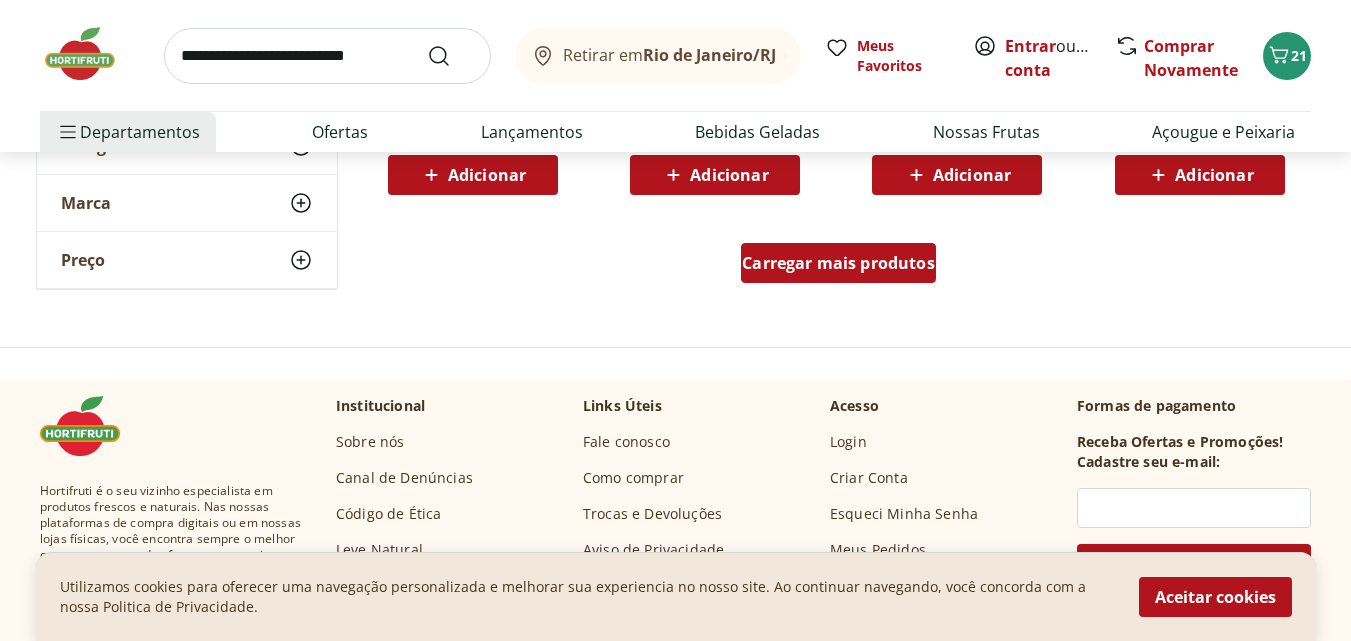 click on "Carregar mais produtos" at bounding box center (838, 263) 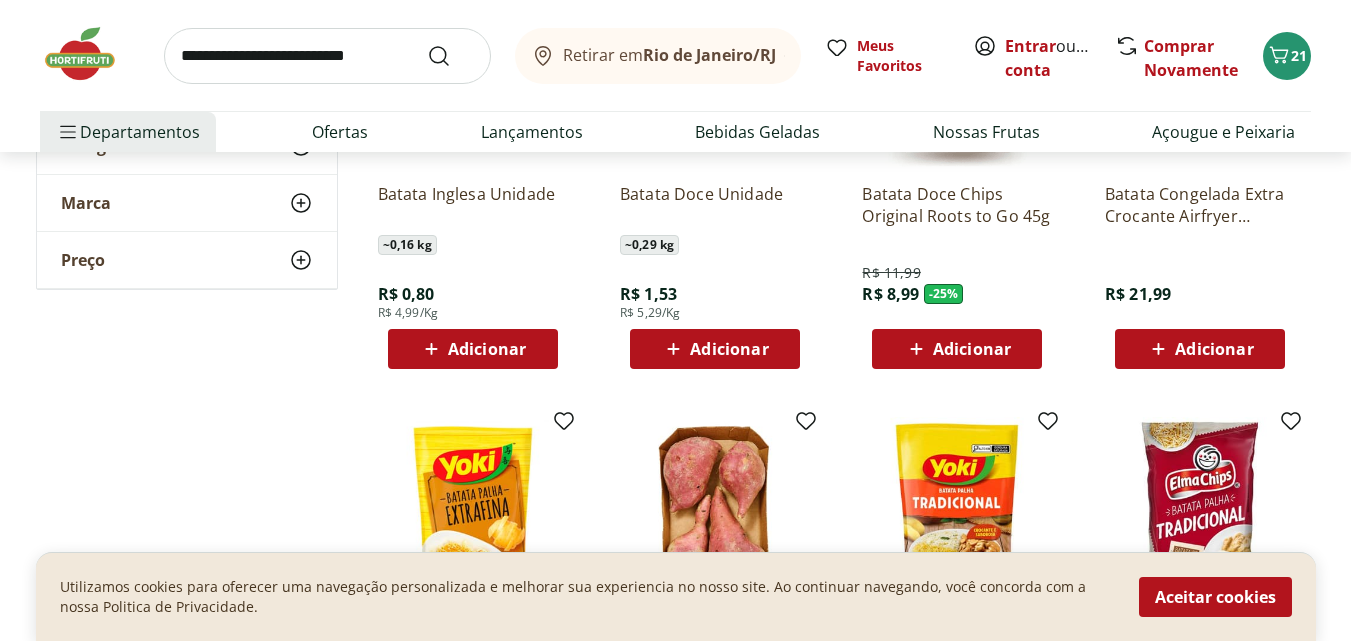 scroll, scrollTop: 460, scrollLeft: 0, axis: vertical 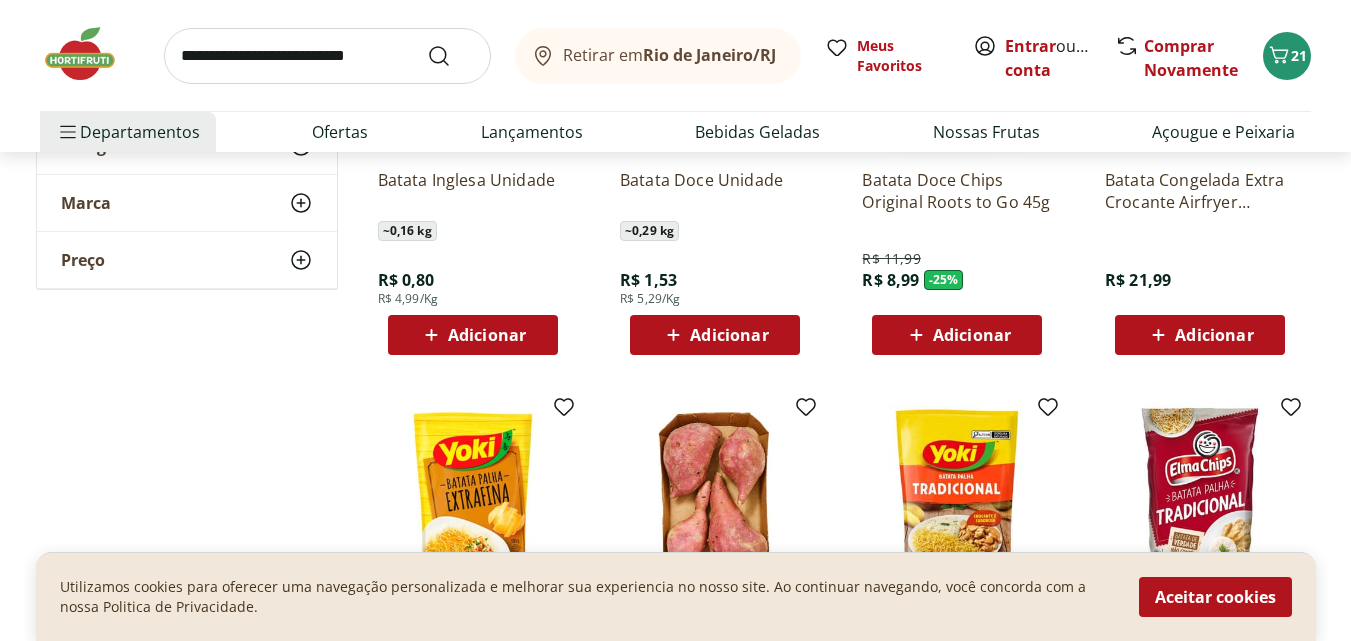 click on "Adicionar" at bounding box center (487, 335) 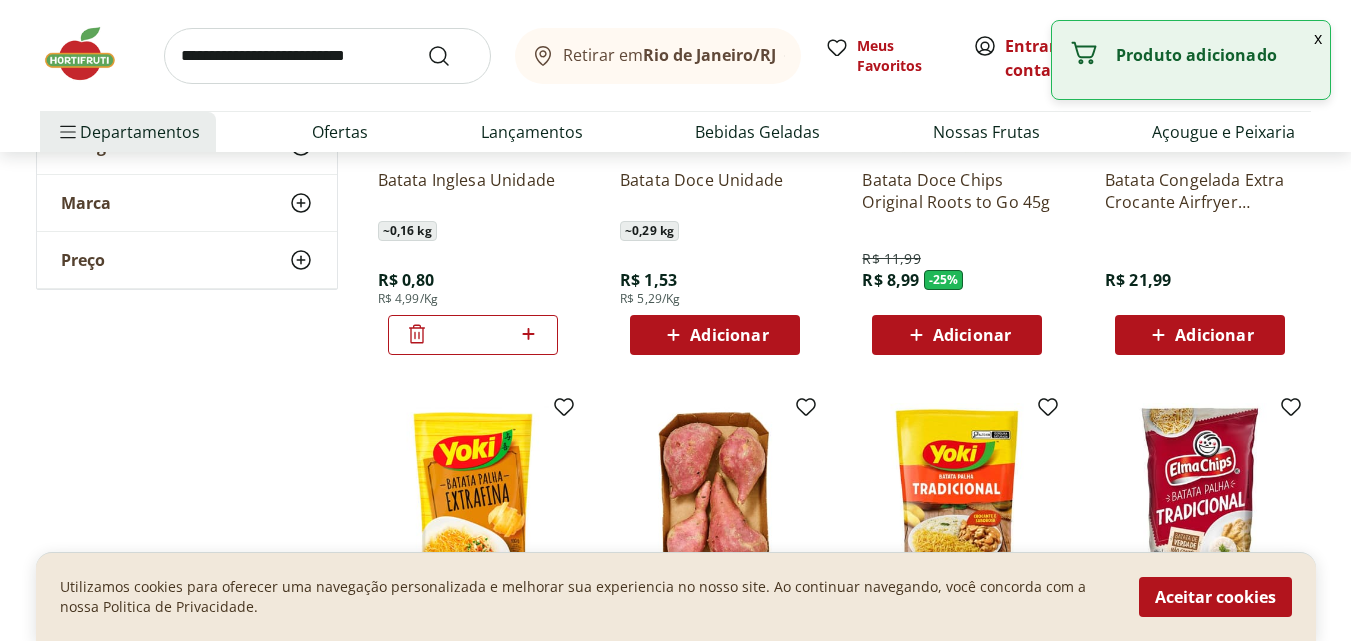 click 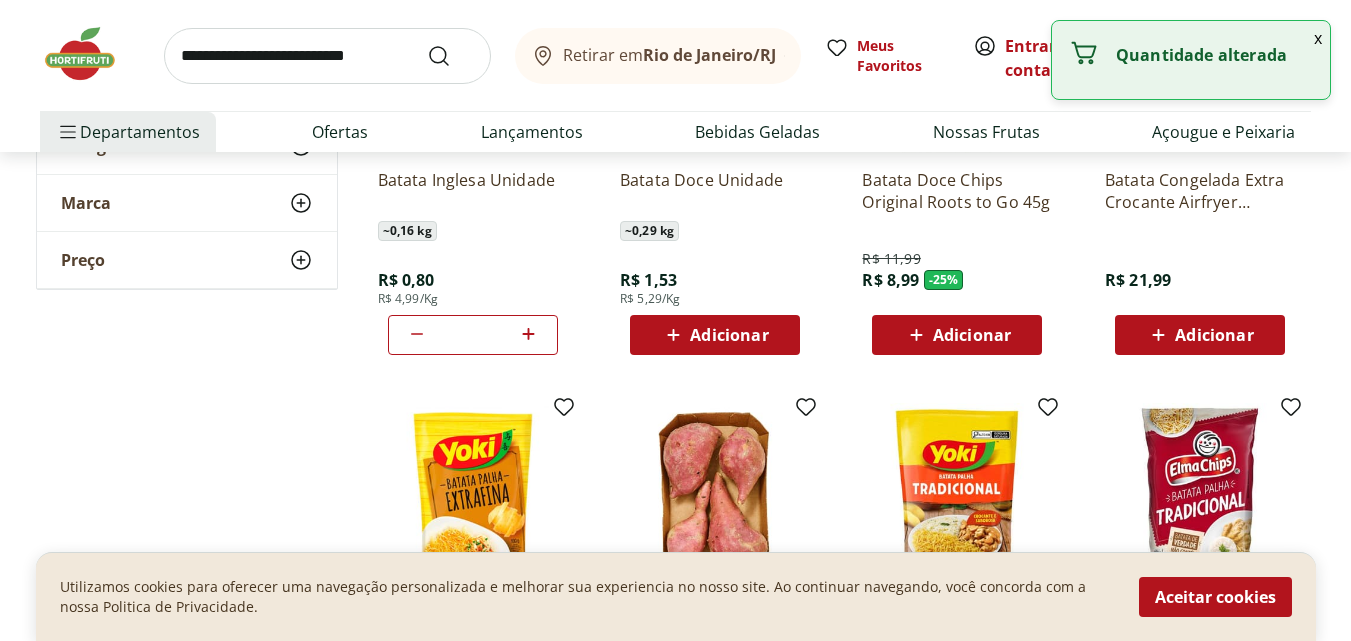 click 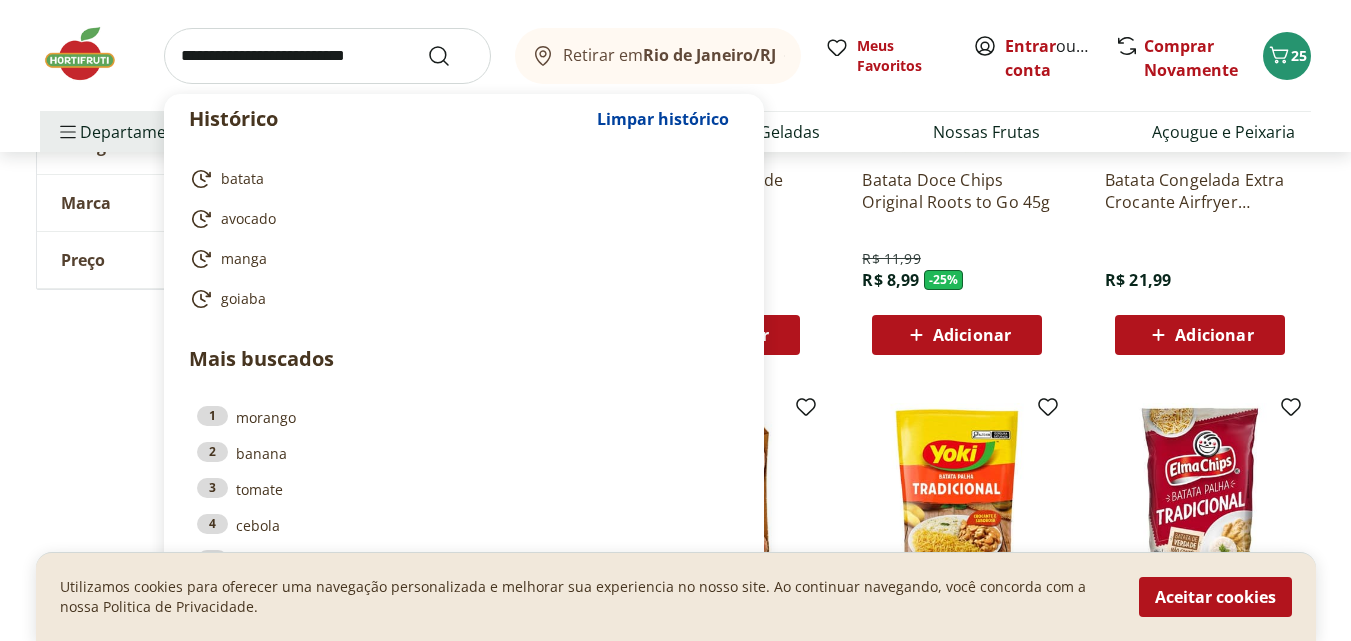 click at bounding box center [327, 56] 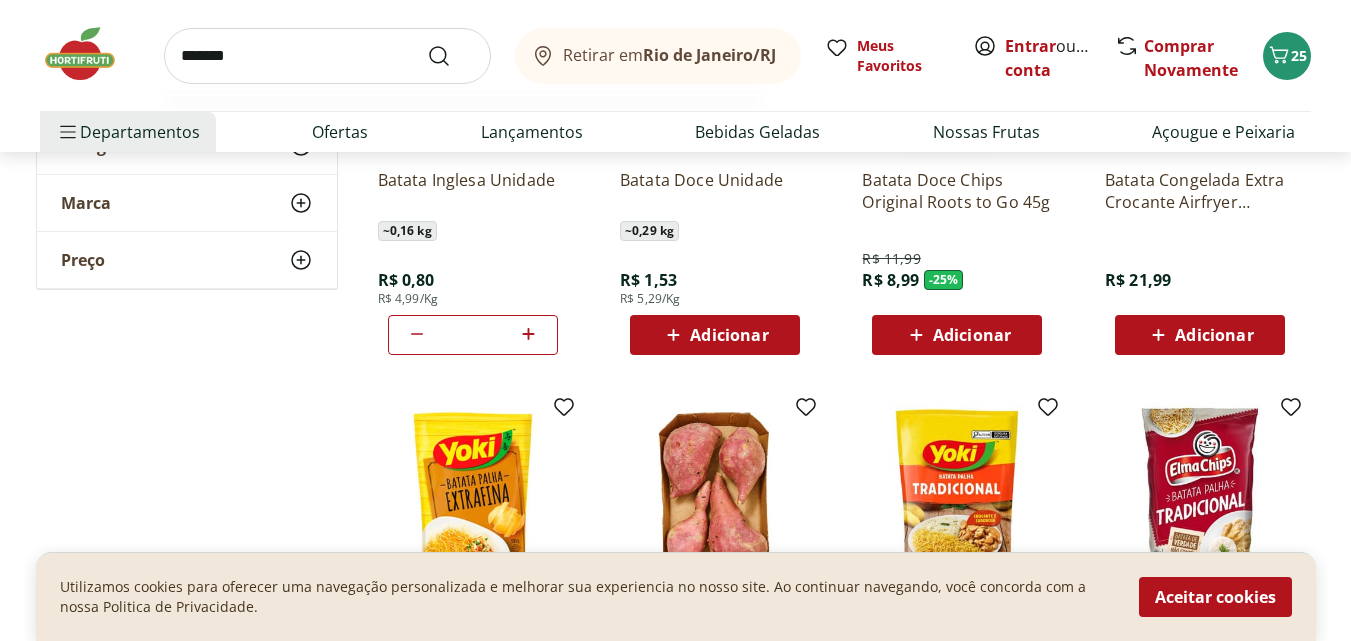 type on "*******" 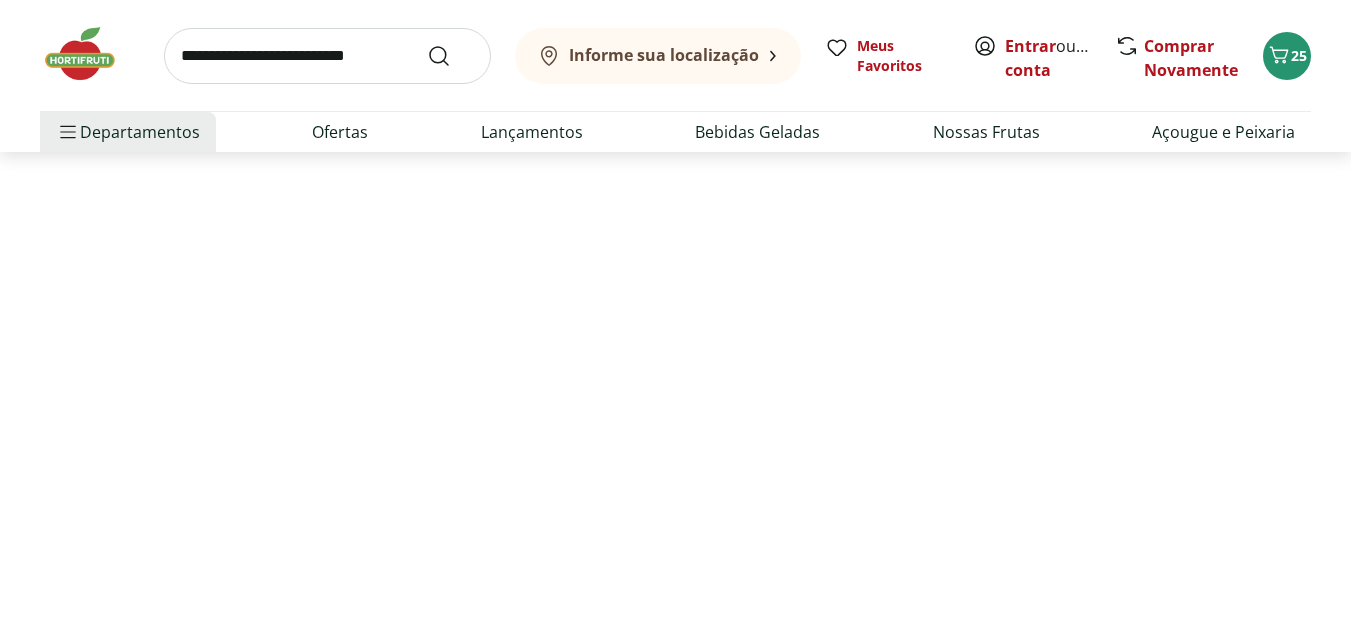 scroll, scrollTop: 0, scrollLeft: 0, axis: both 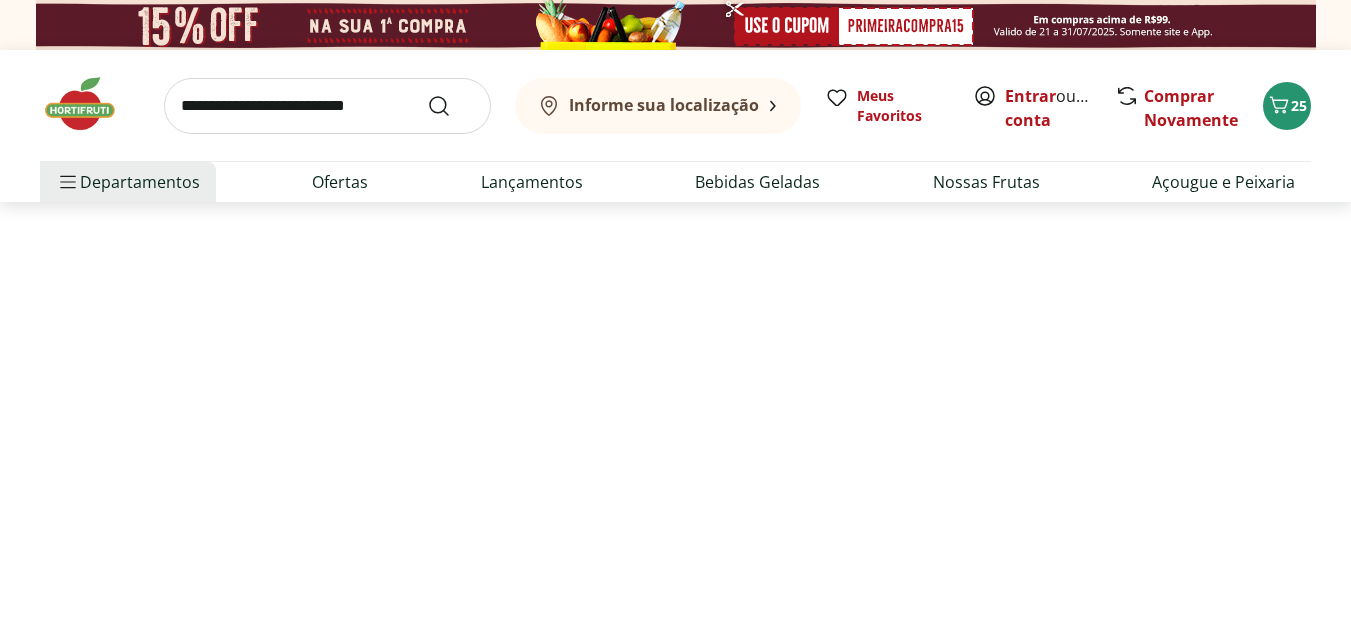 select on "**********" 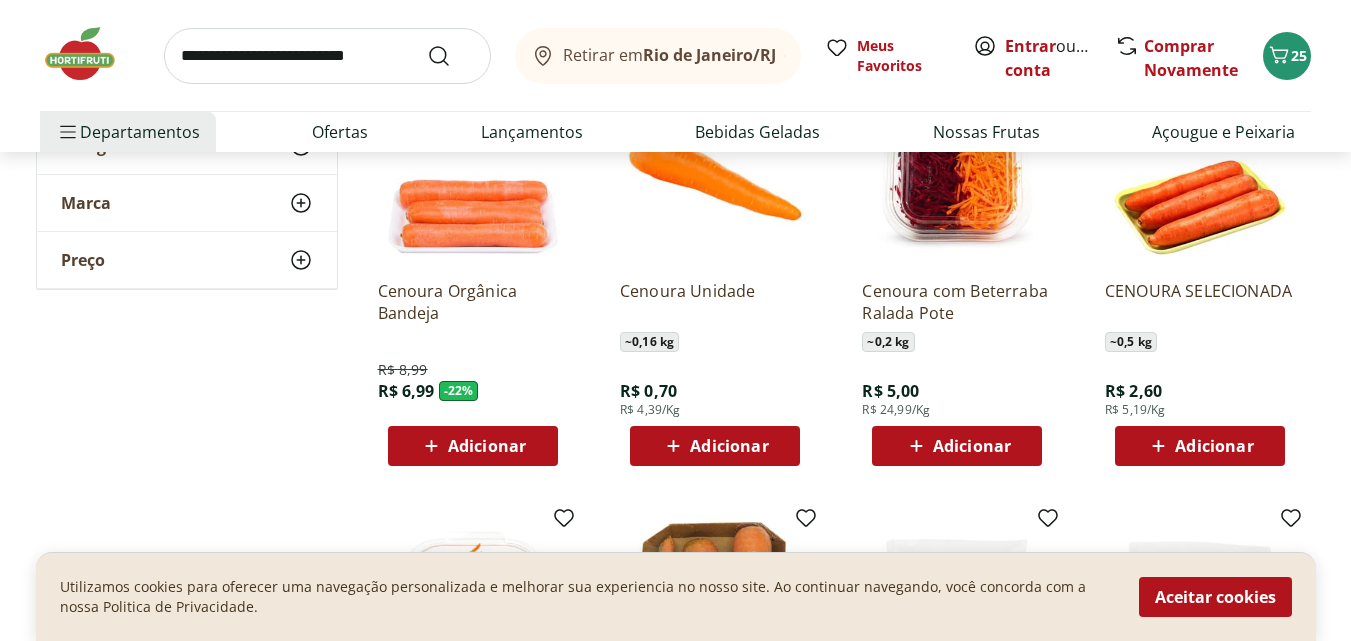 scroll, scrollTop: 400, scrollLeft: 0, axis: vertical 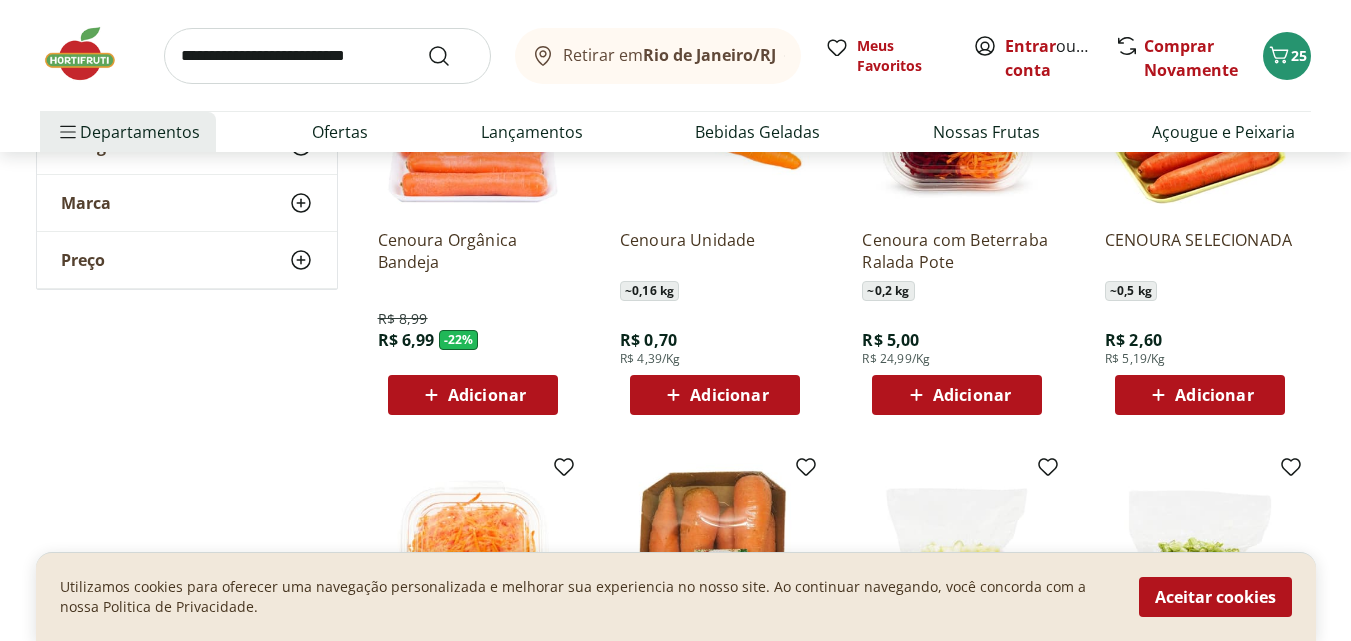click on "Adicionar" at bounding box center [729, 395] 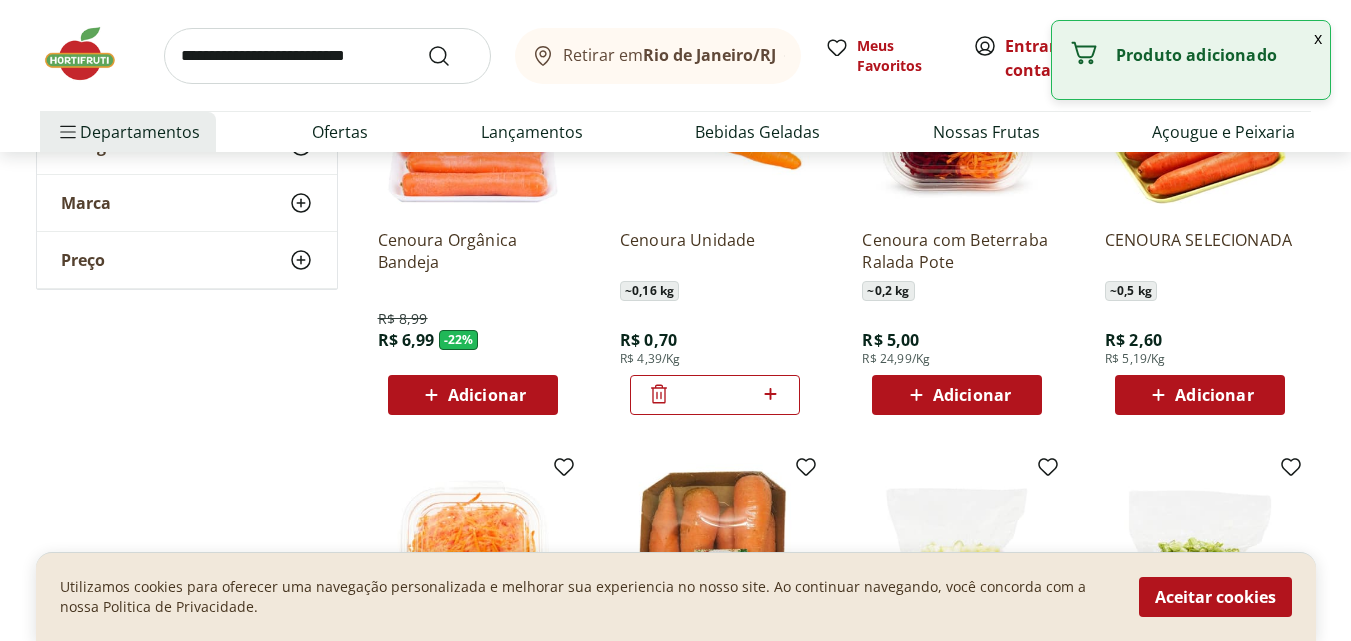 click 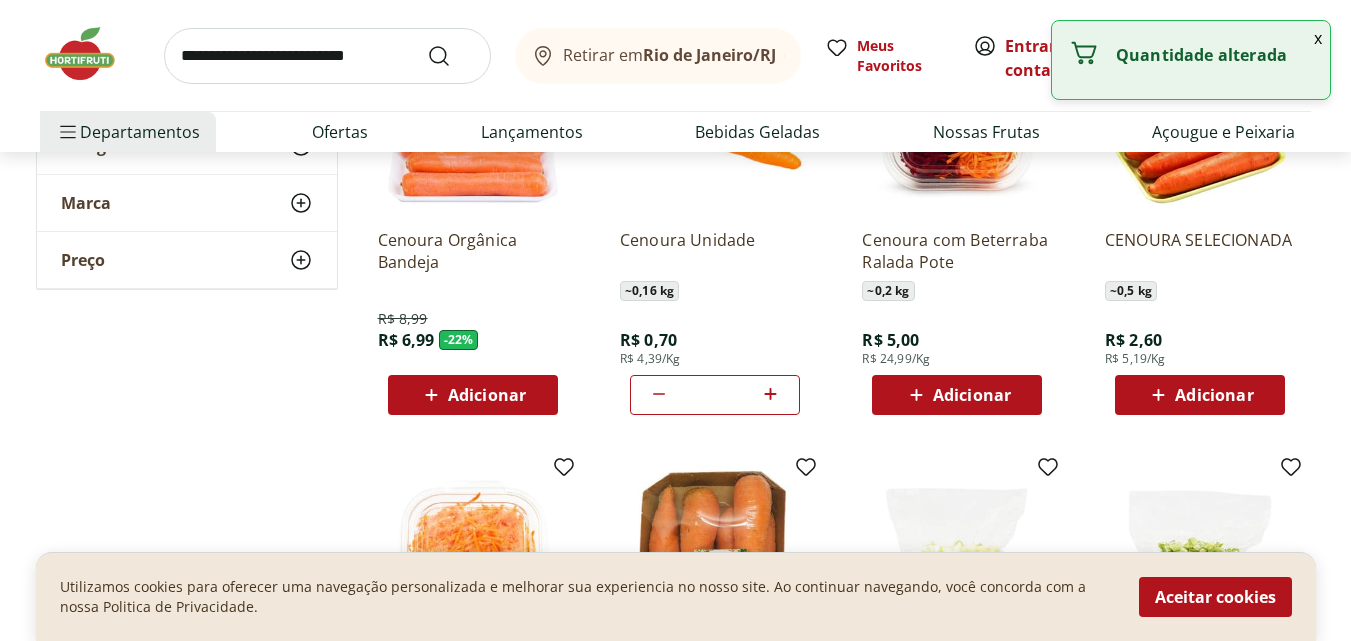click 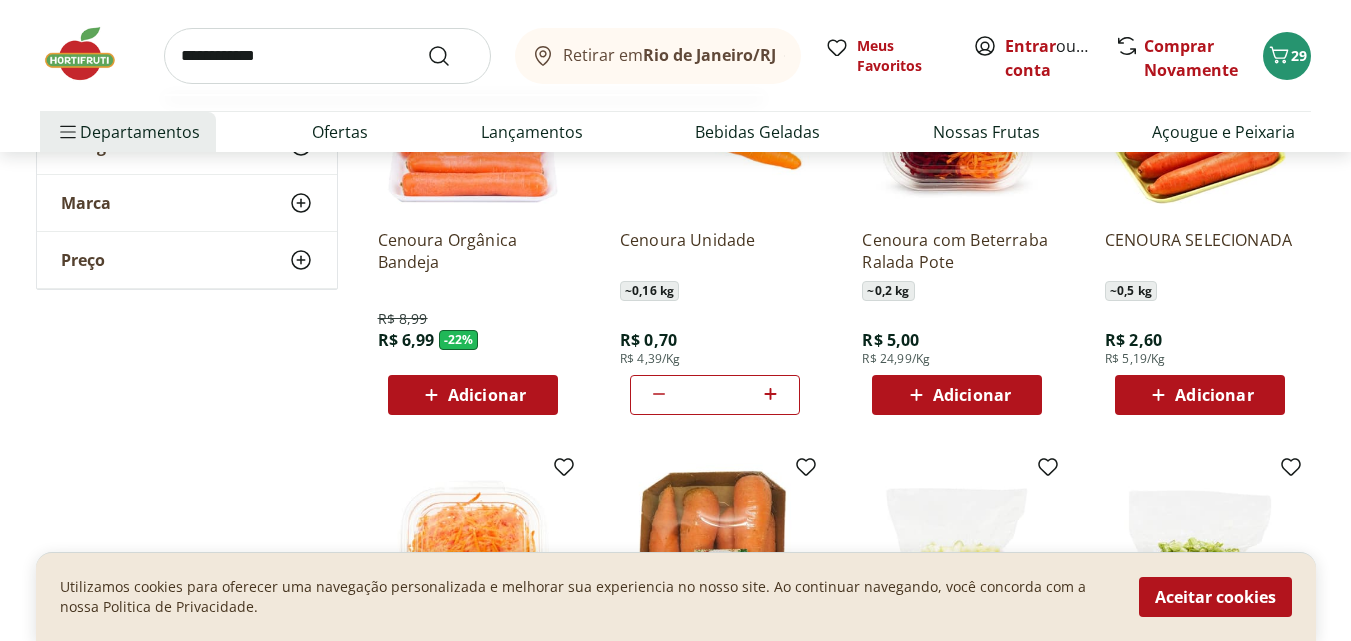 type on "**********" 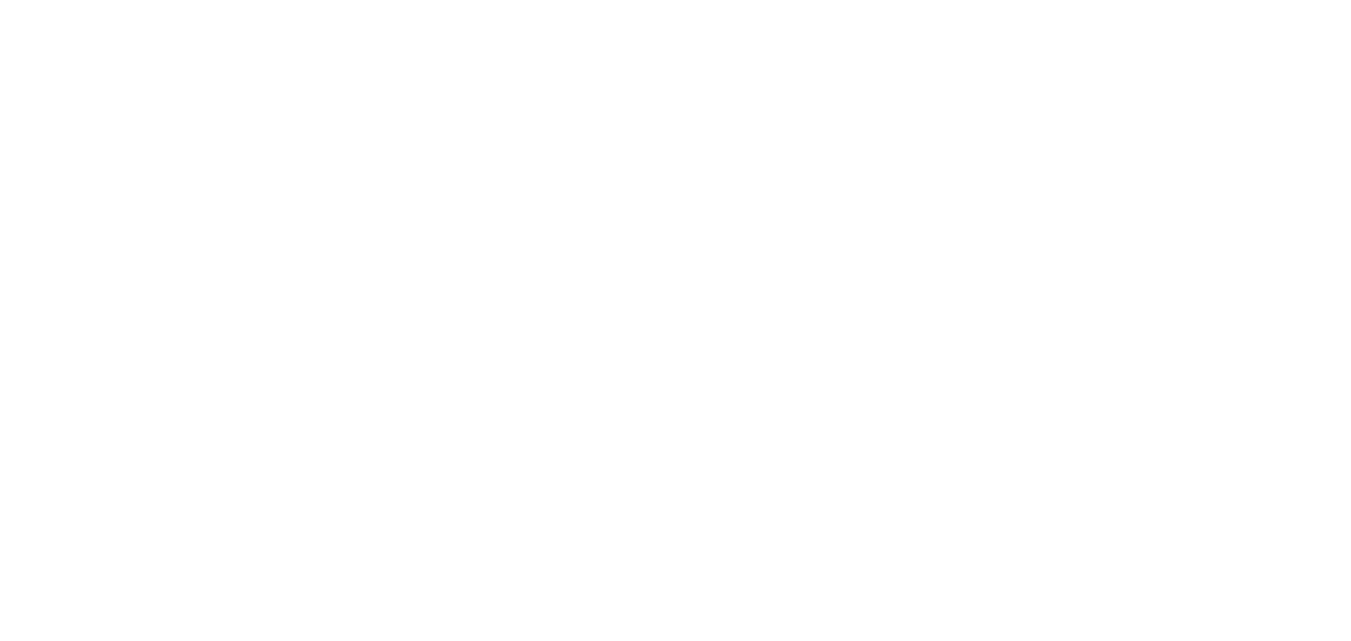 scroll, scrollTop: 0, scrollLeft: 0, axis: both 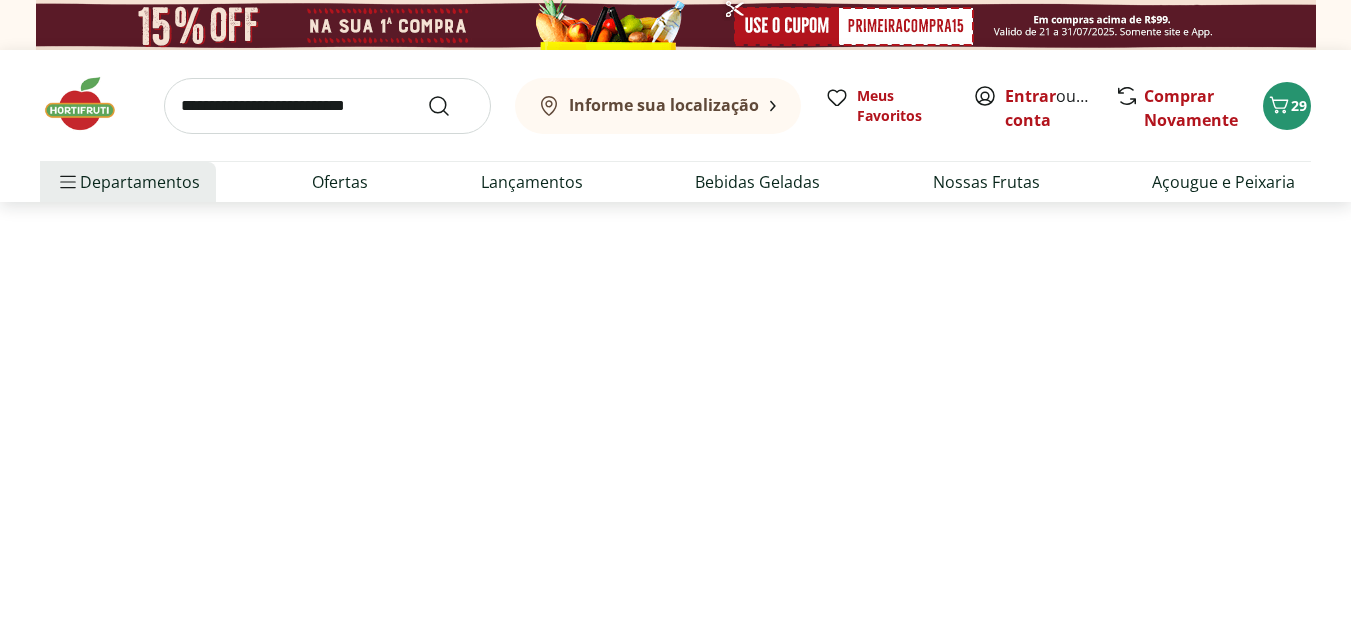 select on "**********" 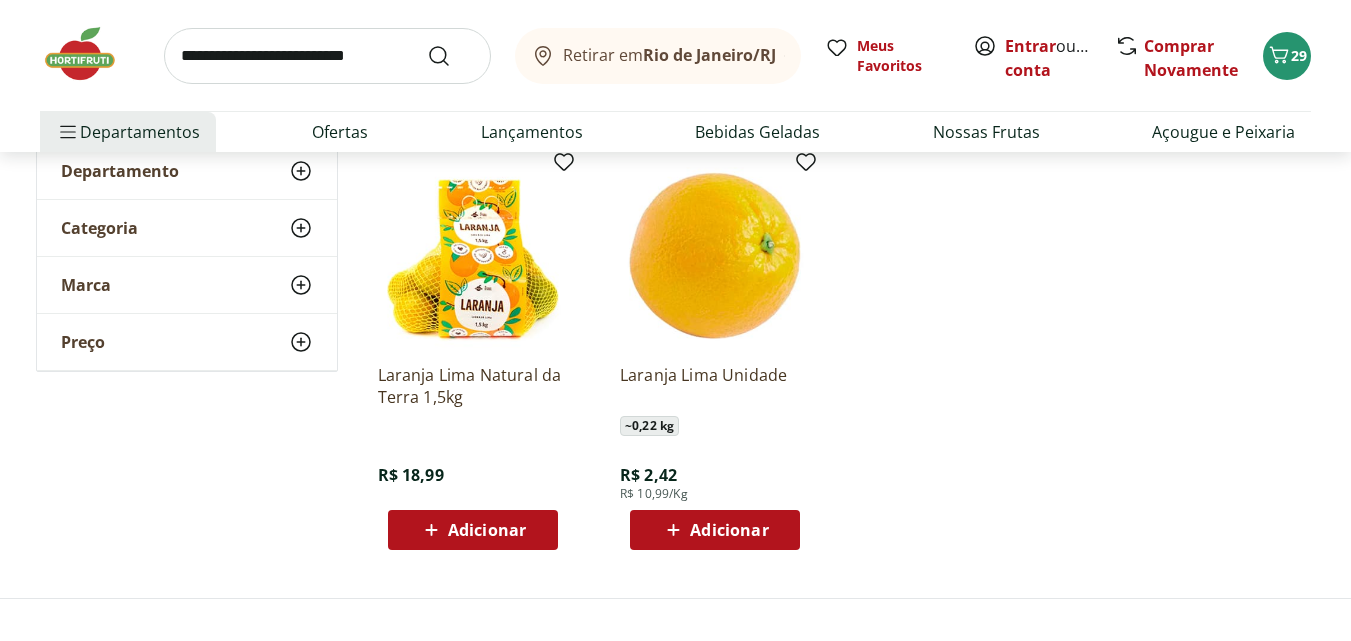 scroll, scrollTop: 300, scrollLeft: 0, axis: vertical 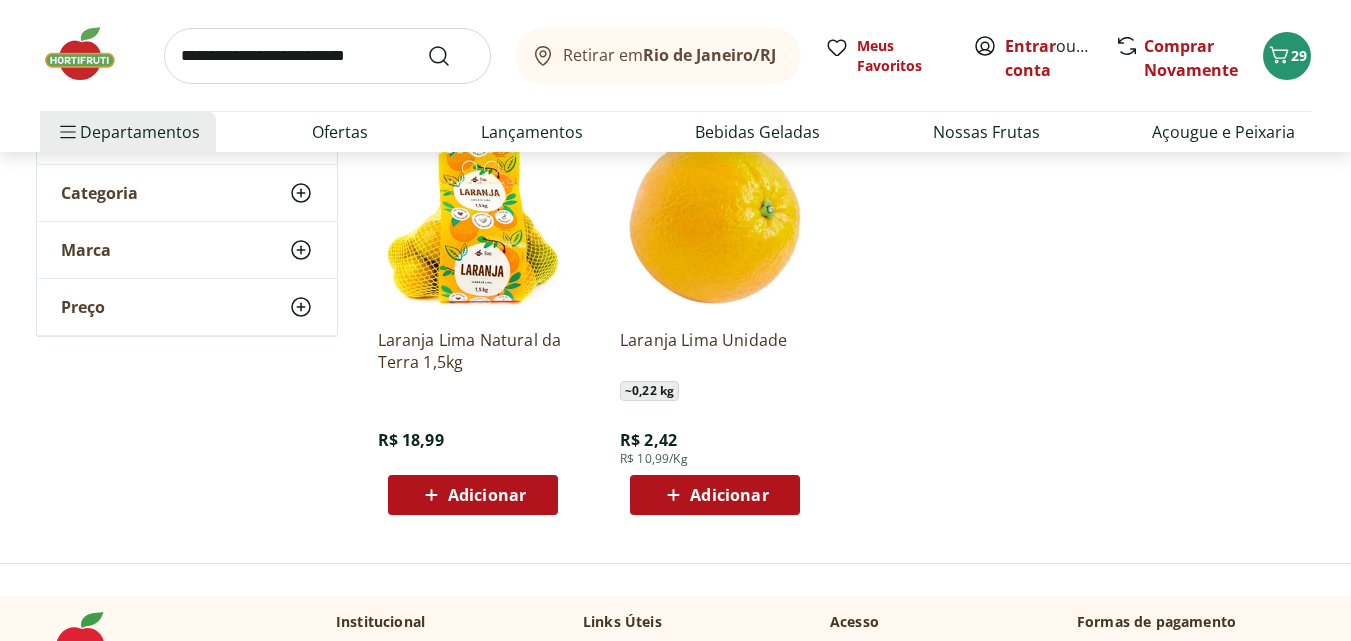 click on "Adicionar" at bounding box center (729, 495) 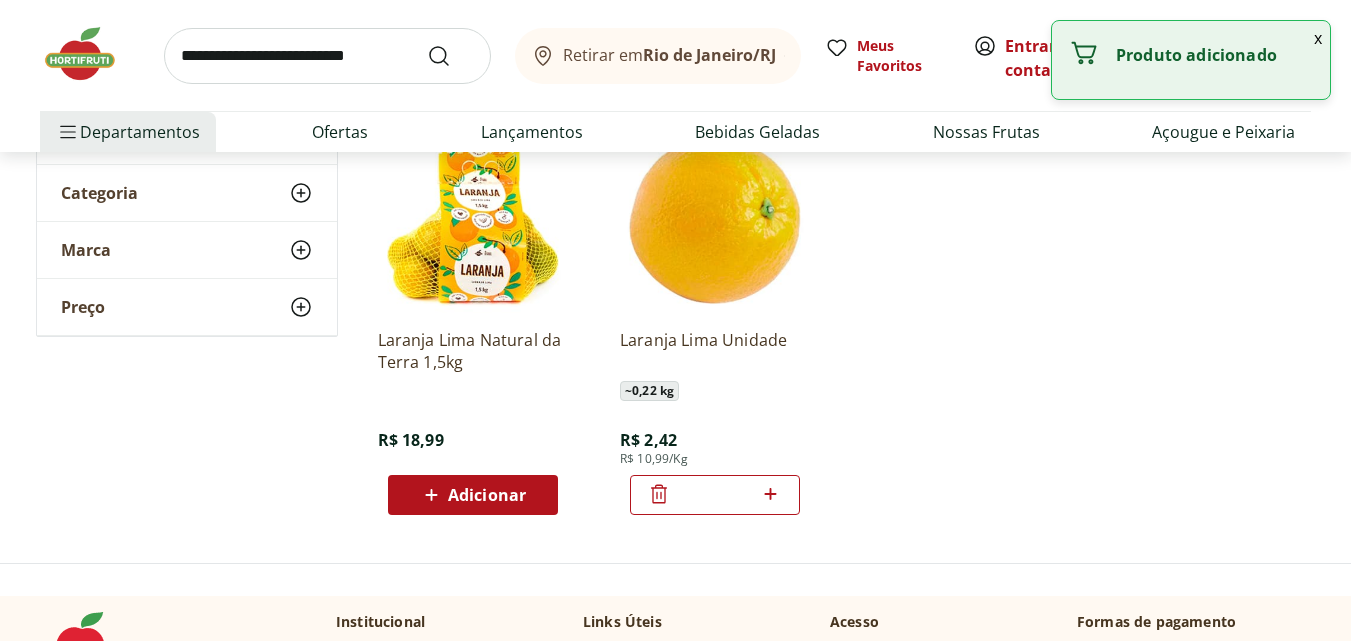 click 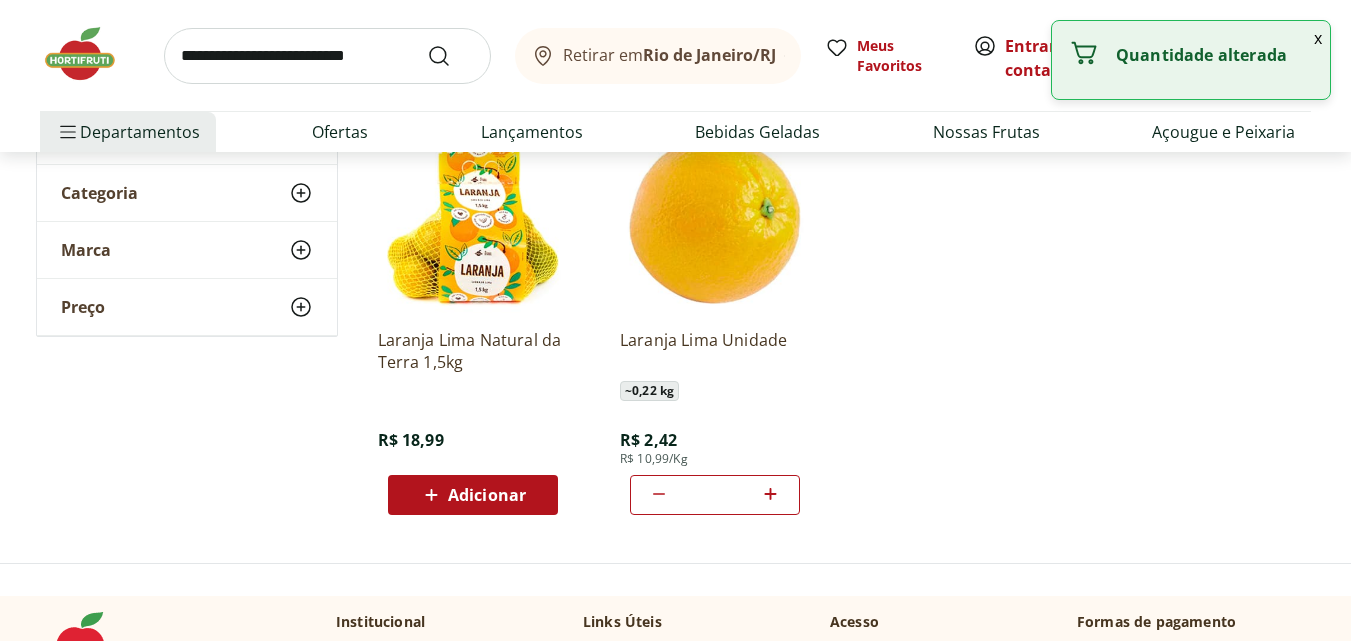 click 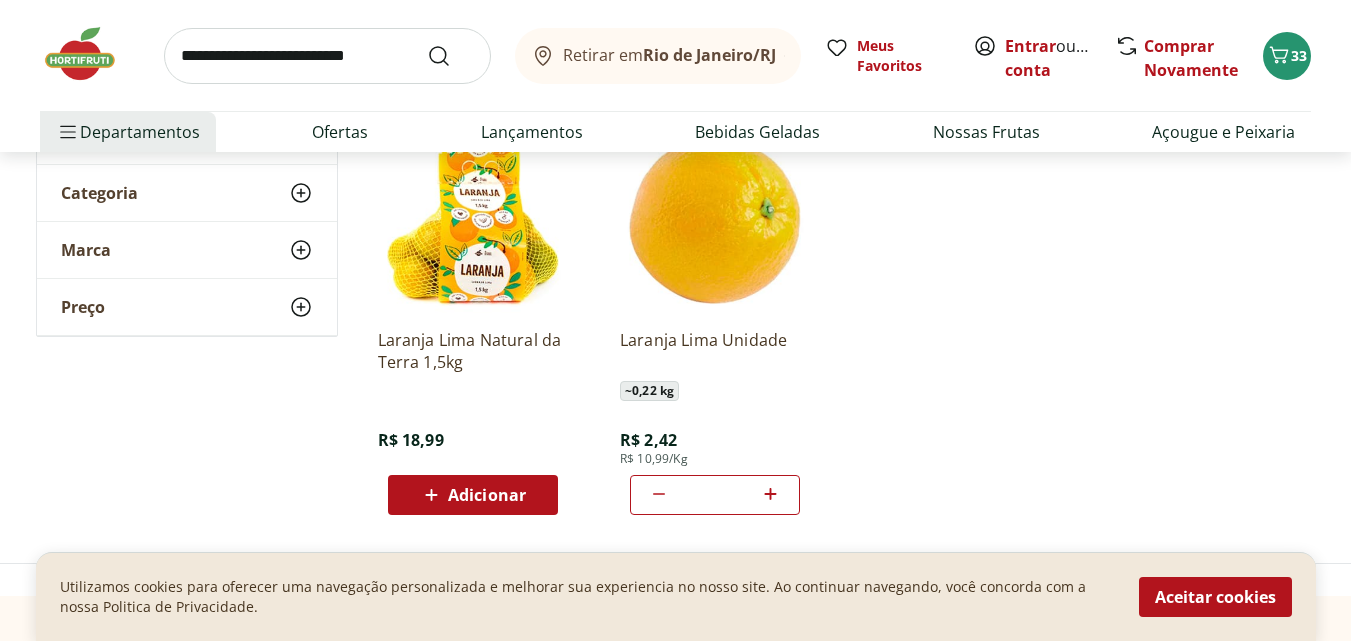 click at bounding box center (327, 56) 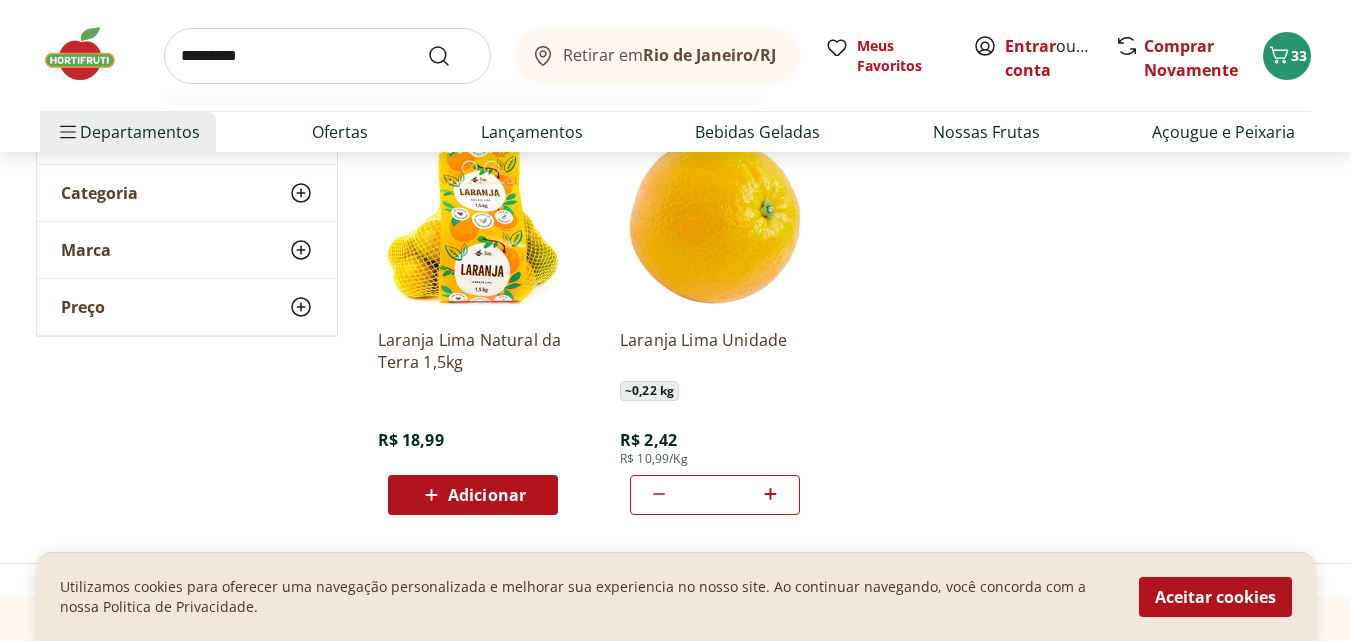 type on "*********" 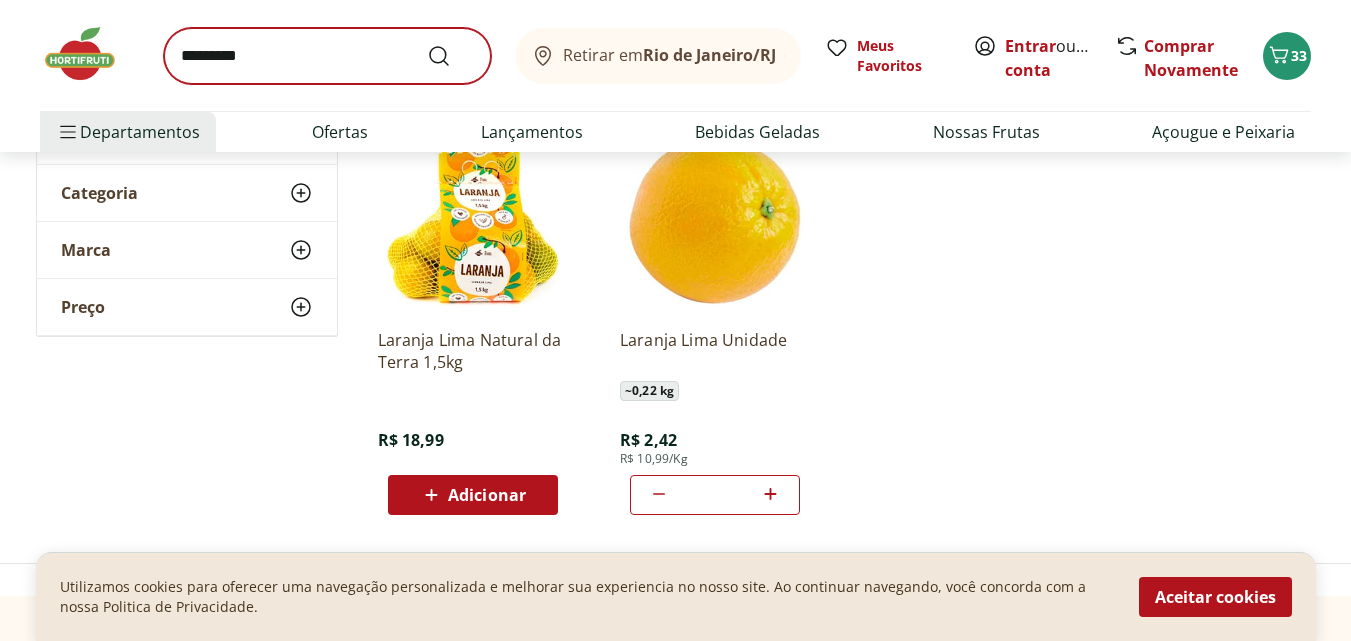 scroll, scrollTop: 0, scrollLeft: 0, axis: both 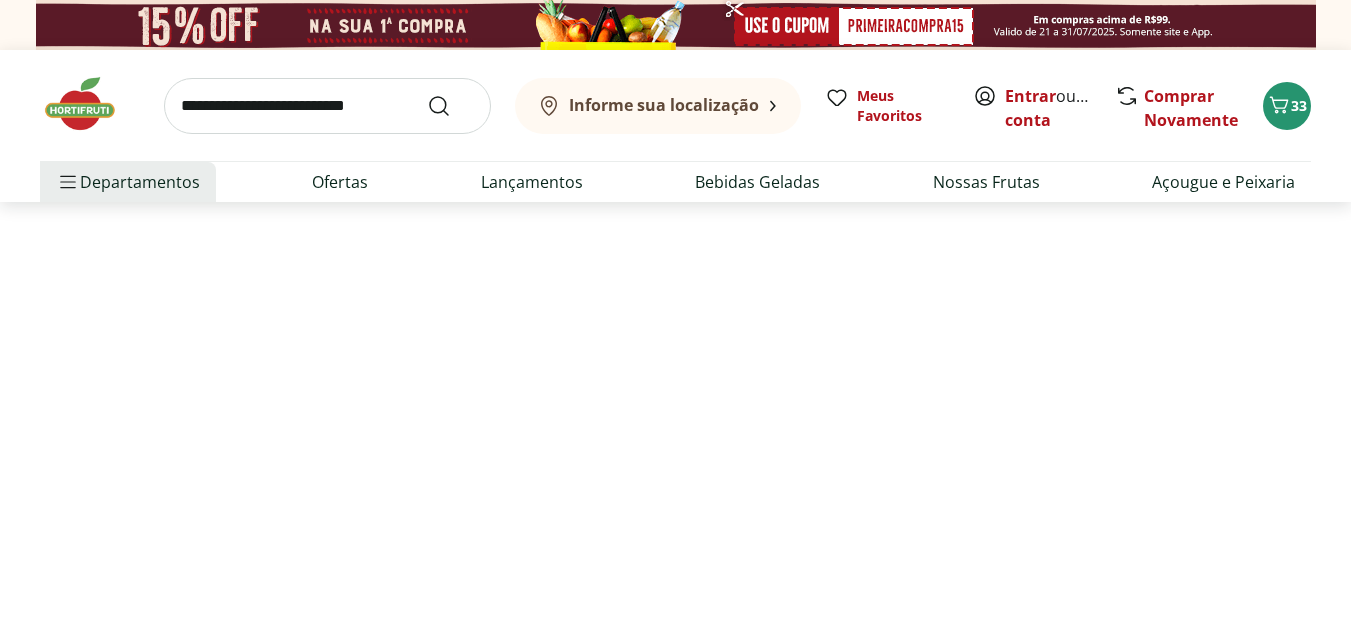 select on "**********" 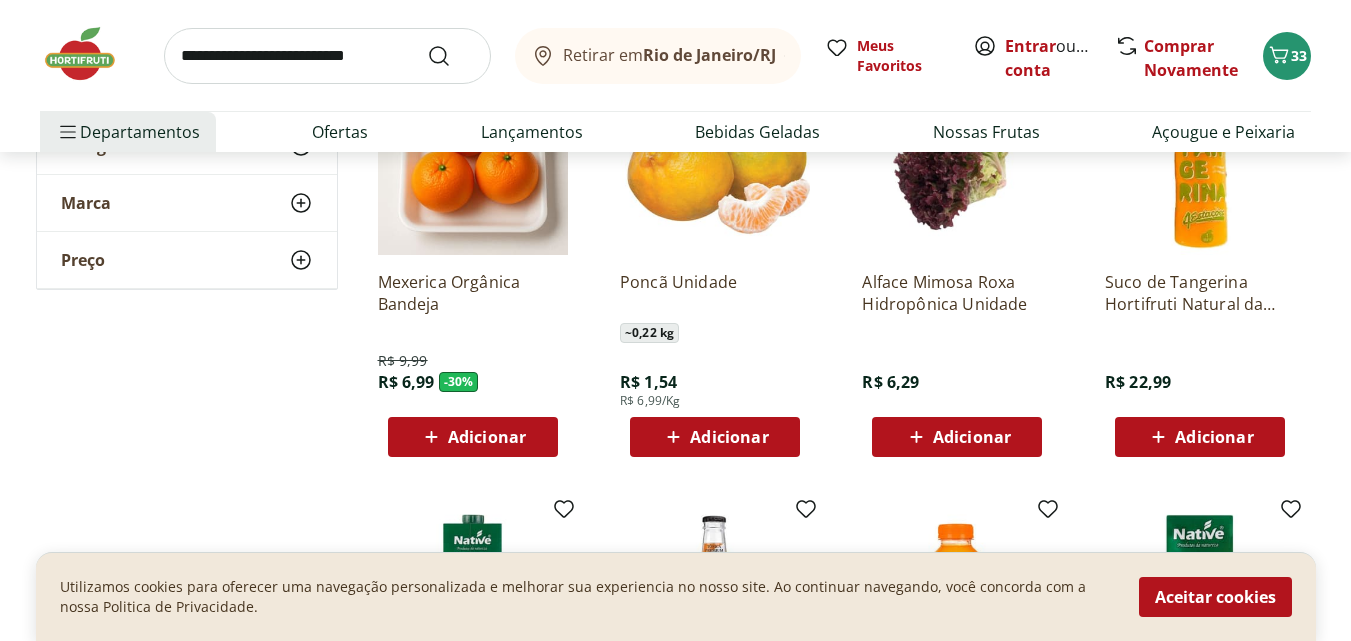 scroll, scrollTop: 800, scrollLeft: 0, axis: vertical 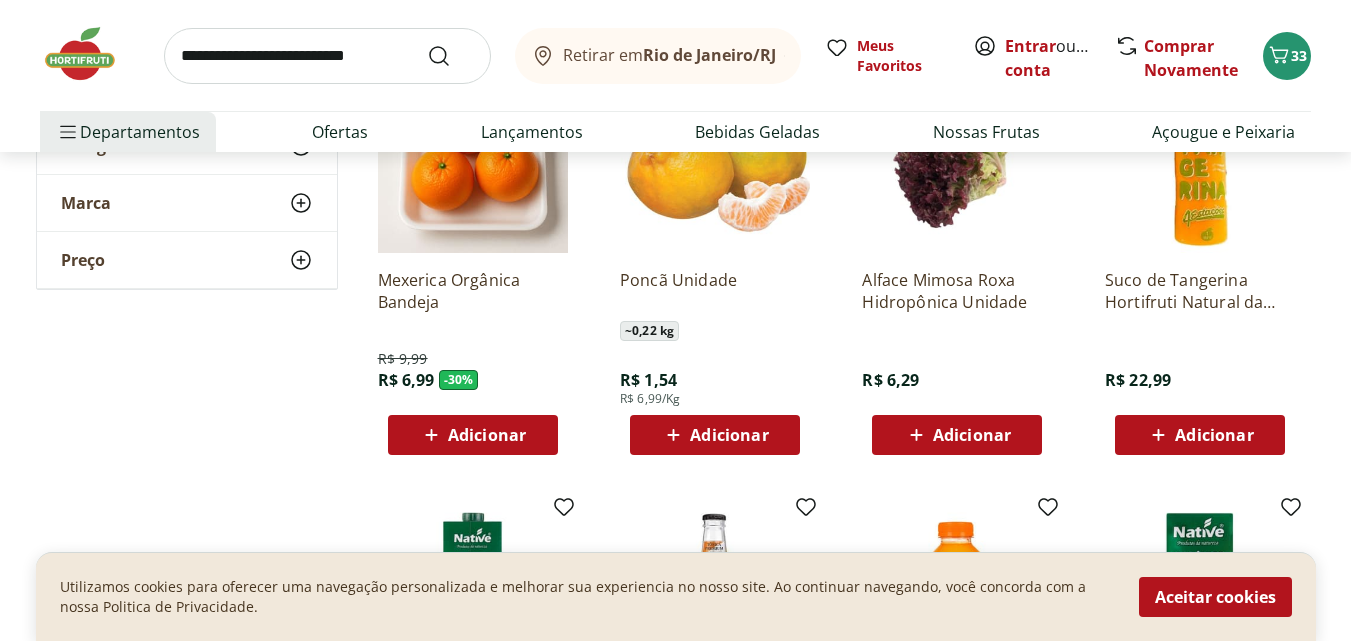 click on "Adicionar" at bounding box center (729, 435) 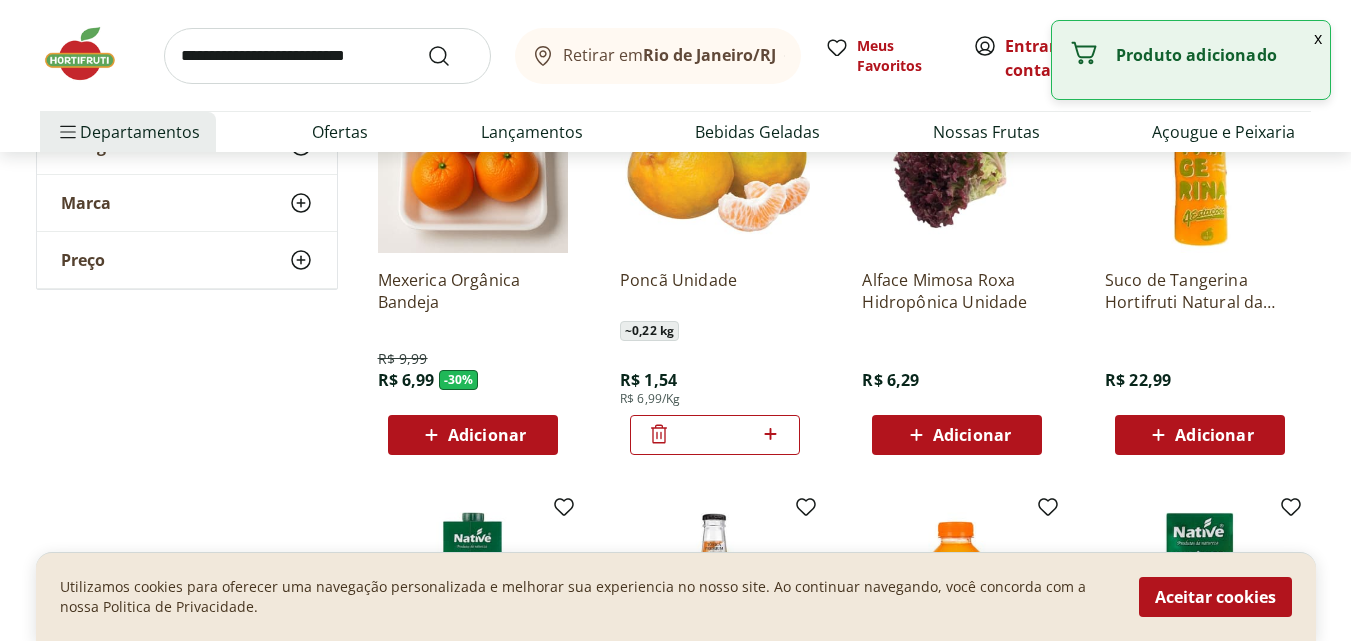 click 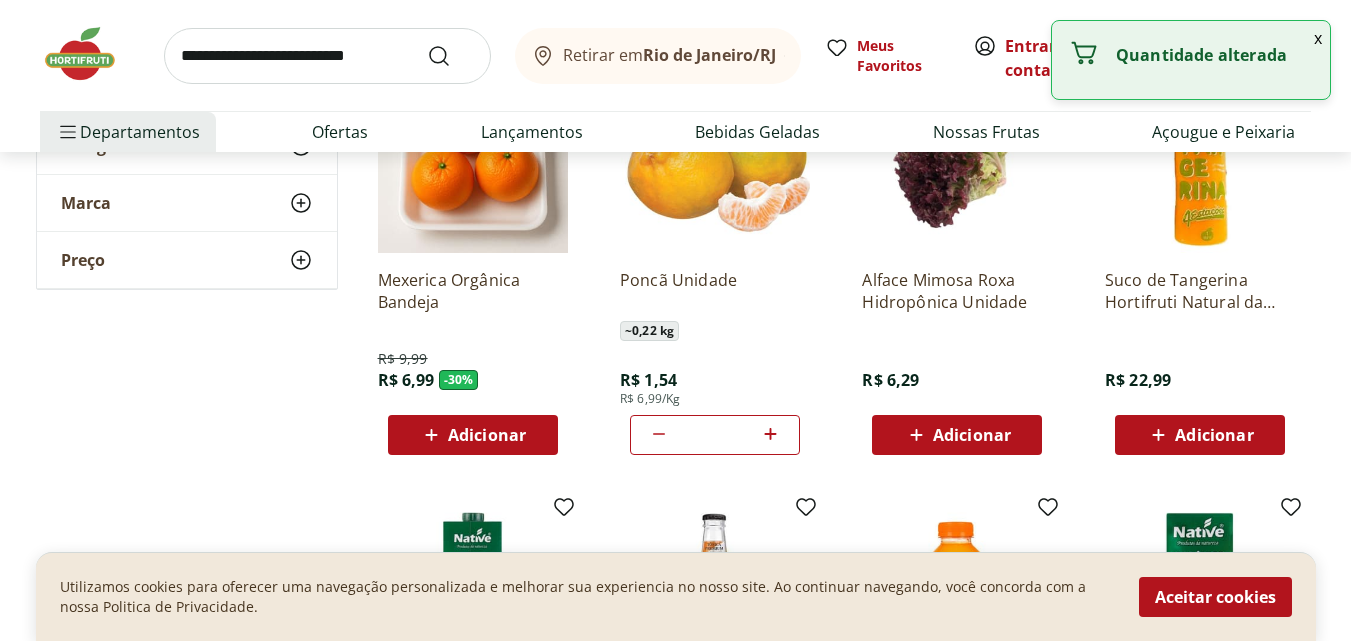 click 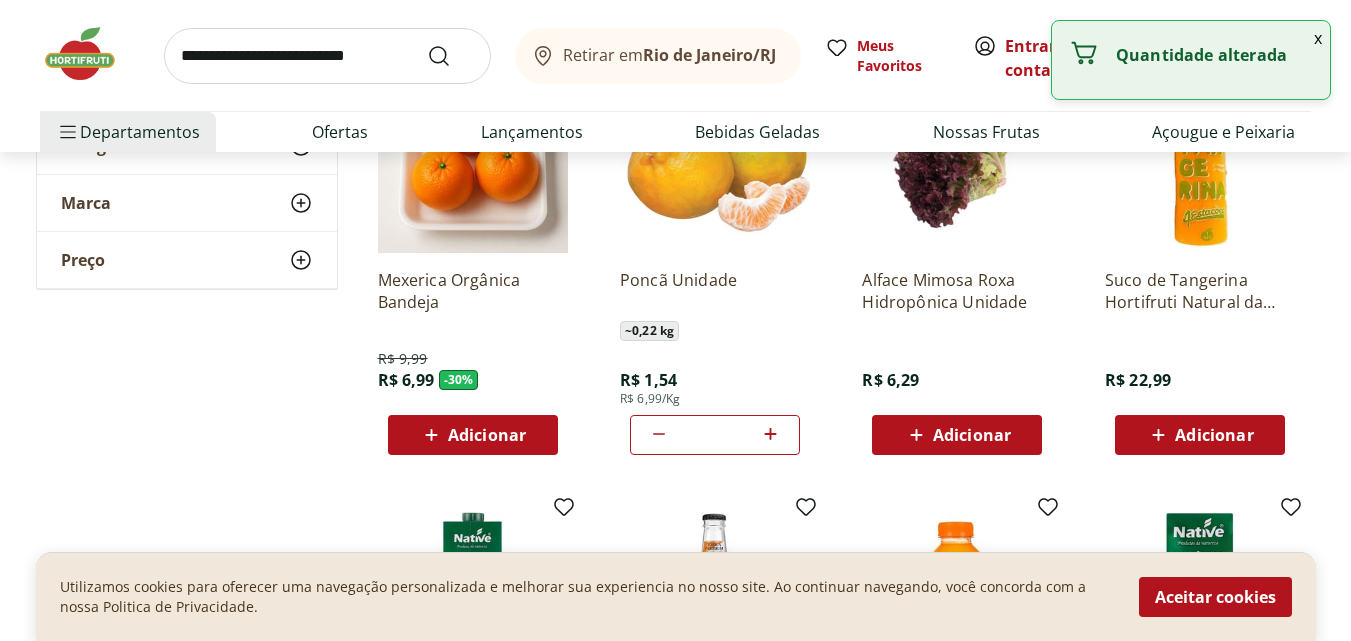 click at bounding box center (327, 56) 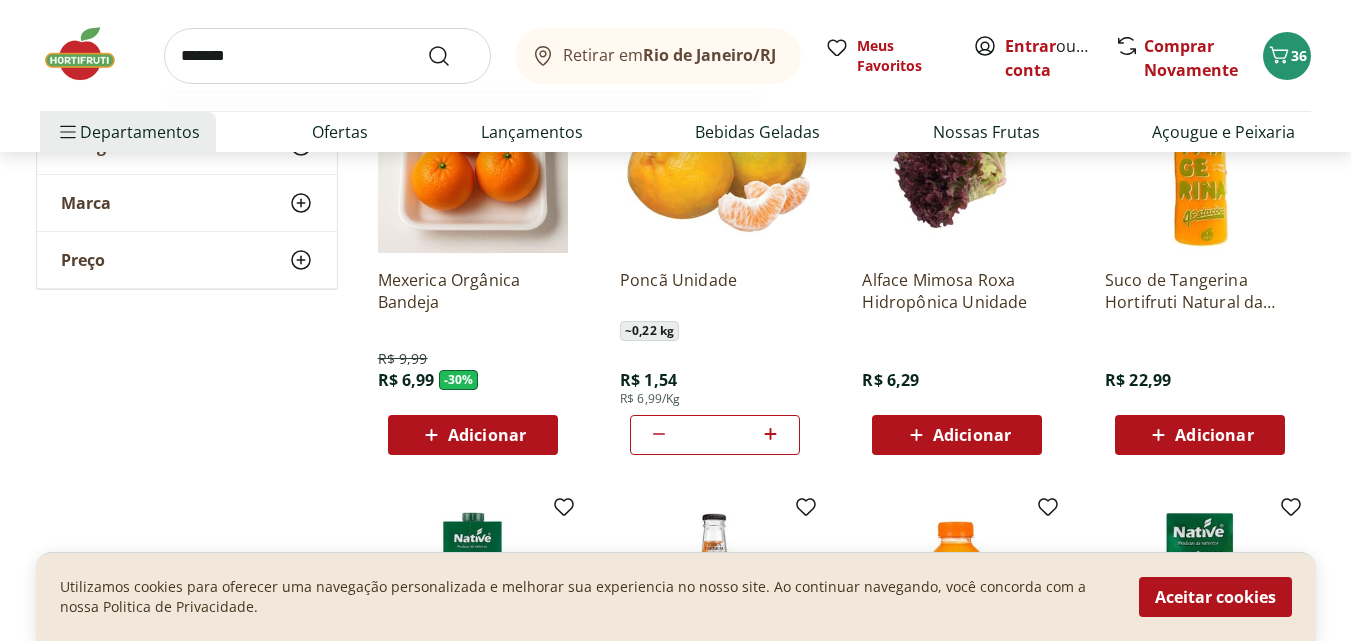 type on "*******" 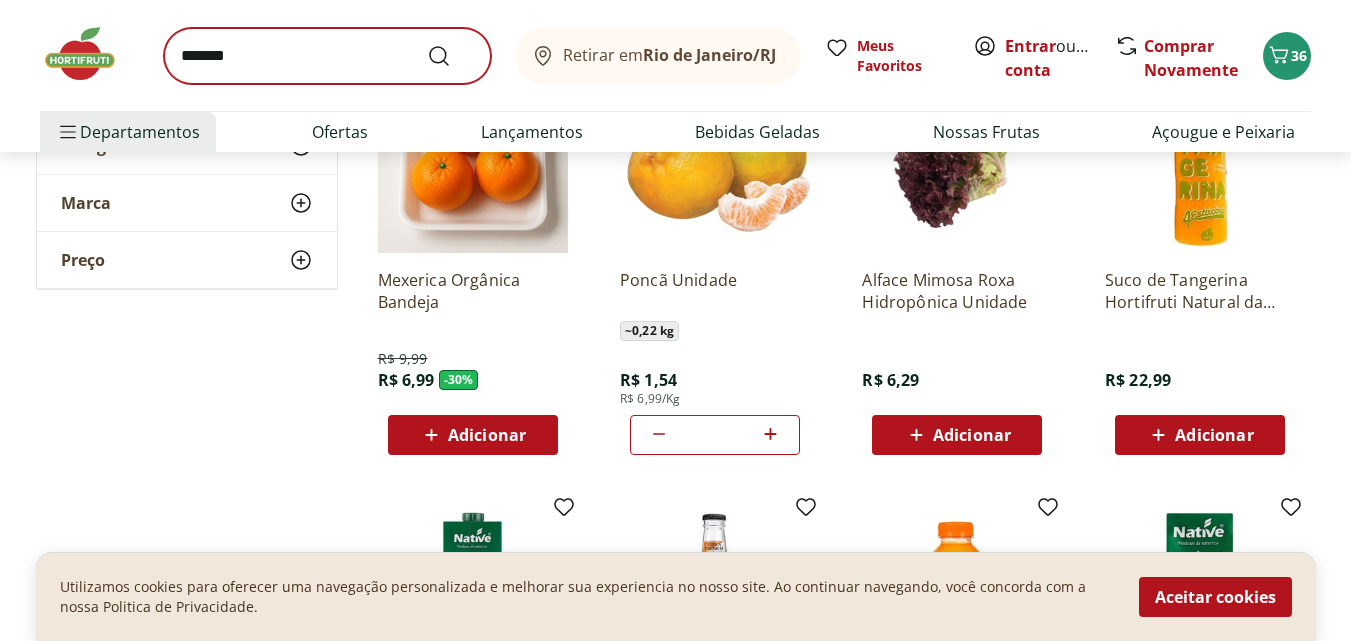 scroll, scrollTop: 0, scrollLeft: 0, axis: both 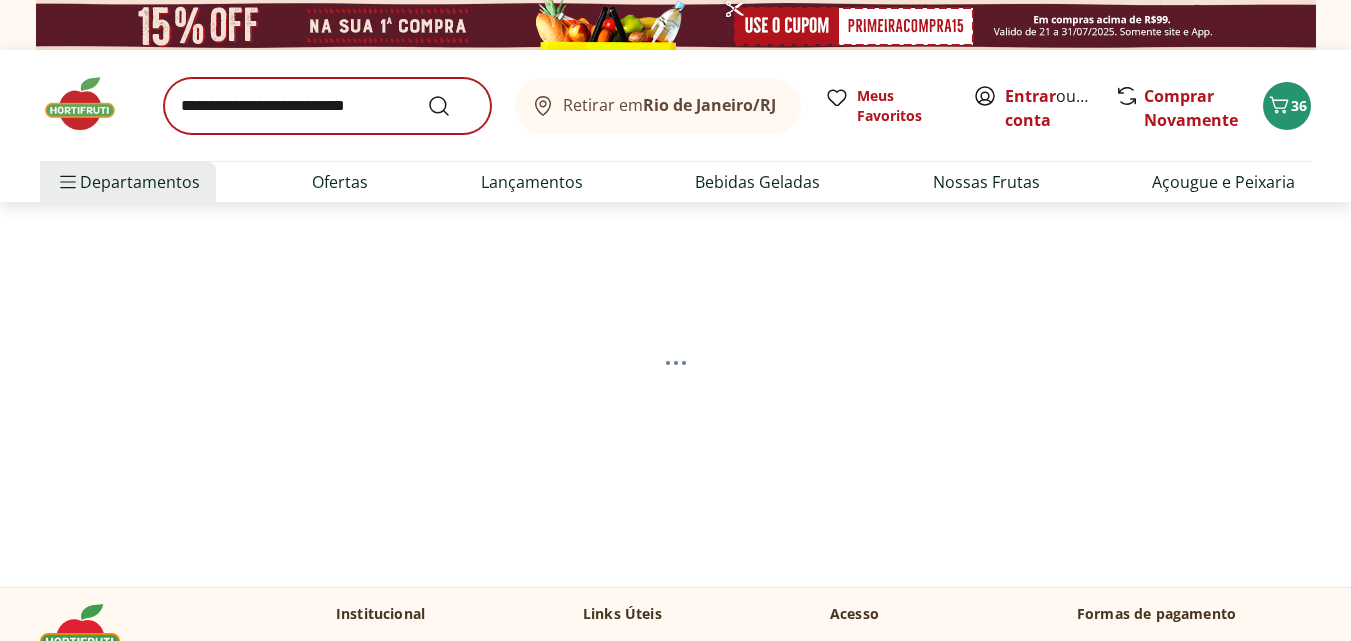 select on "**********" 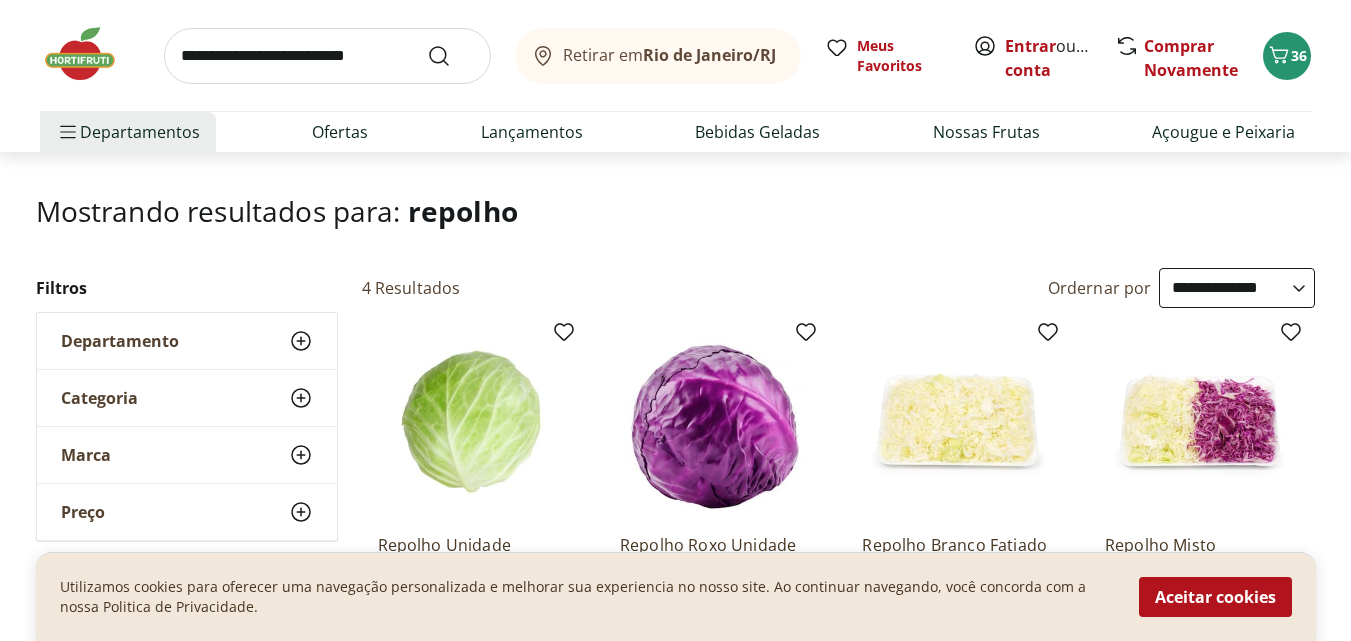 scroll, scrollTop: 204, scrollLeft: 0, axis: vertical 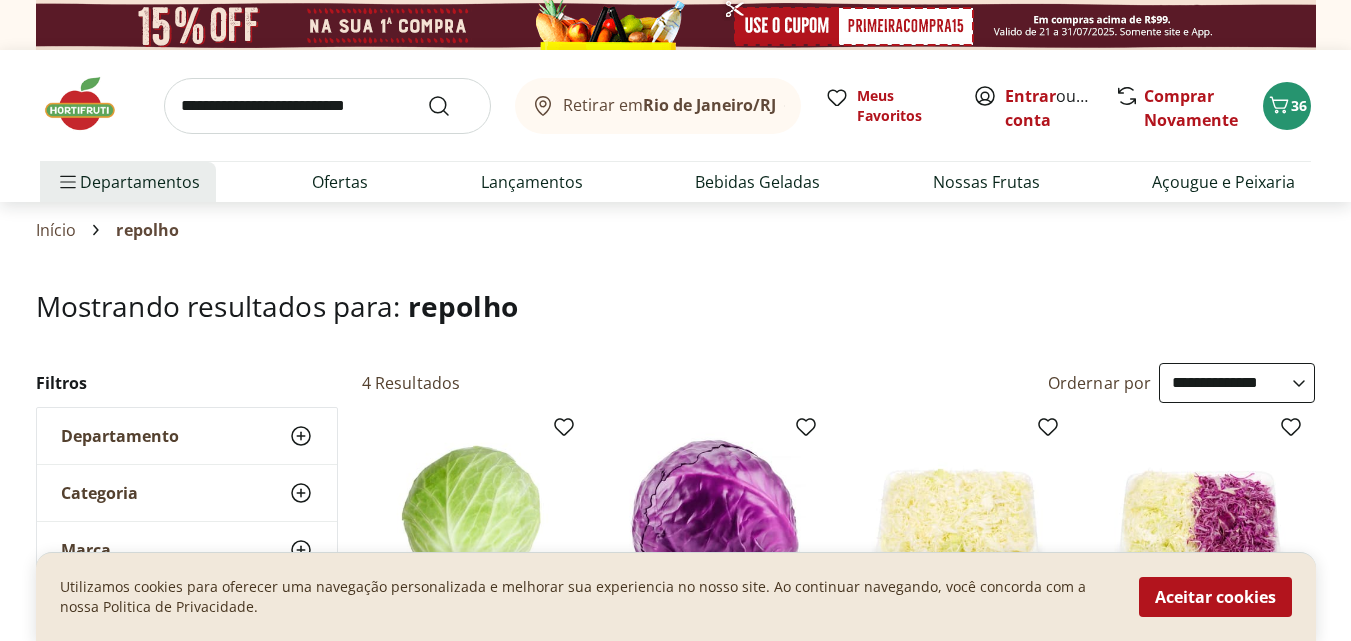select on "**********" 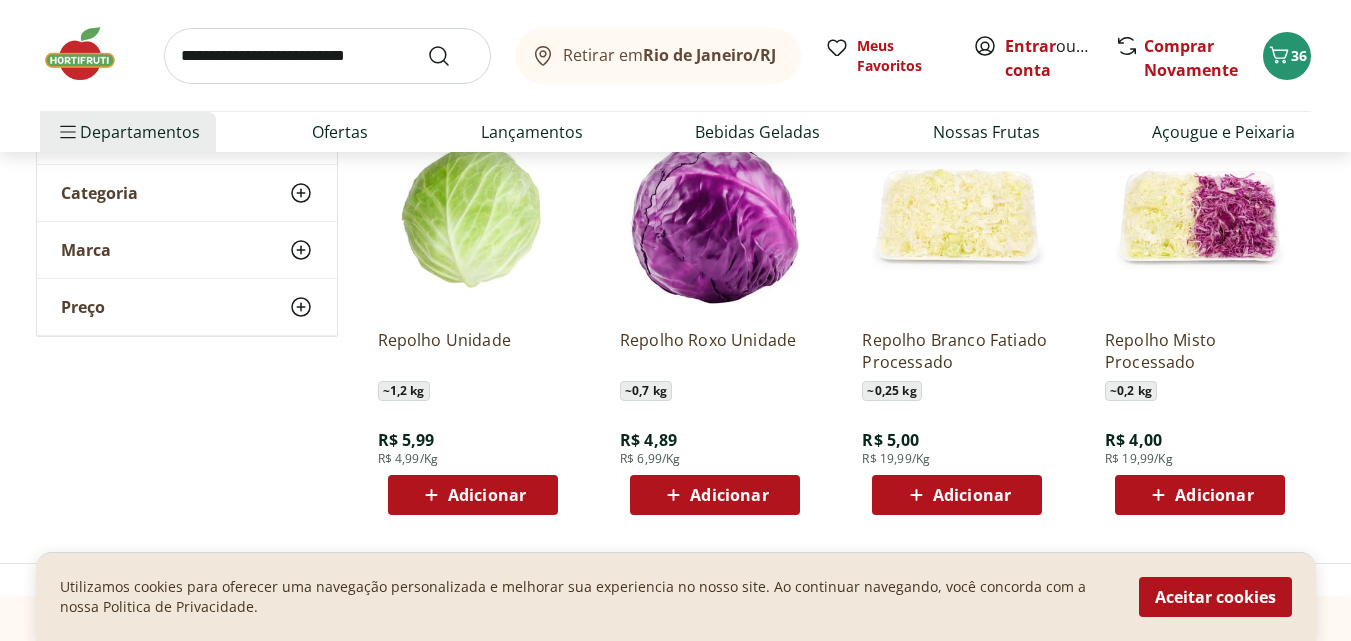 scroll, scrollTop: 0, scrollLeft: 0, axis: both 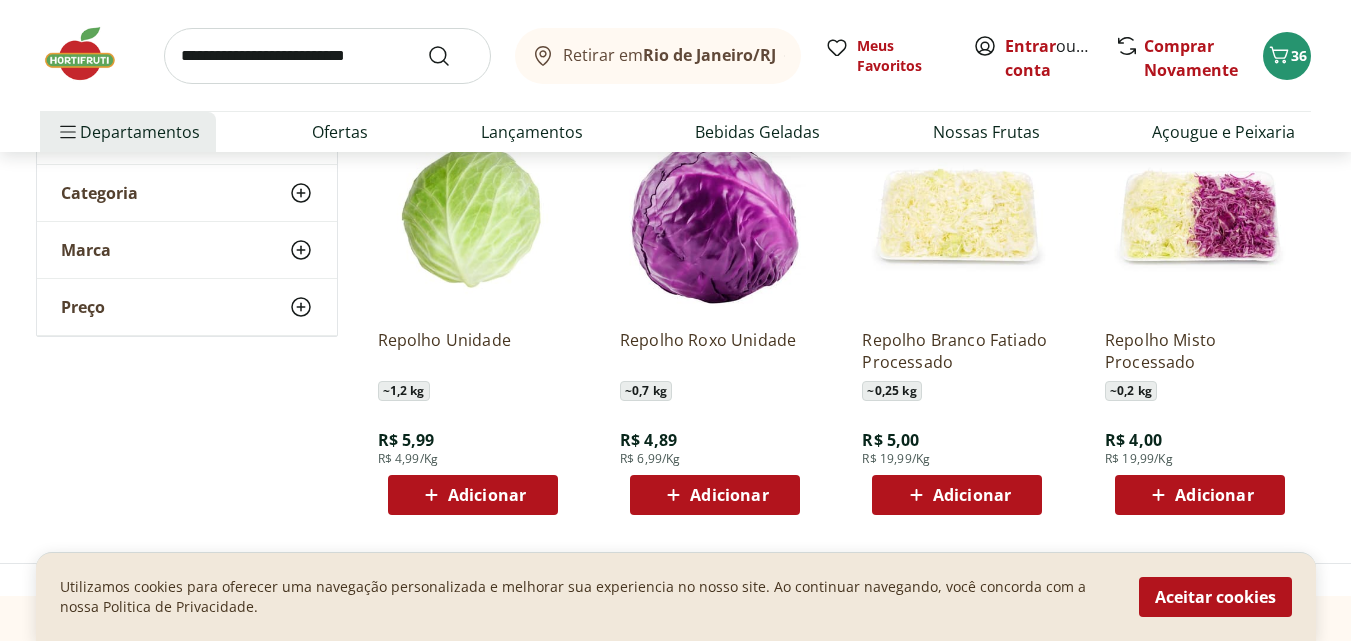 click on "Adicionar" at bounding box center [487, 495] 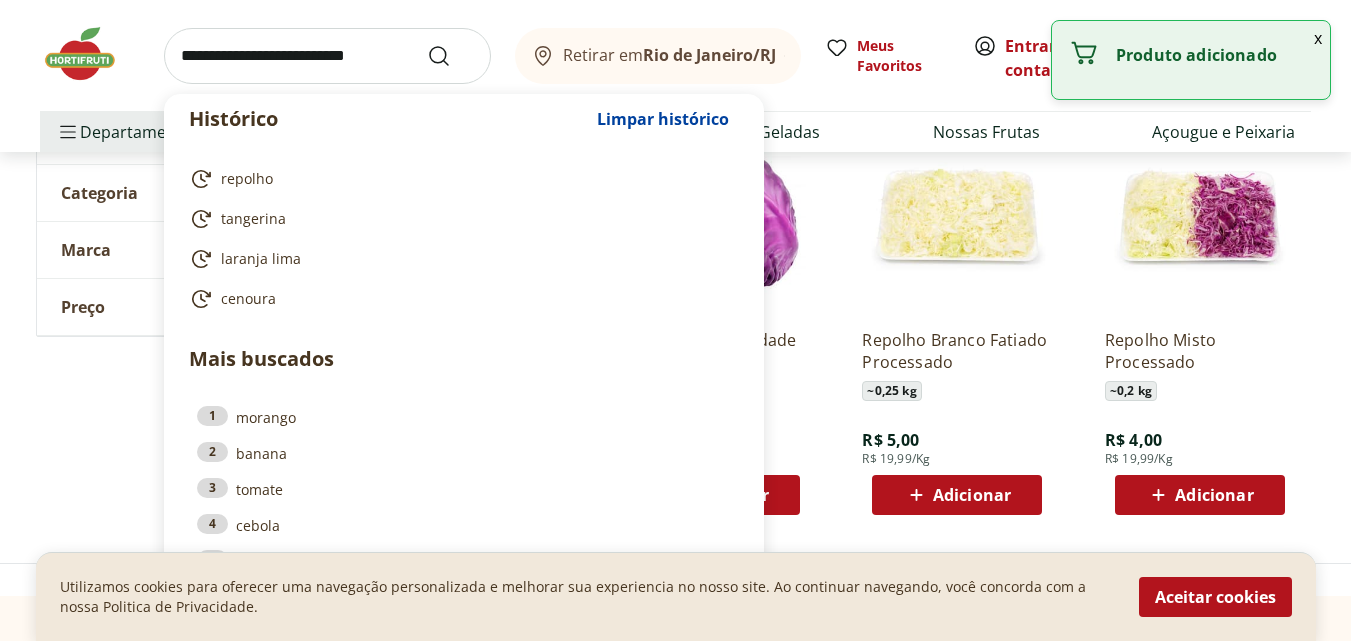 click at bounding box center (327, 56) 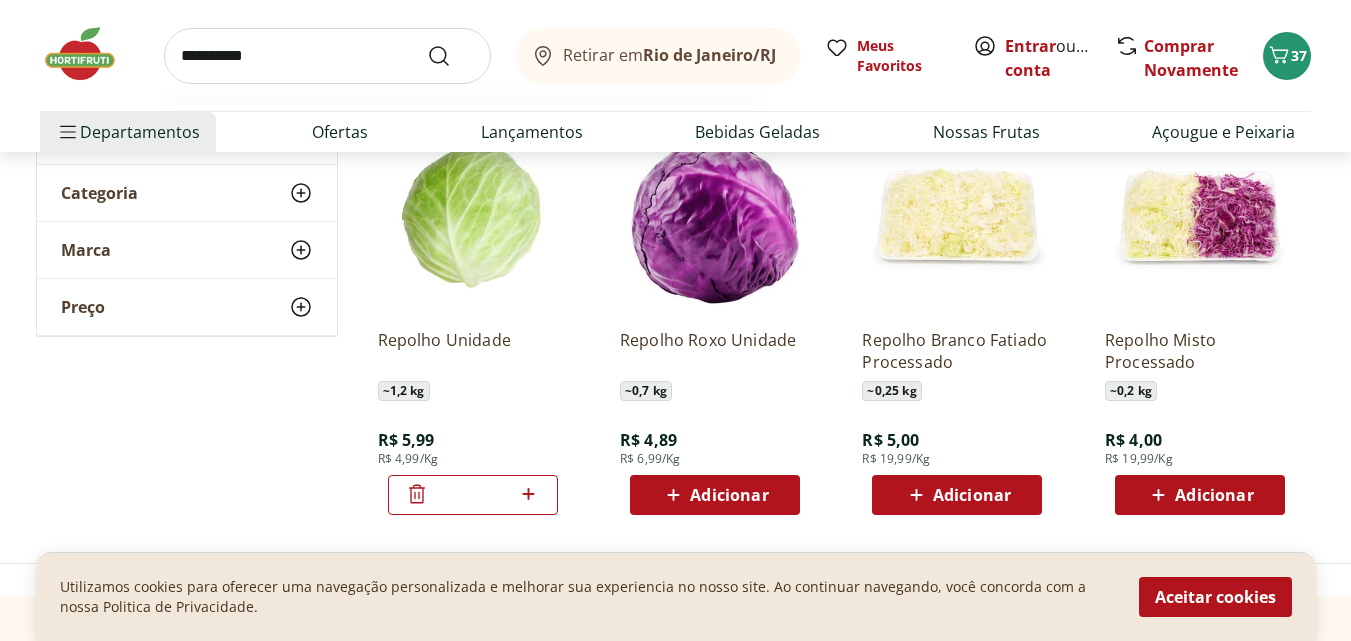 type on "**********" 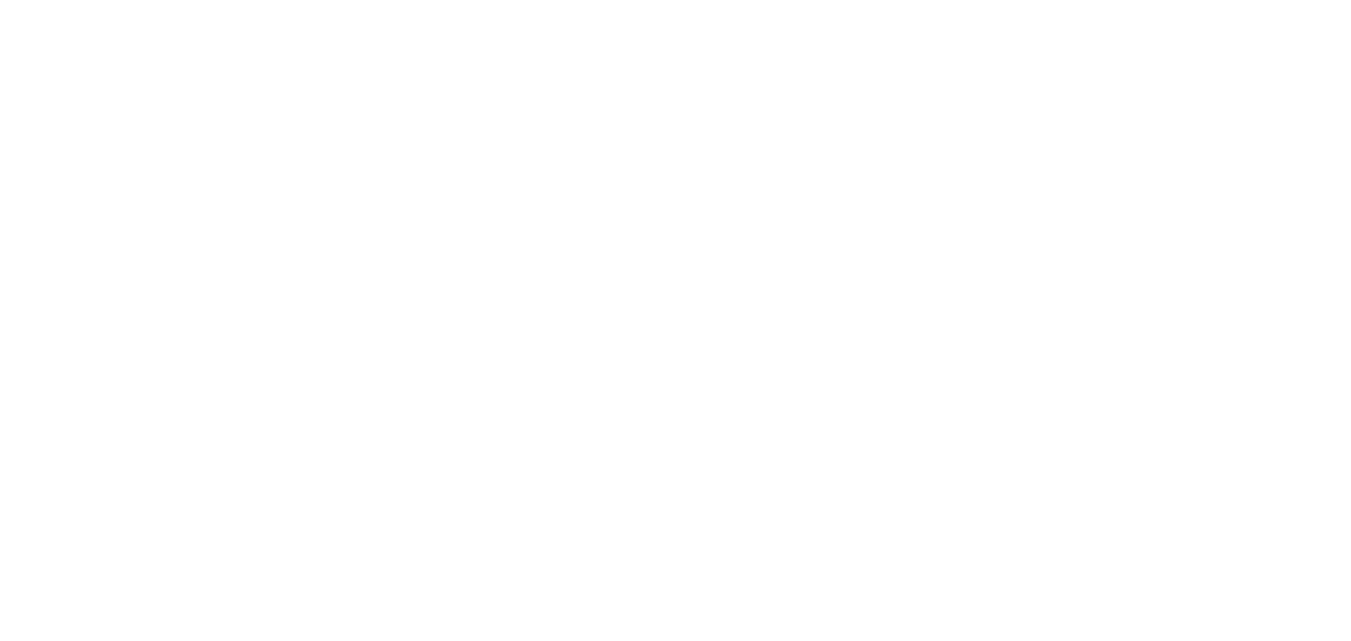 scroll, scrollTop: 0, scrollLeft: 0, axis: both 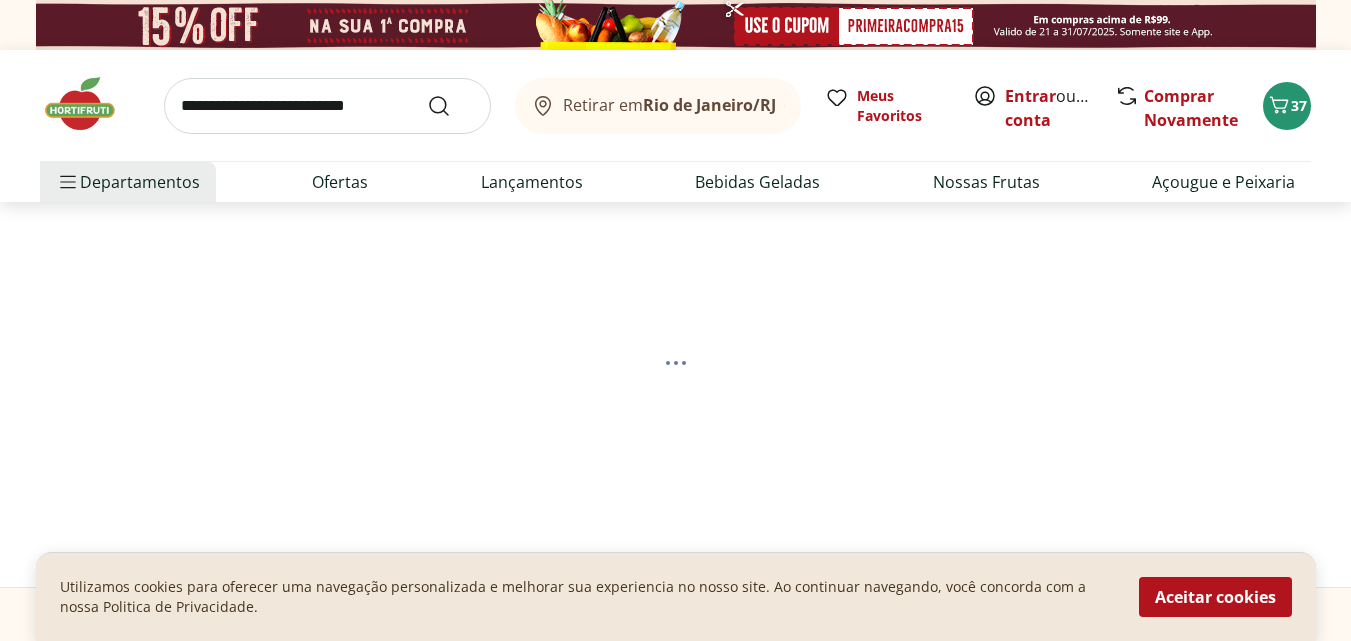 select on "**********" 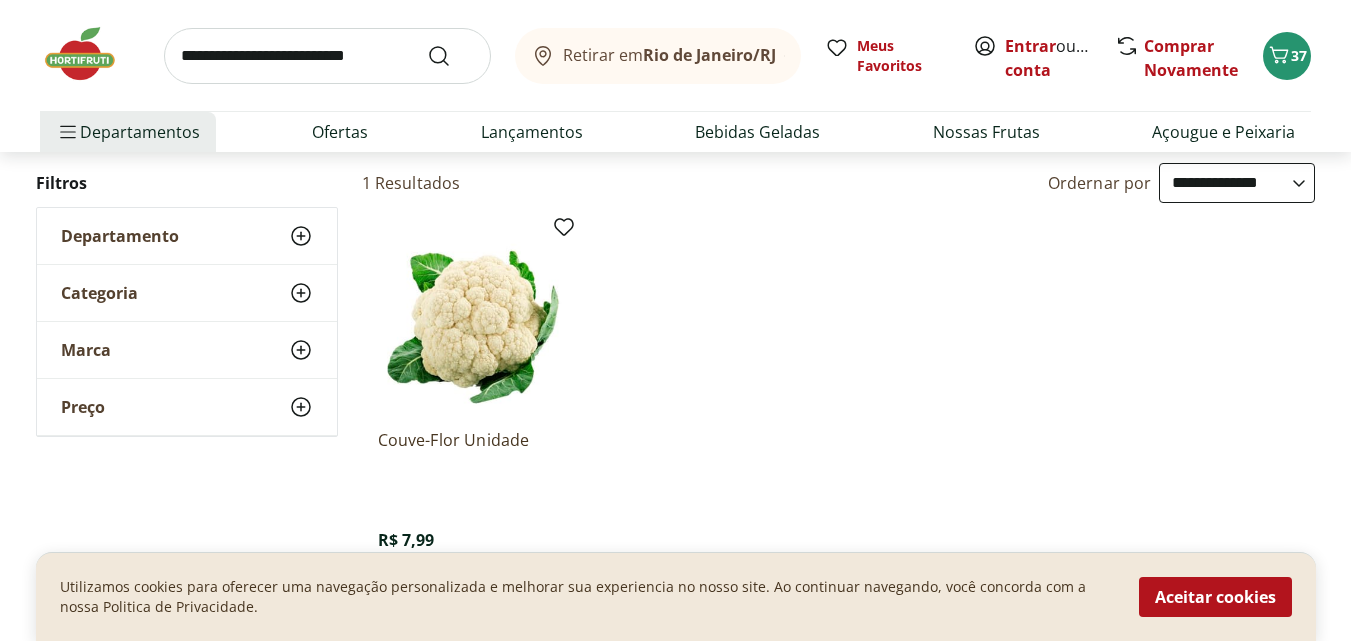 scroll, scrollTop: 300, scrollLeft: 0, axis: vertical 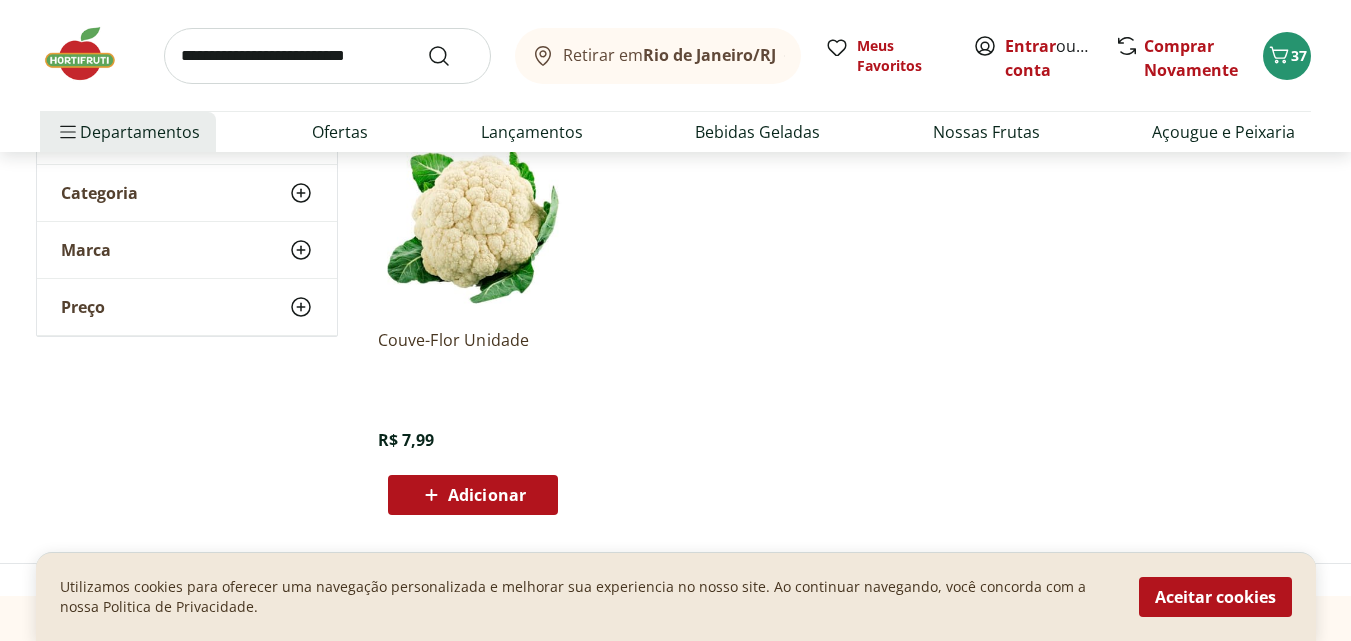 click on "Adicionar" at bounding box center (473, 495) 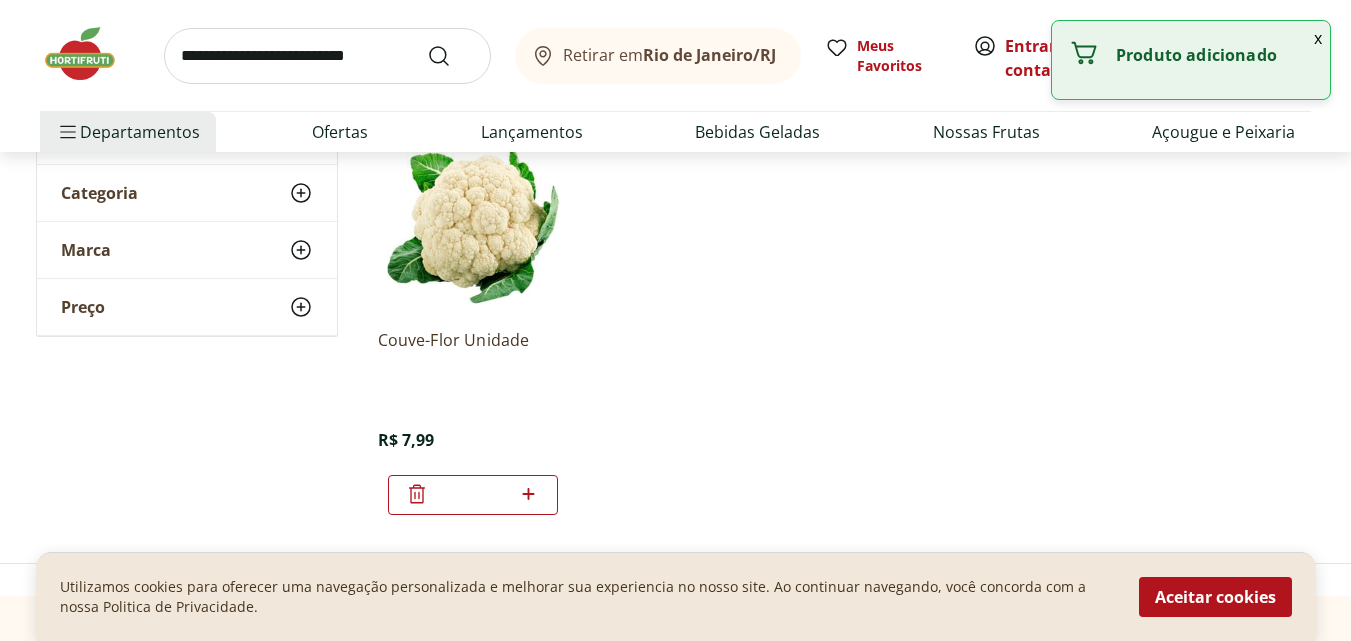 click at bounding box center [327, 56] 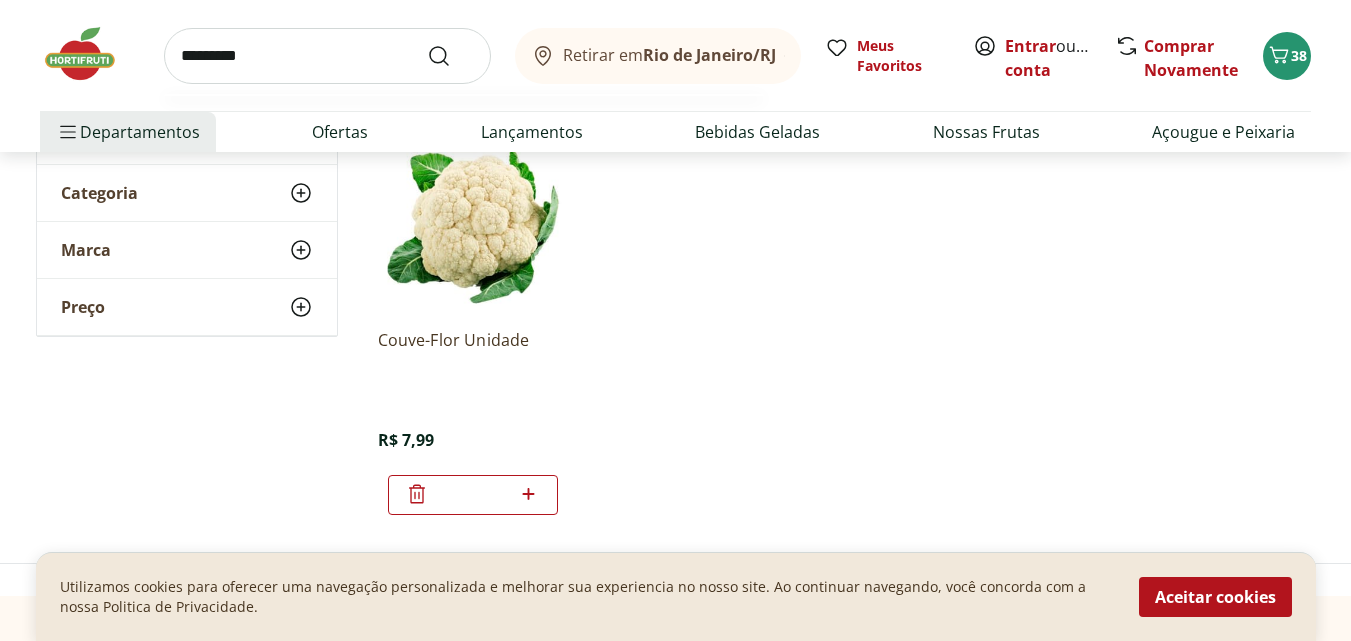 type on "*********" 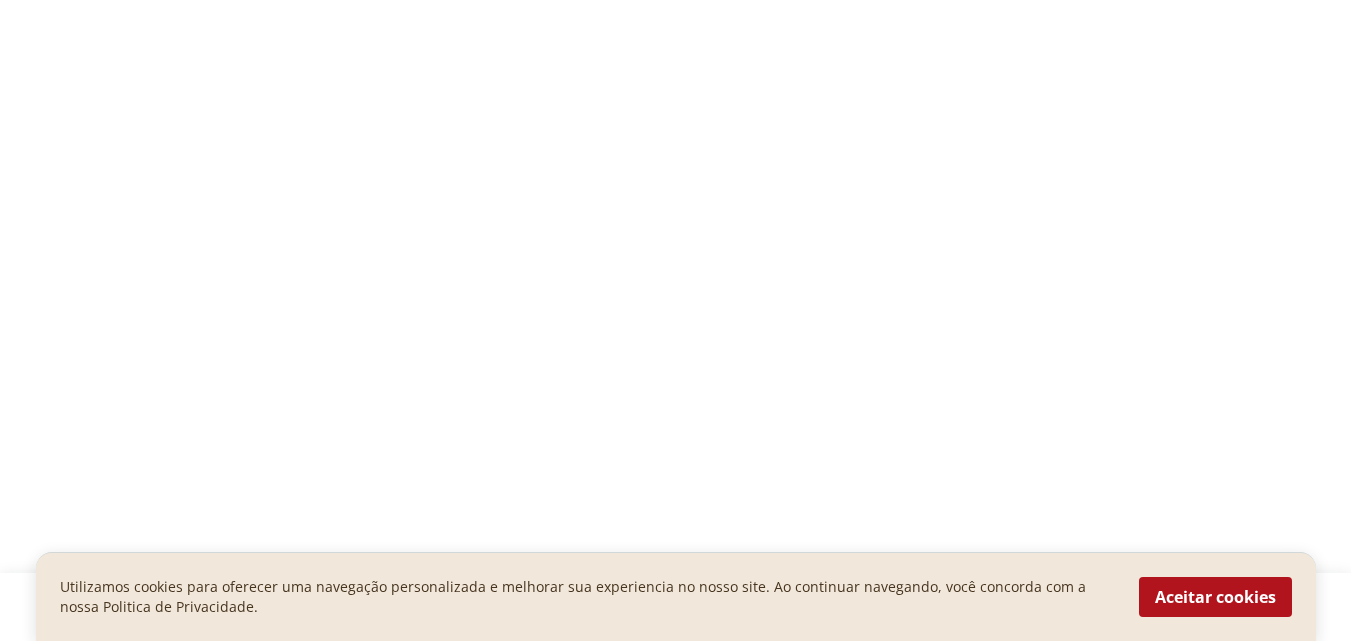 scroll, scrollTop: 0, scrollLeft: 0, axis: both 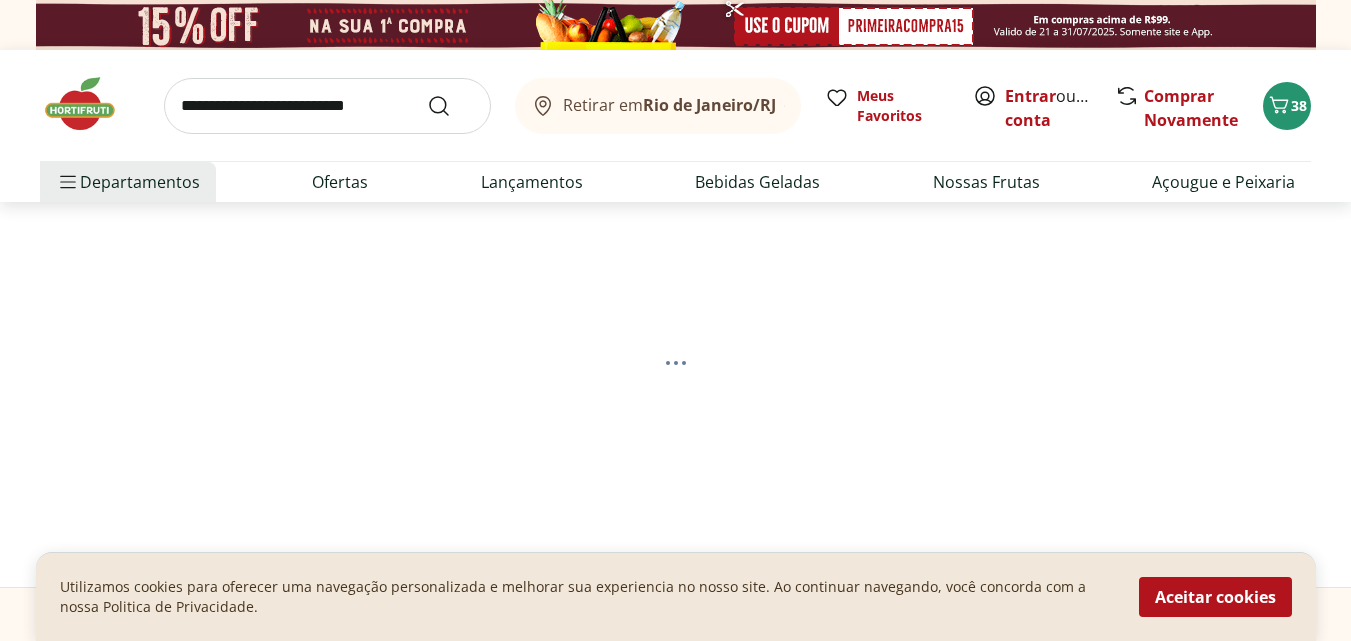 select on "**********" 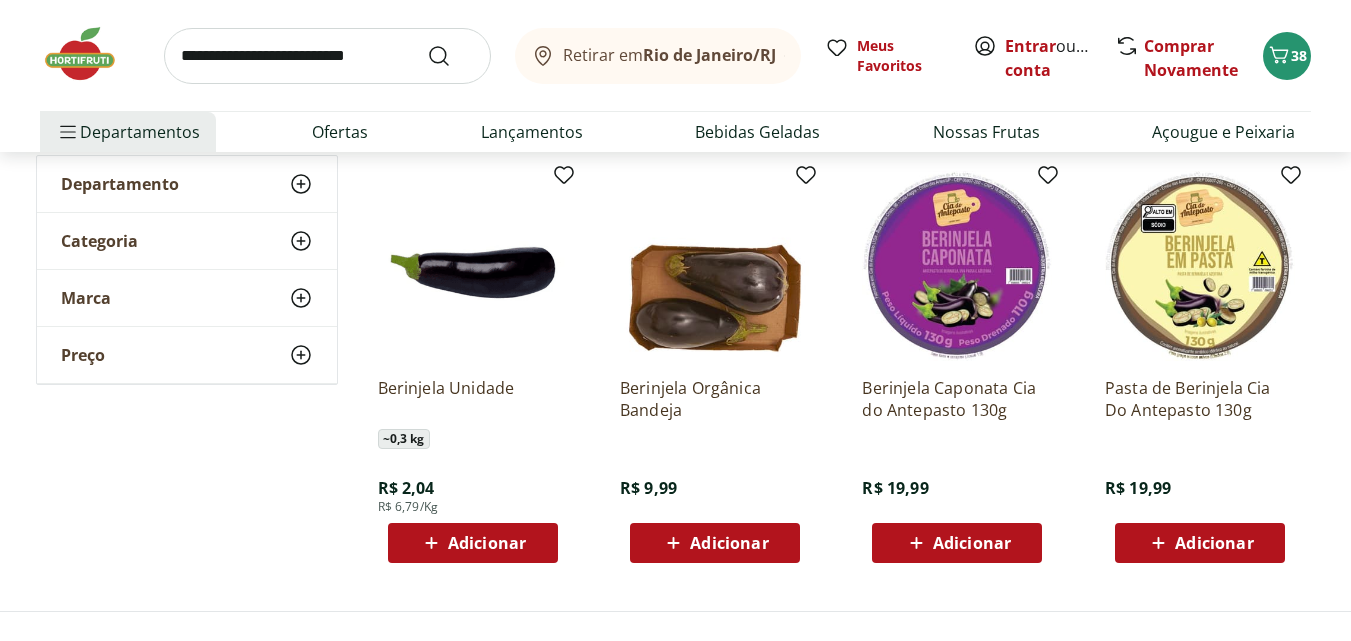 scroll, scrollTop: 300, scrollLeft: 0, axis: vertical 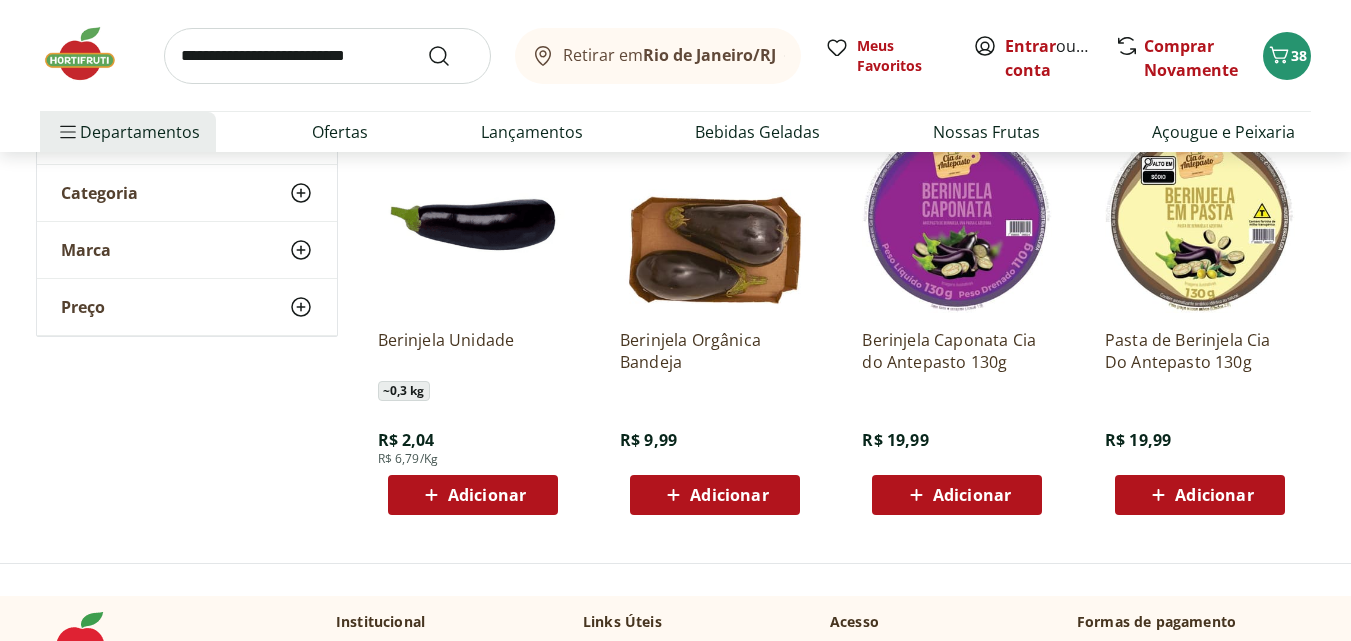 click on "Adicionar" at bounding box center (487, 495) 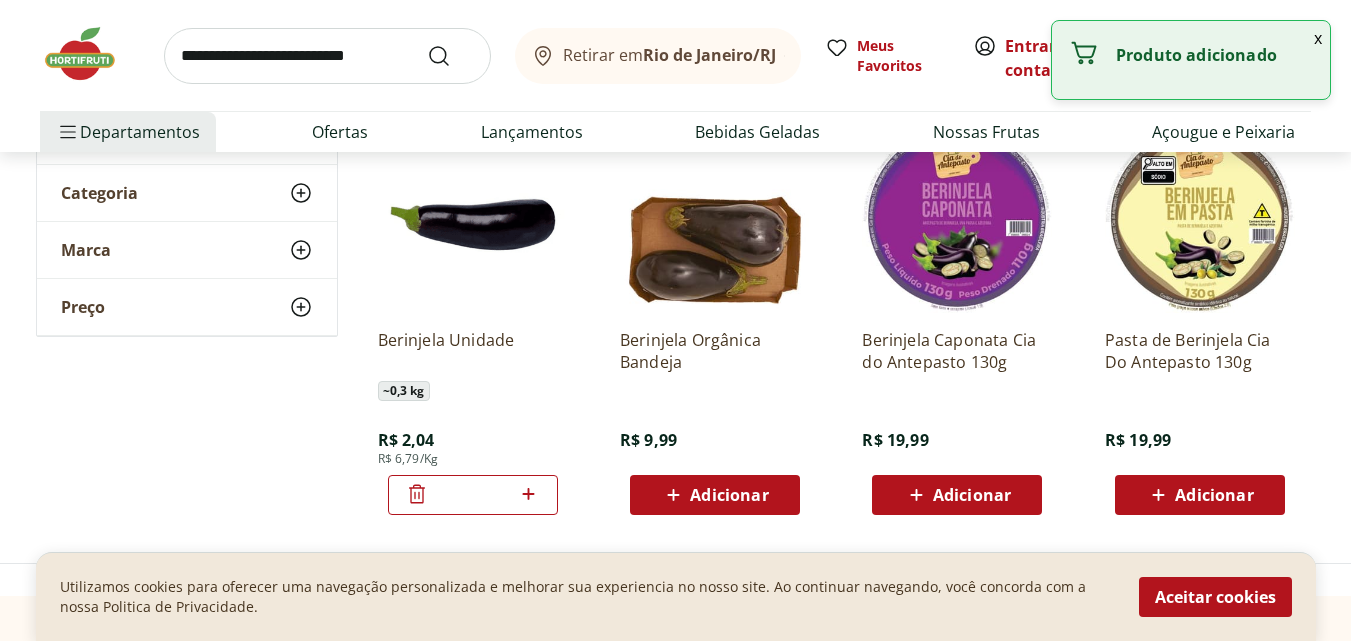 click 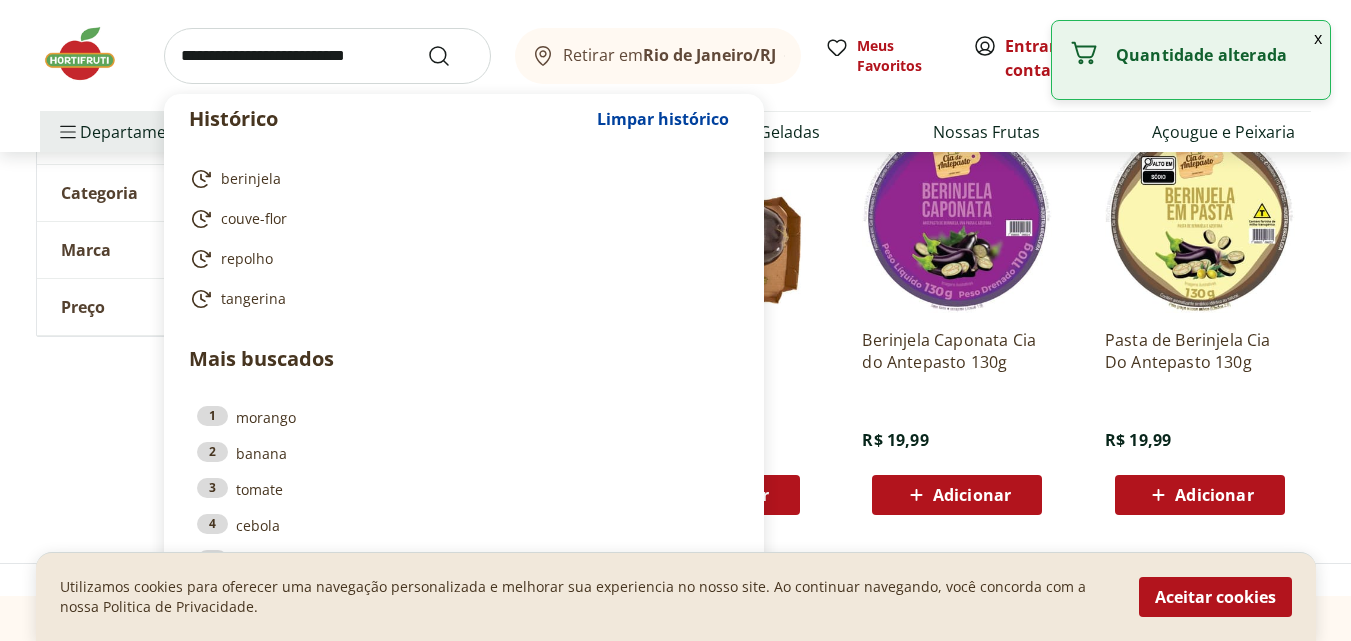 click at bounding box center [327, 56] 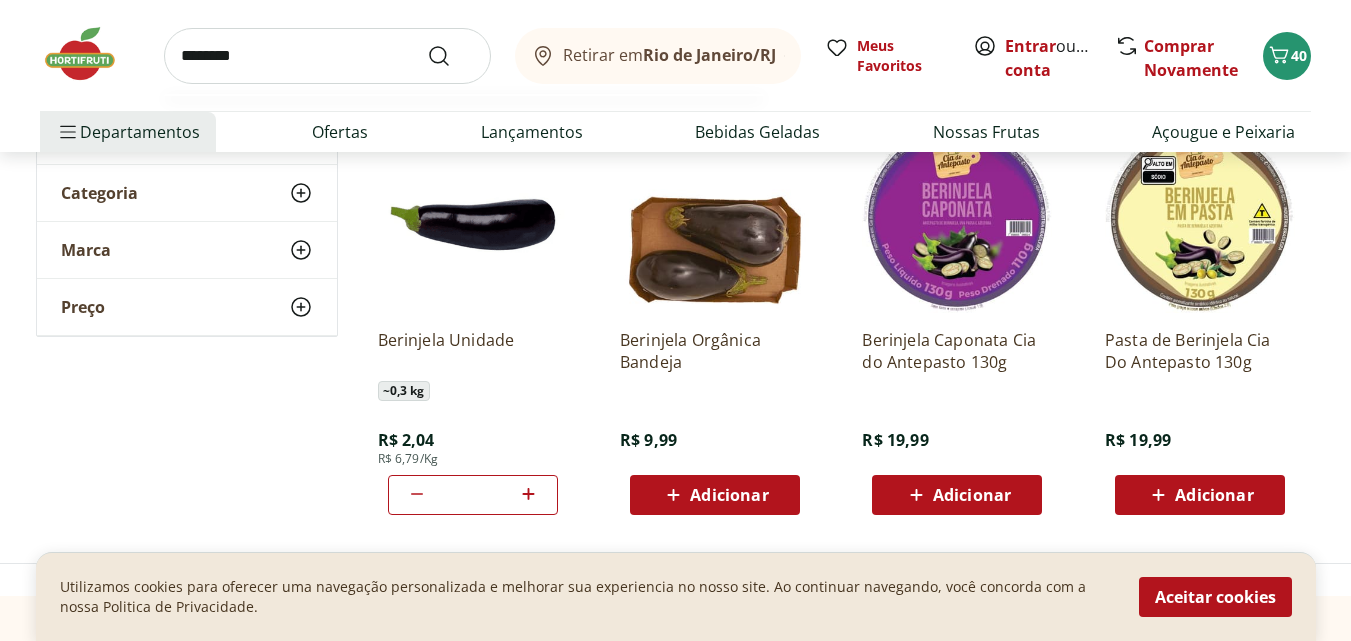 type on "********" 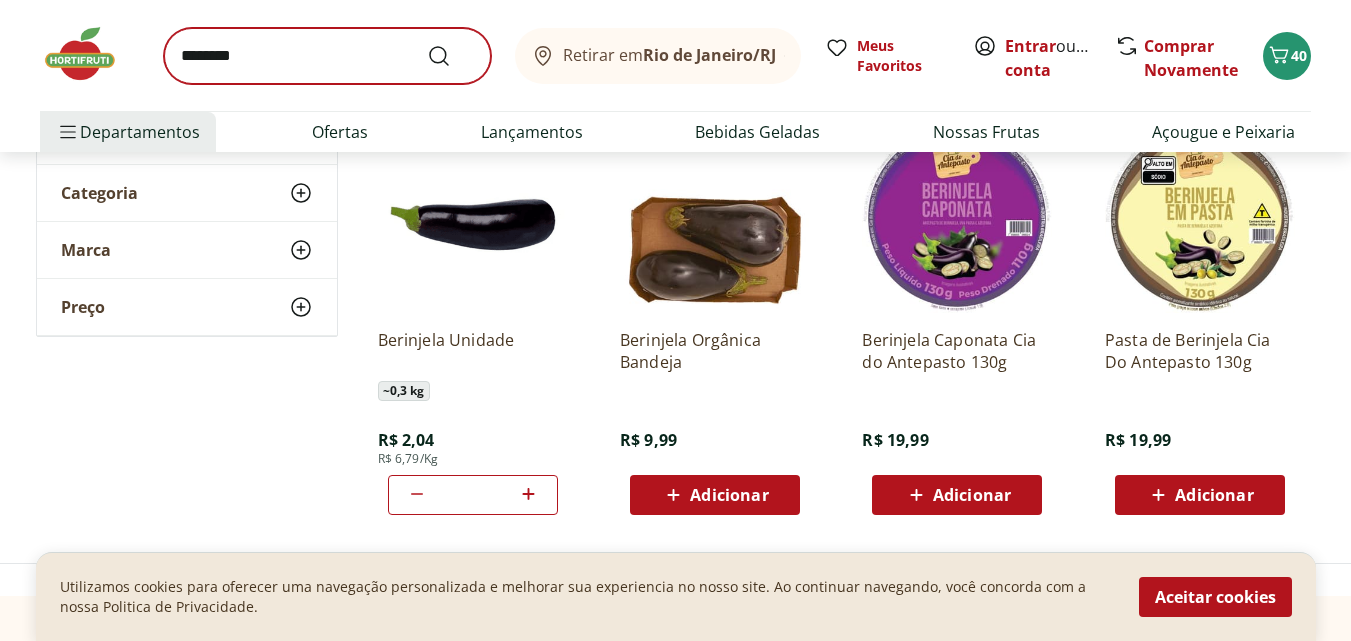 scroll, scrollTop: 0, scrollLeft: 0, axis: both 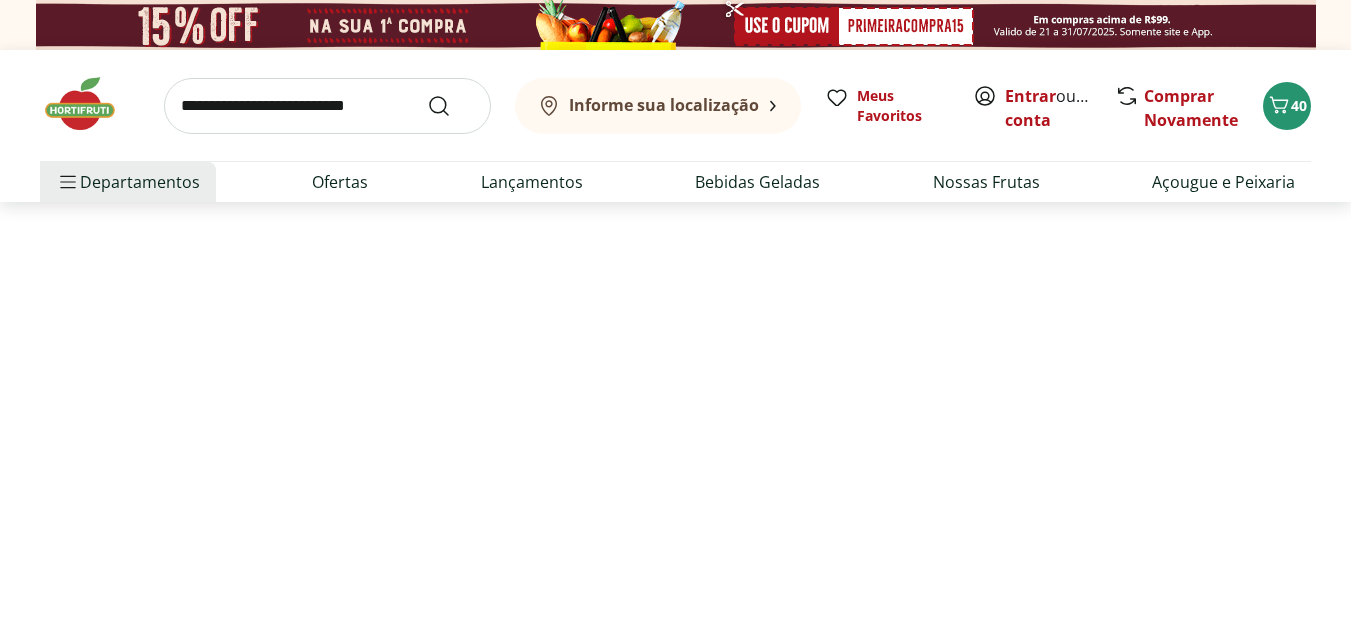 select on "**********" 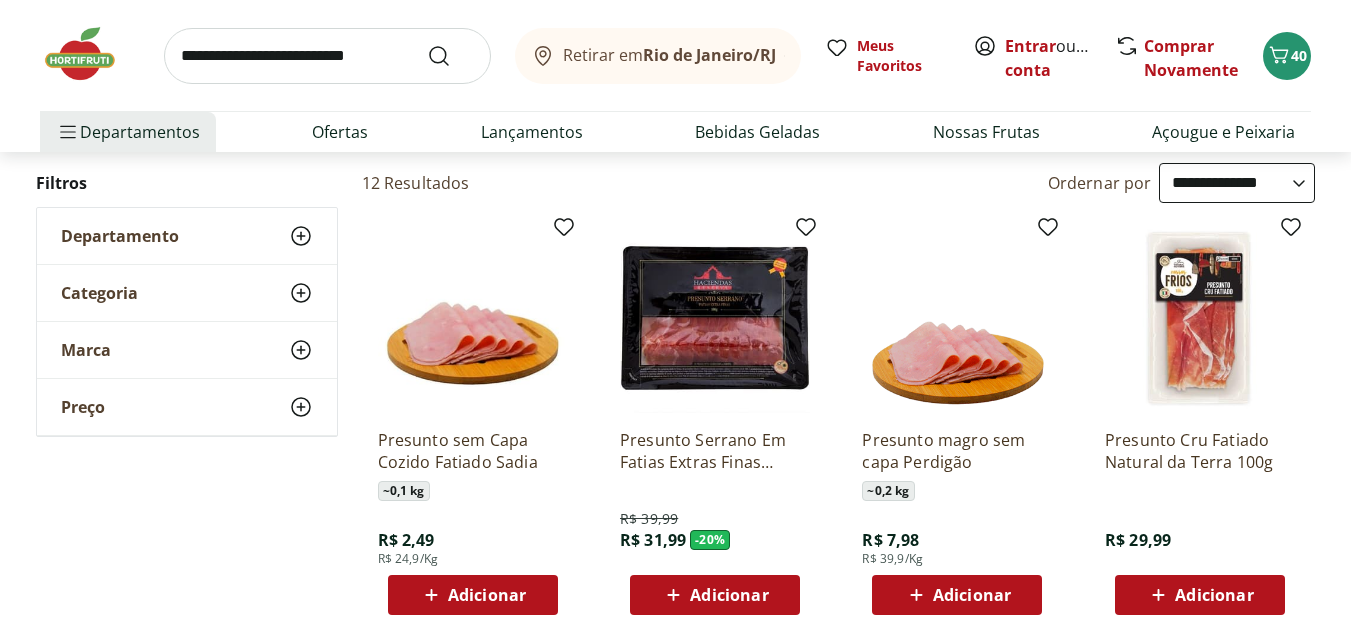 scroll, scrollTop: 300, scrollLeft: 0, axis: vertical 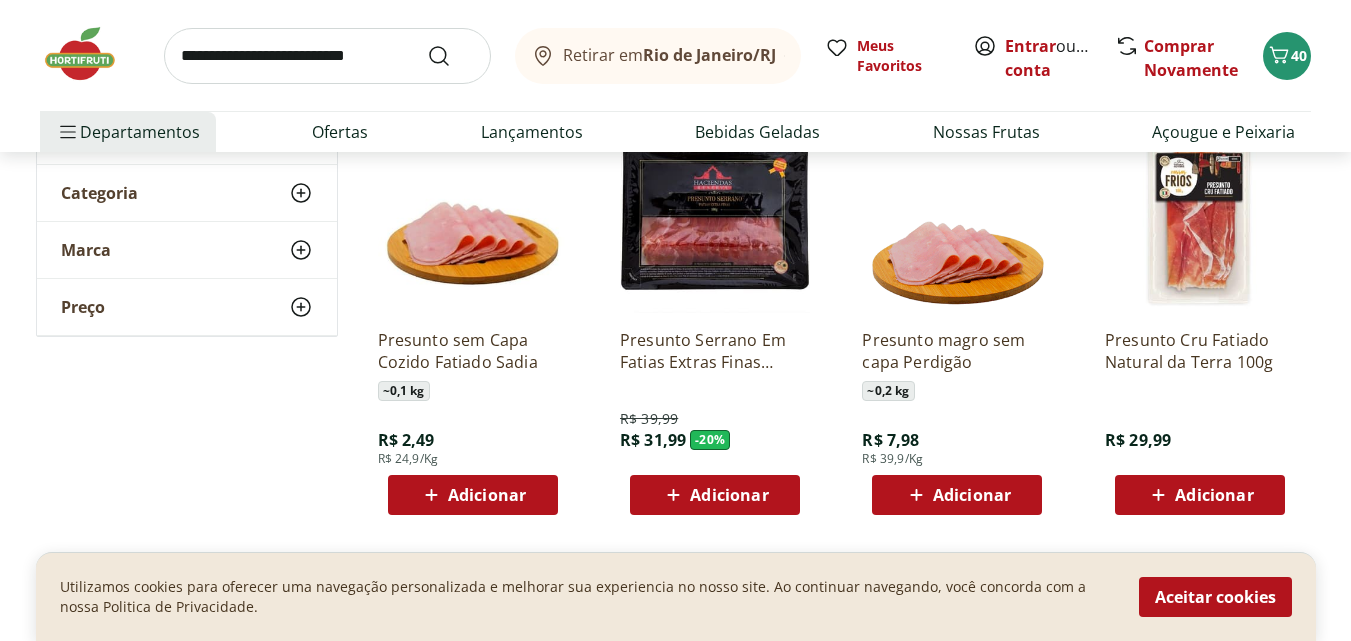 click on "Adicionar" at bounding box center (487, 495) 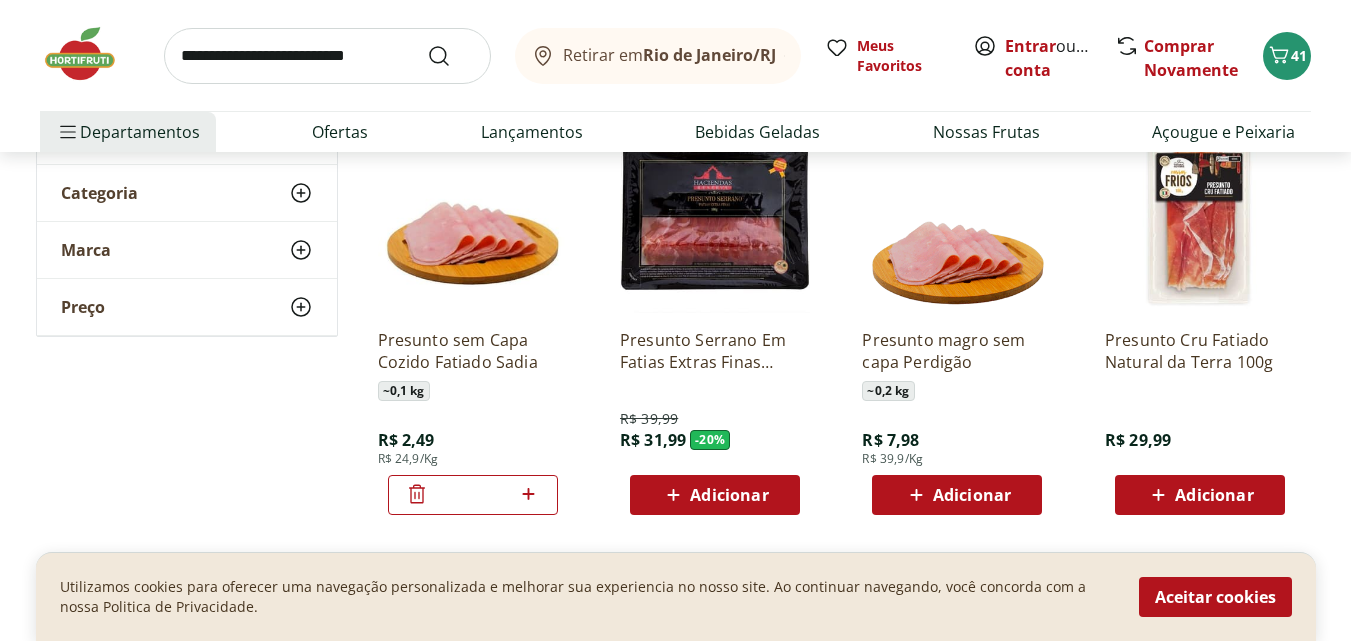 click 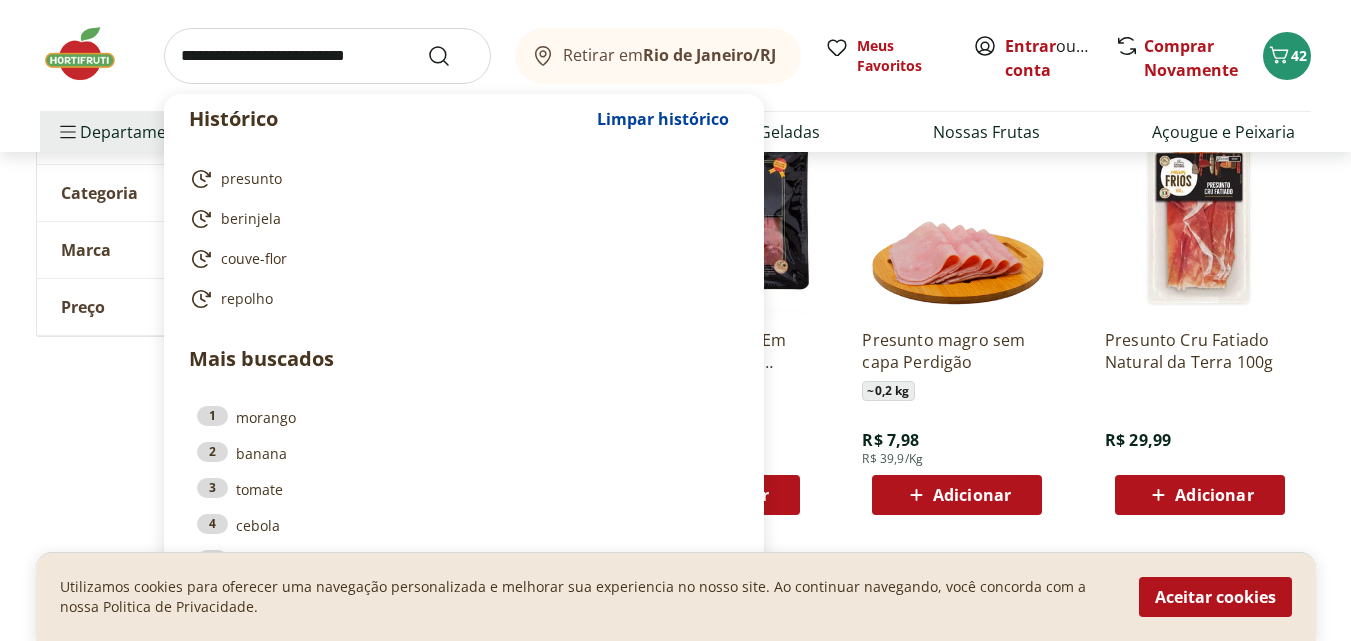 click at bounding box center (327, 56) 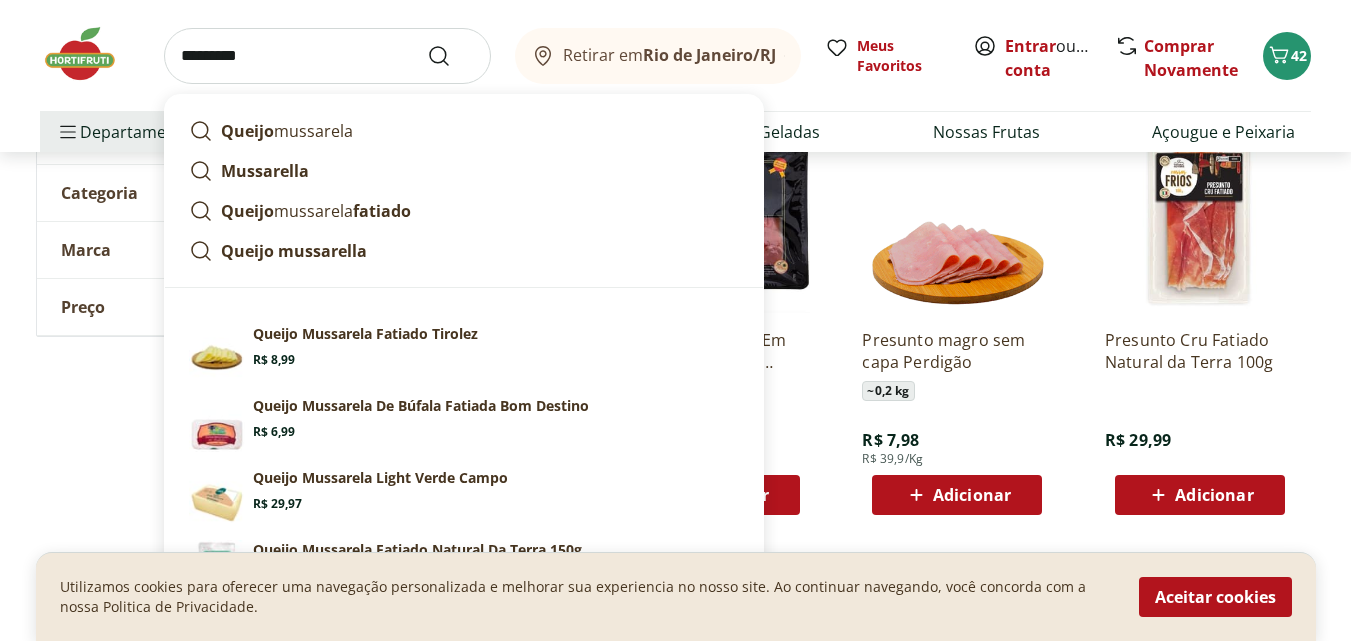 type on "*********" 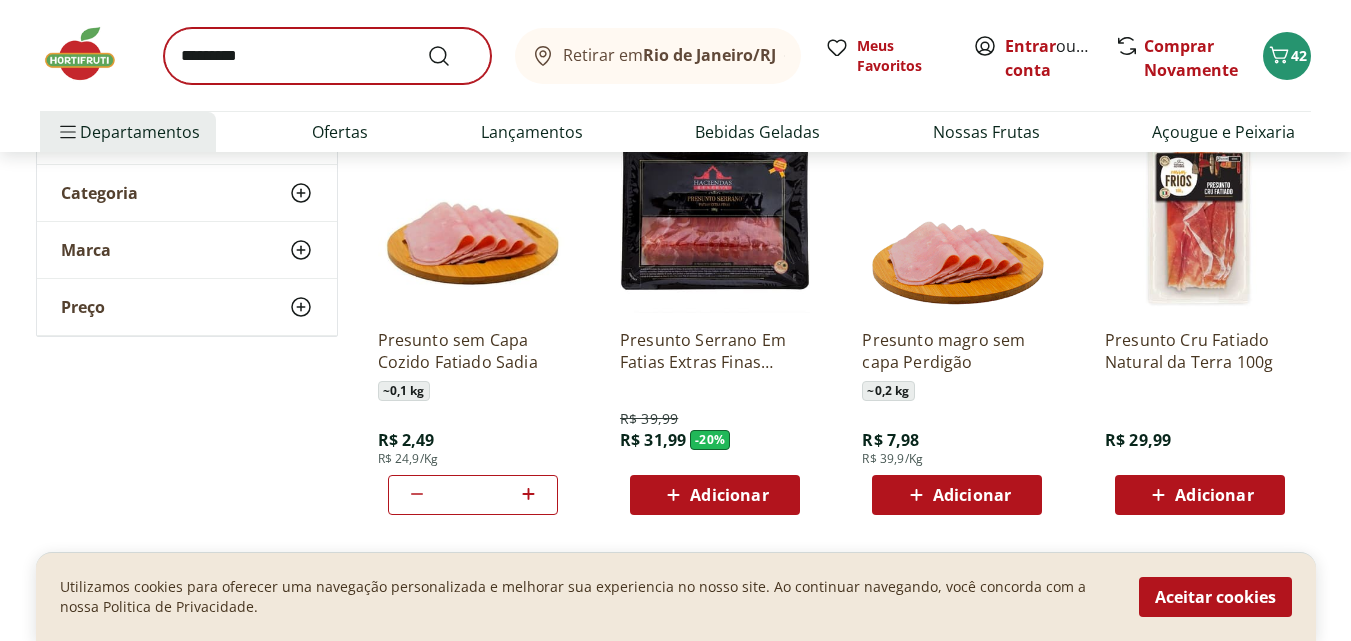 scroll, scrollTop: 0, scrollLeft: 0, axis: both 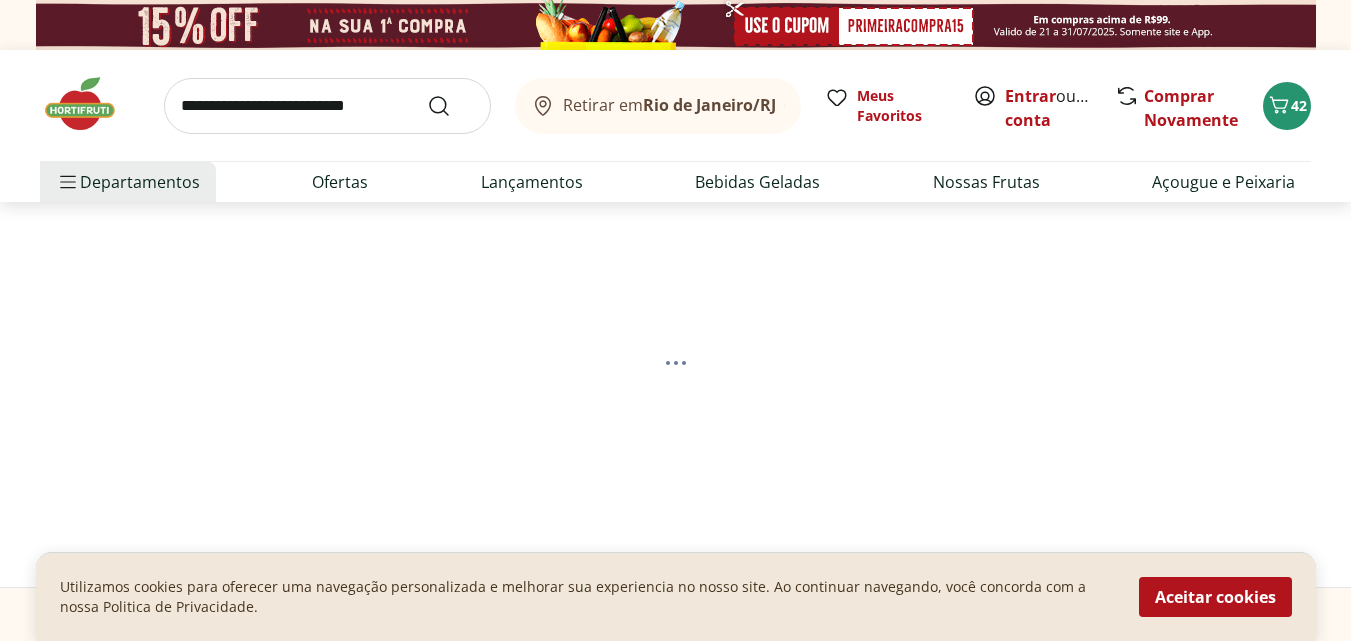 select on "**********" 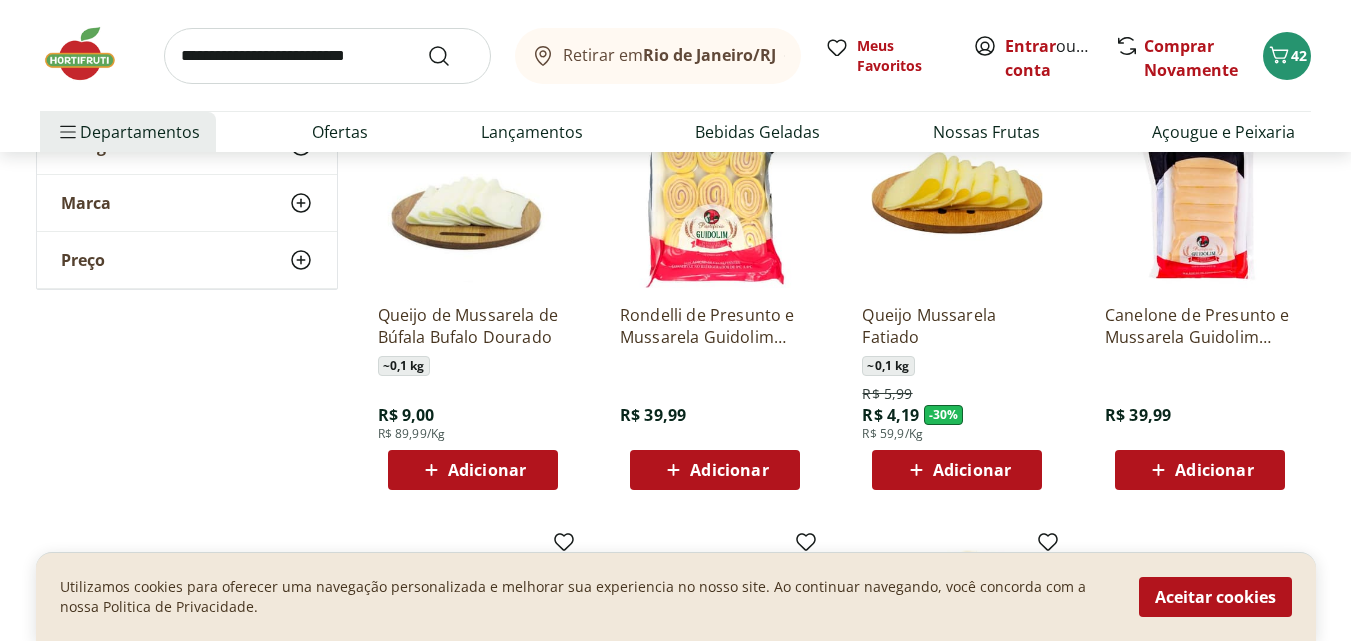 scroll, scrollTop: 800, scrollLeft: 0, axis: vertical 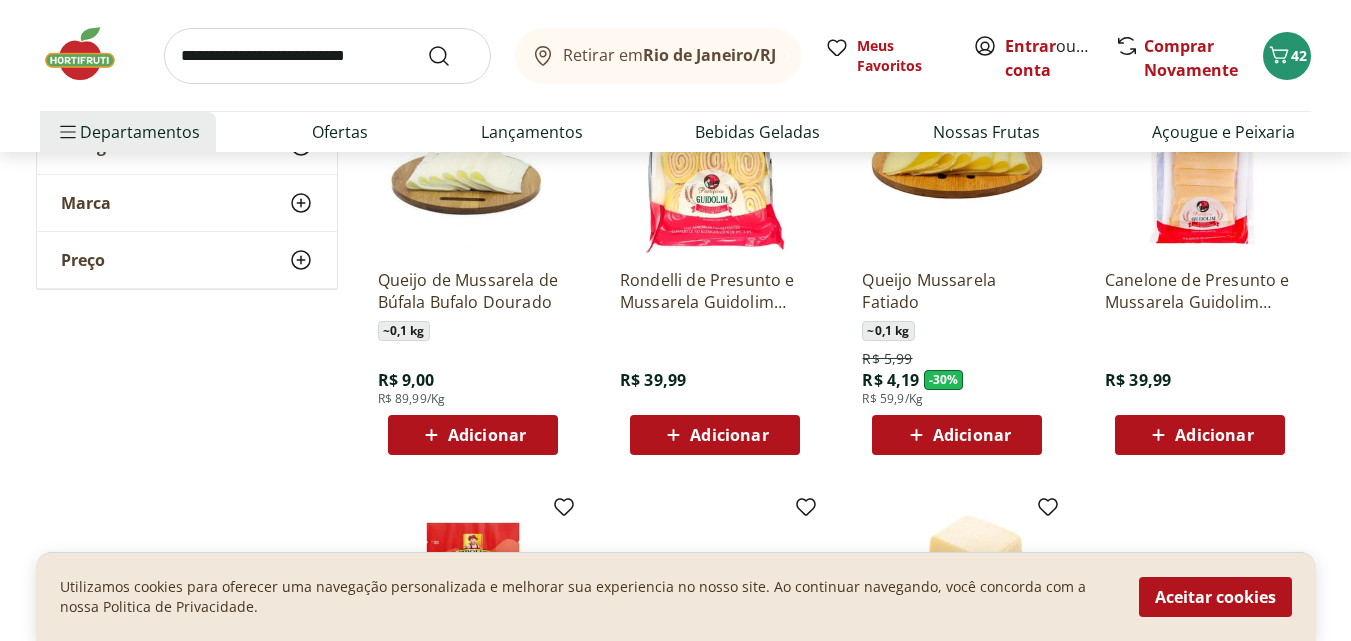click on "Adicionar" at bounding box center [972, 435] 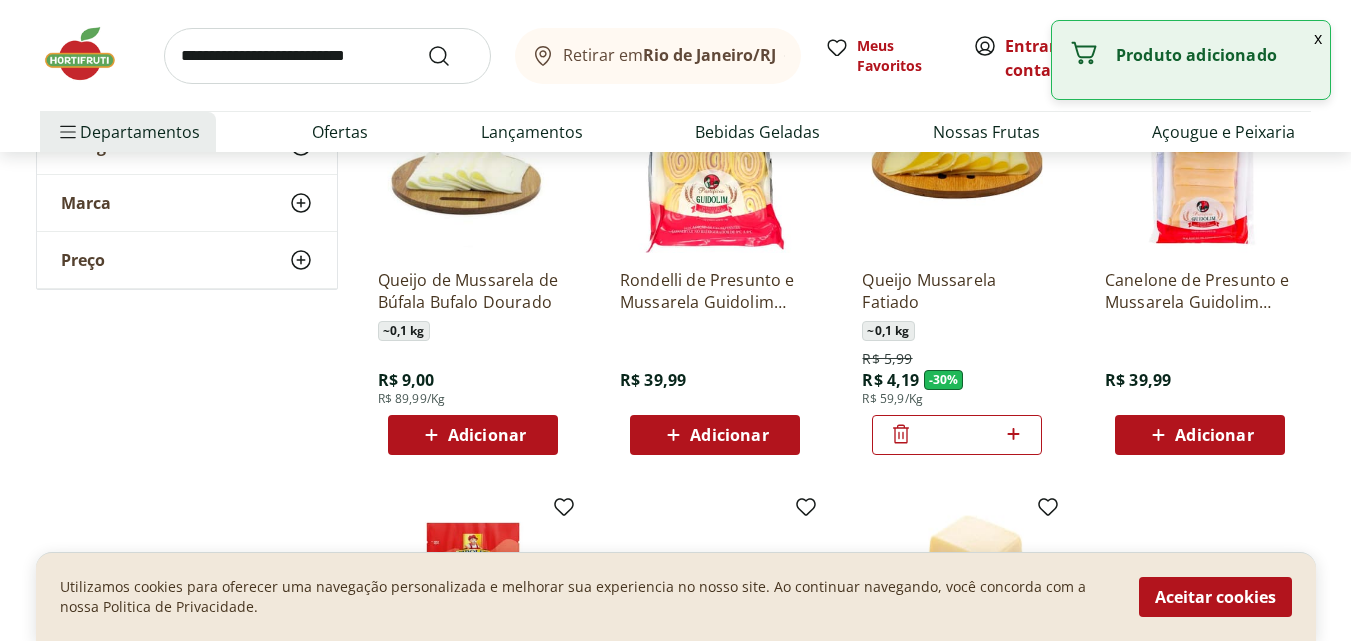 click 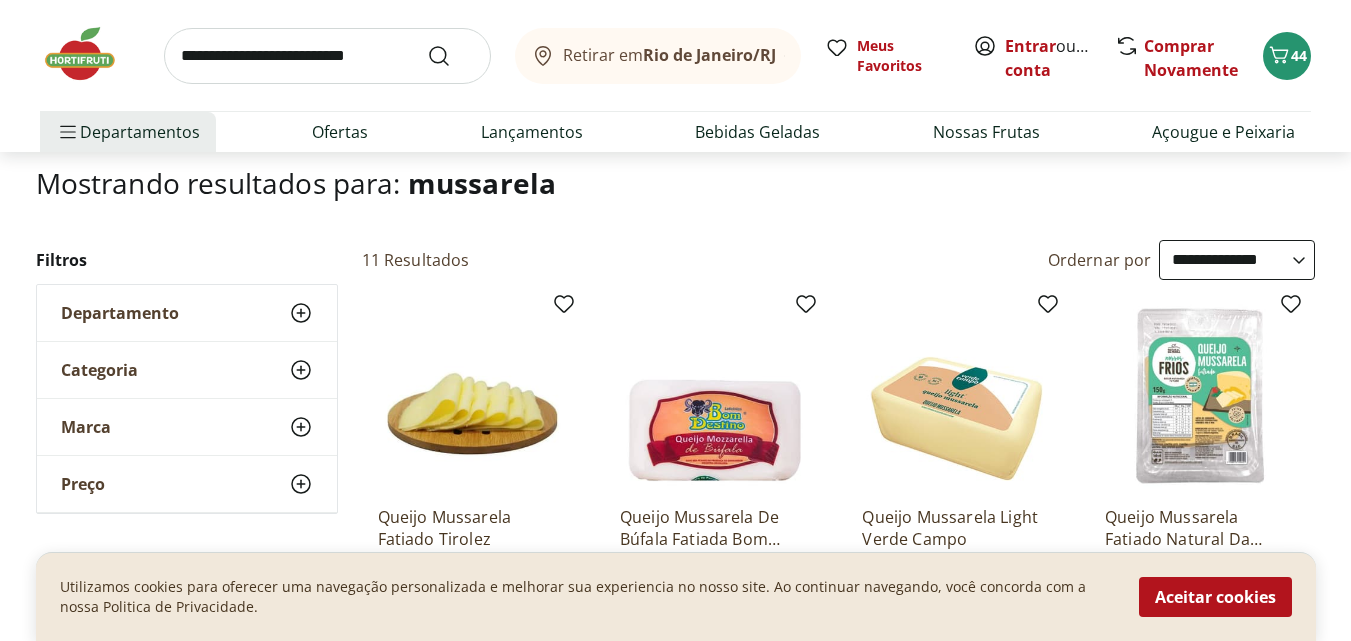 scroll, scrollTop: 0, scrollLeft: 0, axis: both 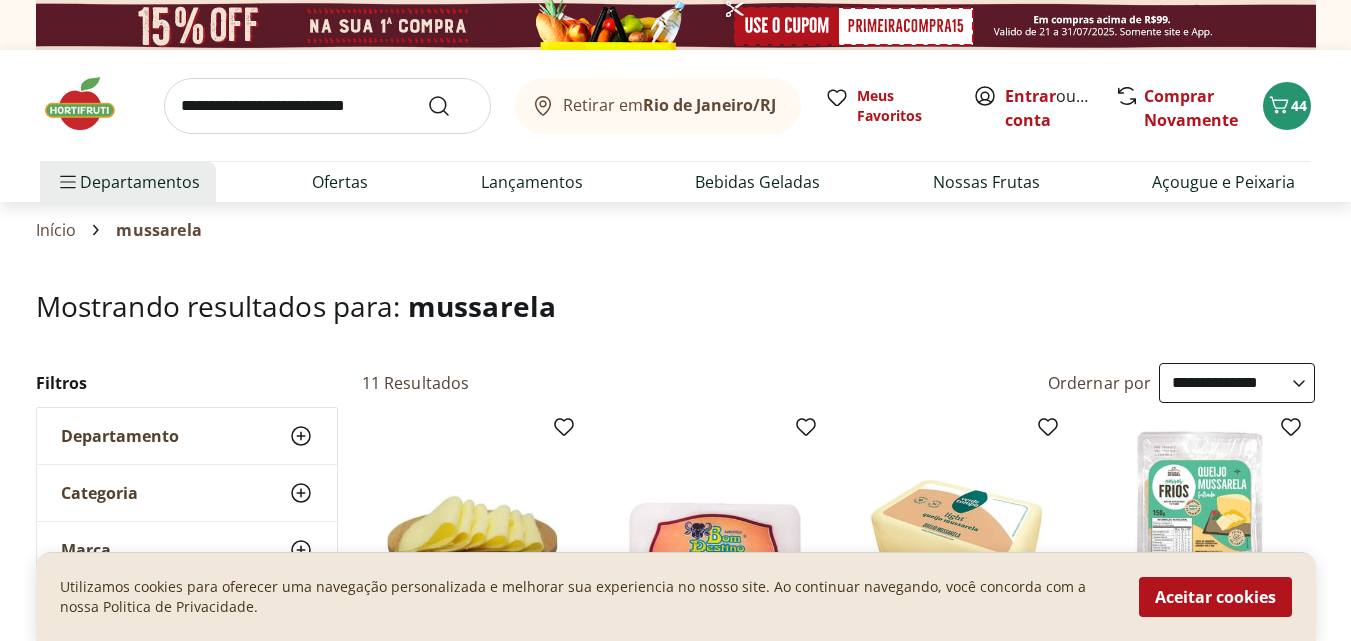 click at bounding box center (327, 106) 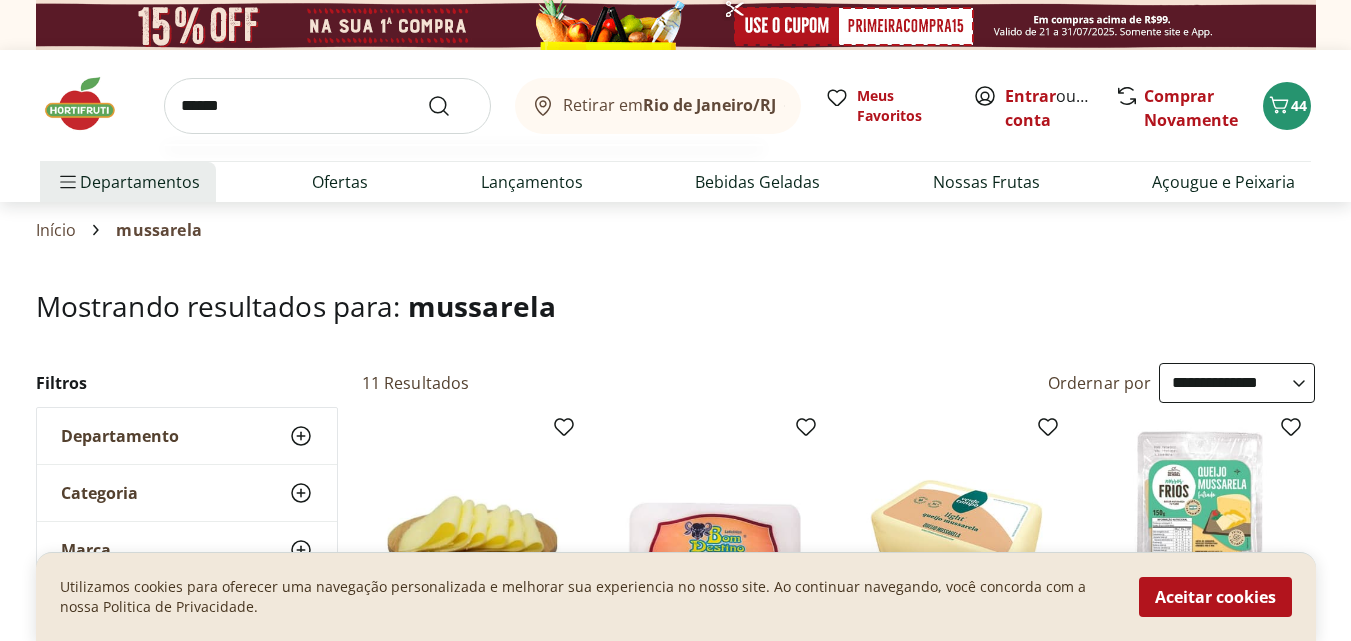type on "******" 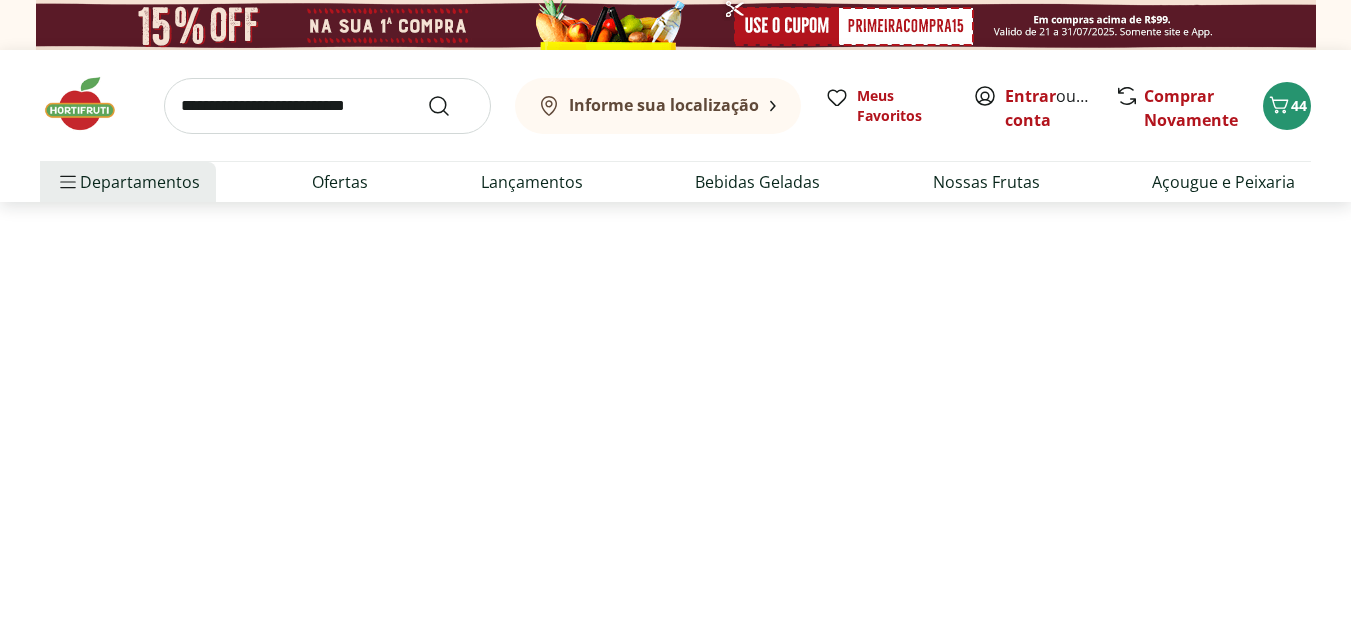 select on "**********" 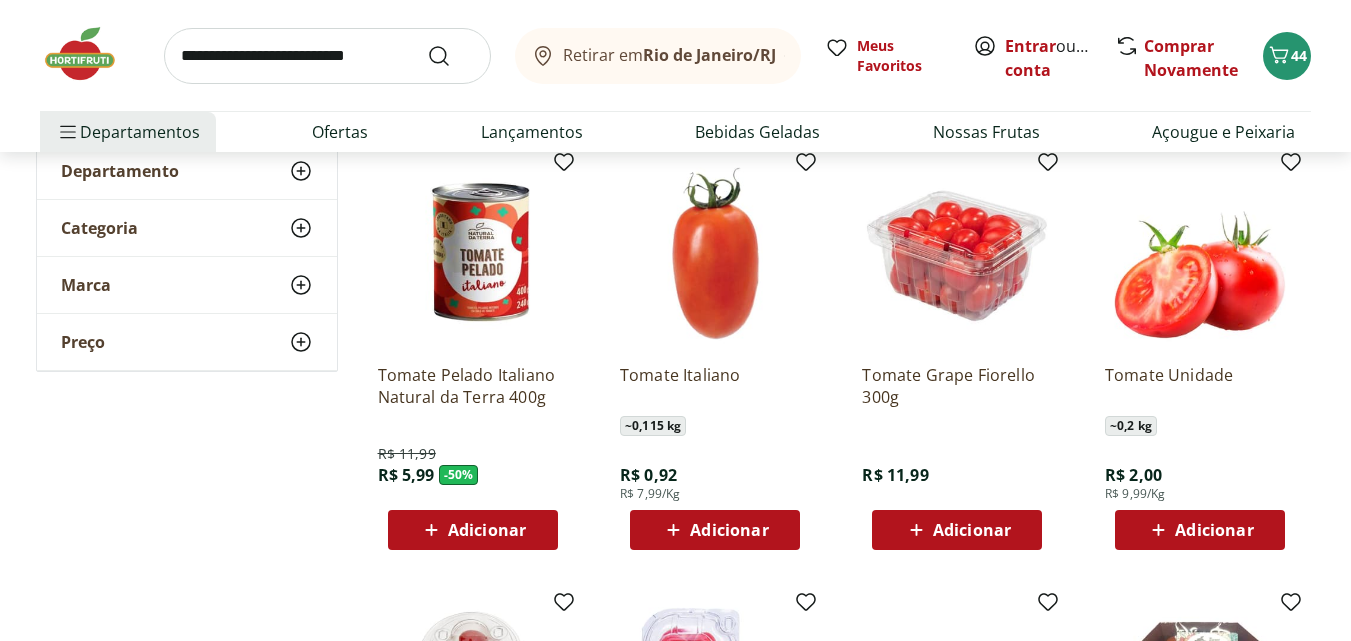 scroll, scrollTop: 300, scrollLeft: 0, axis: vertical 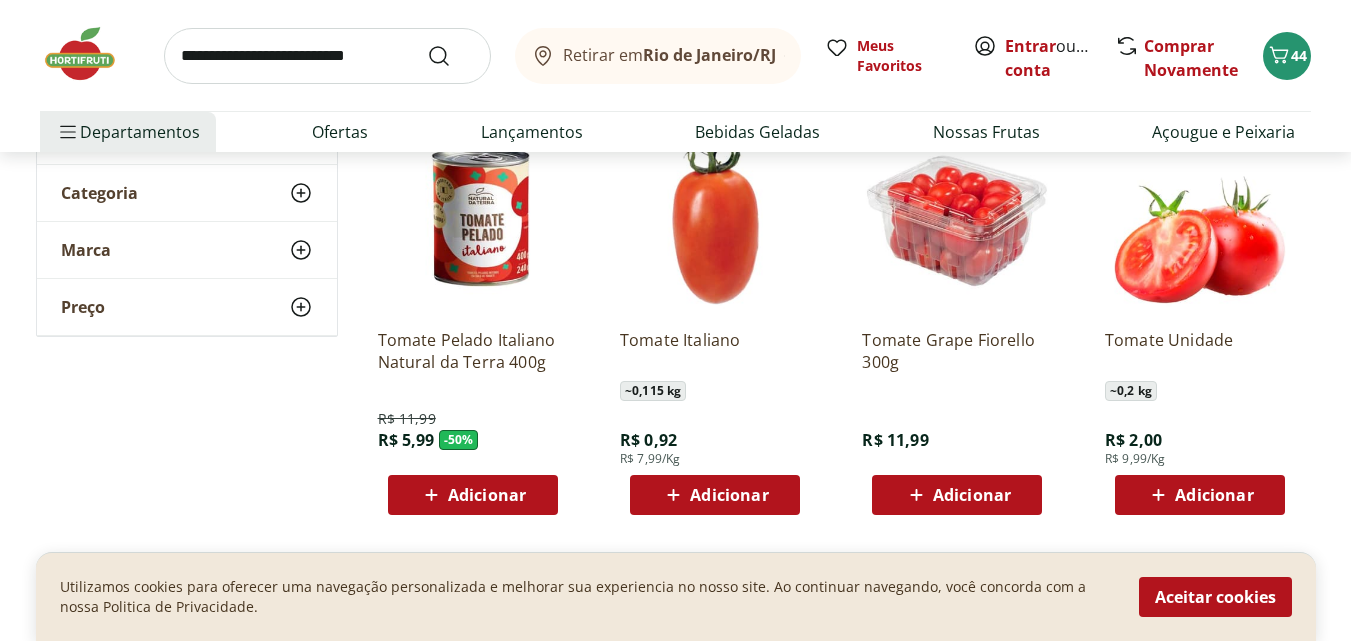 click on "Adicionar" at bounding box center (1214, 495) 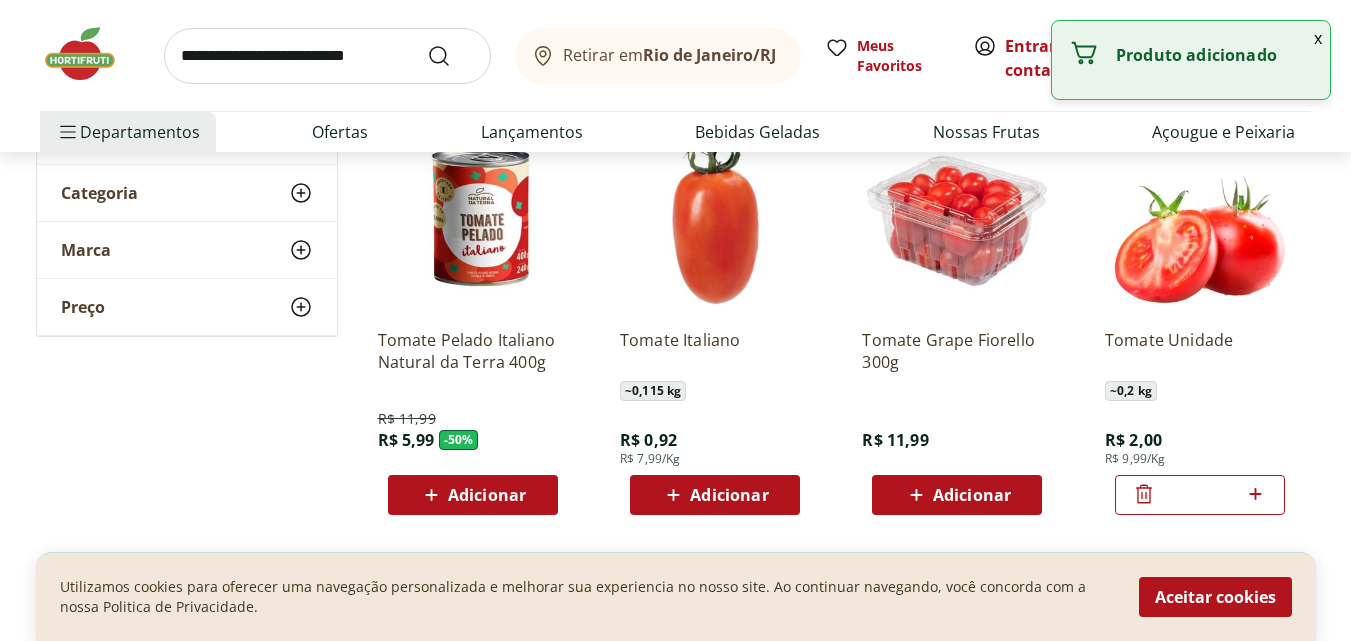 click 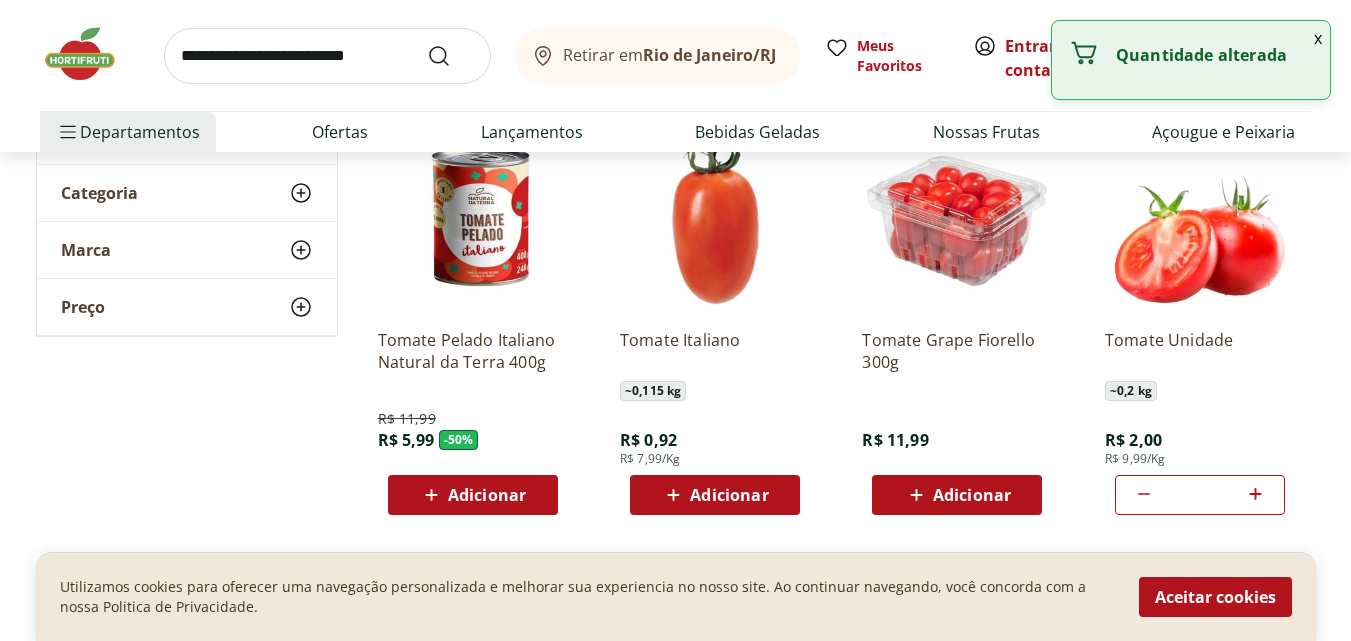 click on "Adicionar" at bounding box center (715, 495) 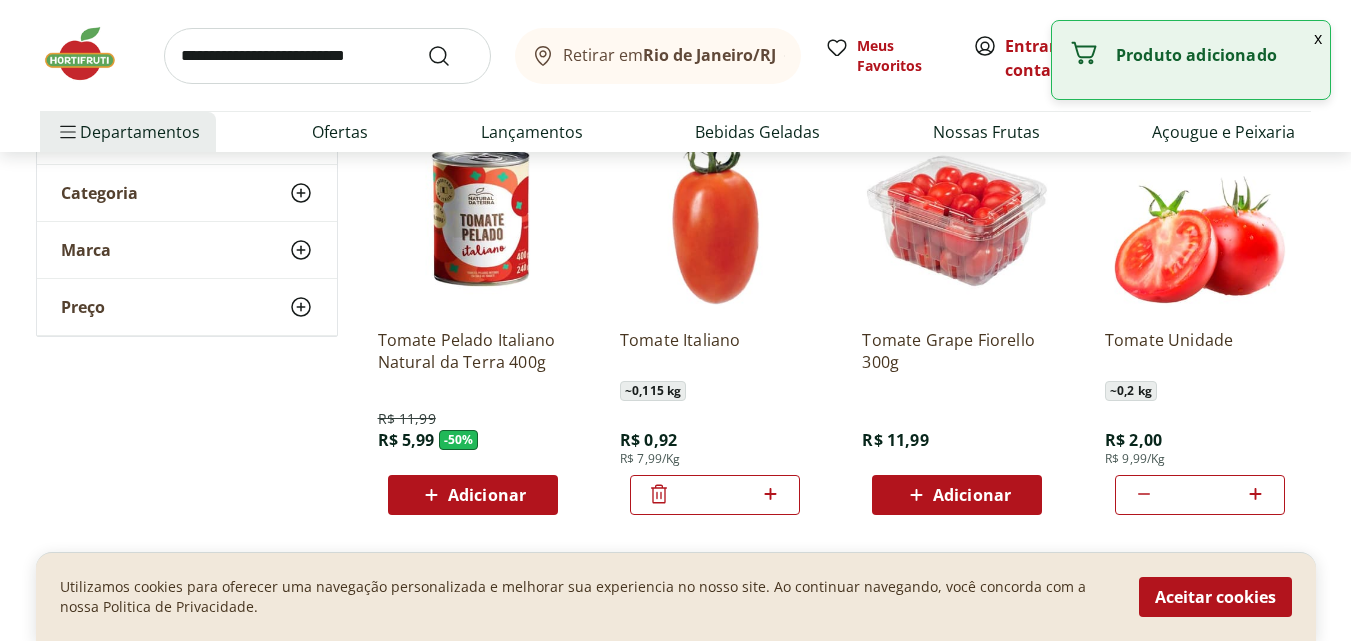 click 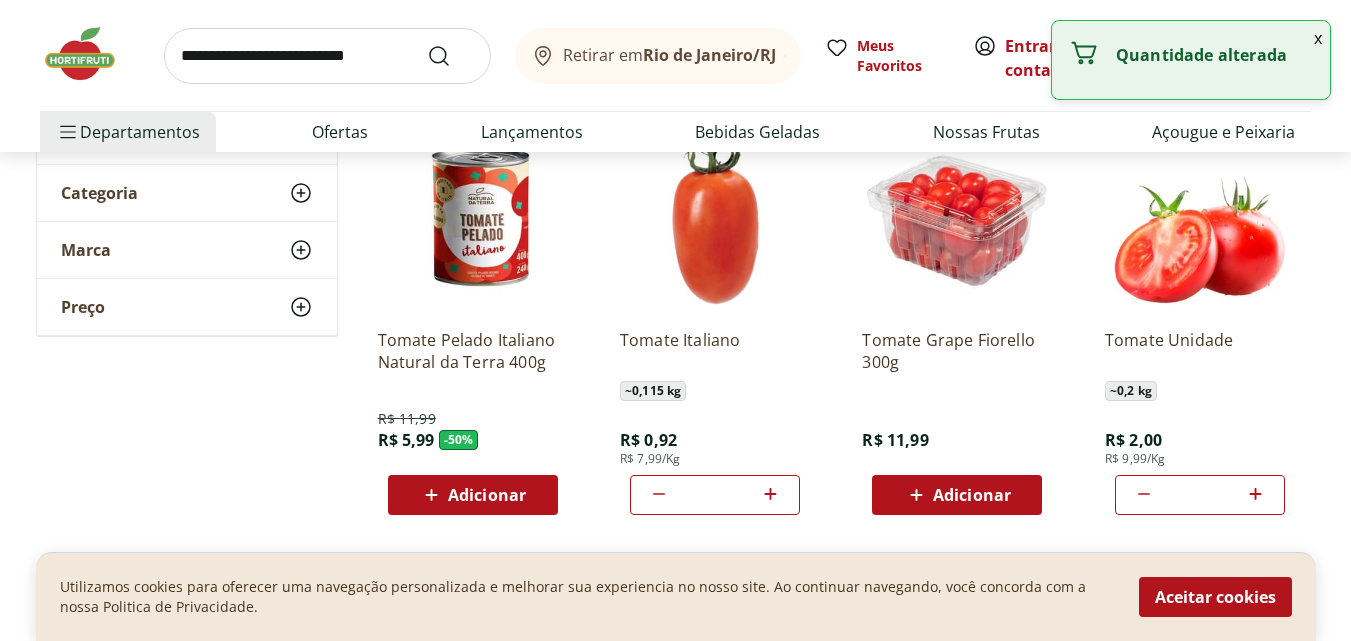 click 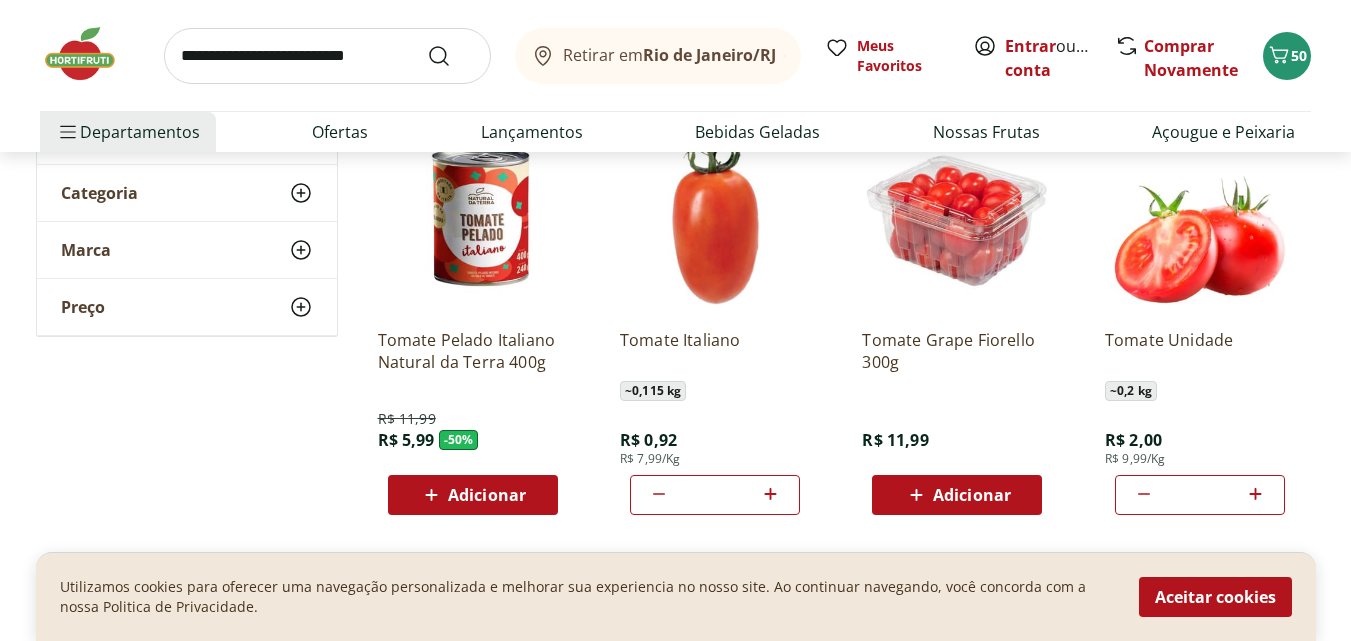 click on "Adicionar" at bounding box center [487, 495] 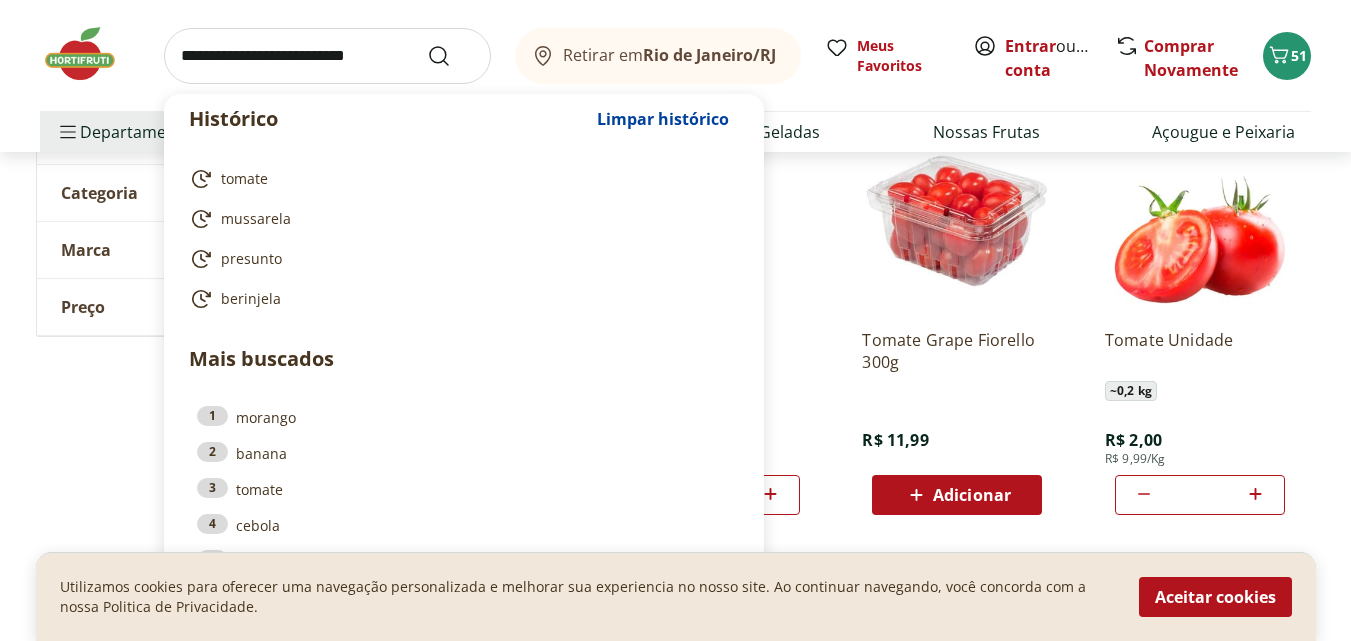 click at bounding box center [327, 56] 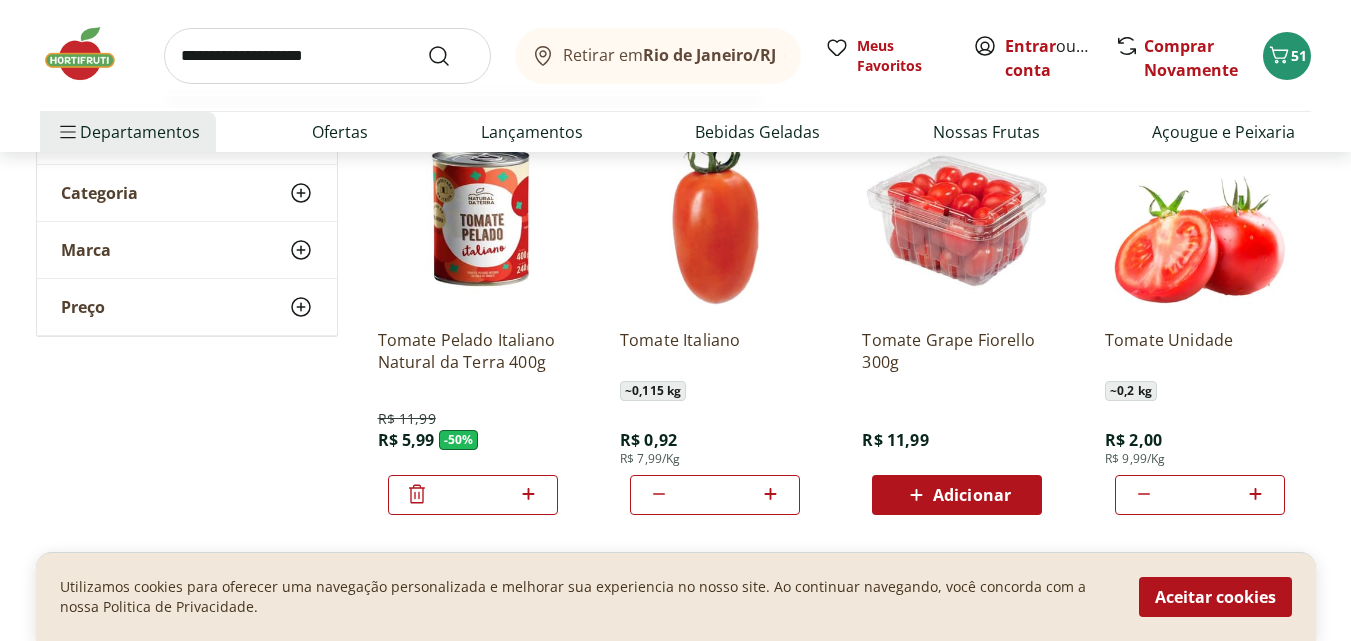 type on "**********" 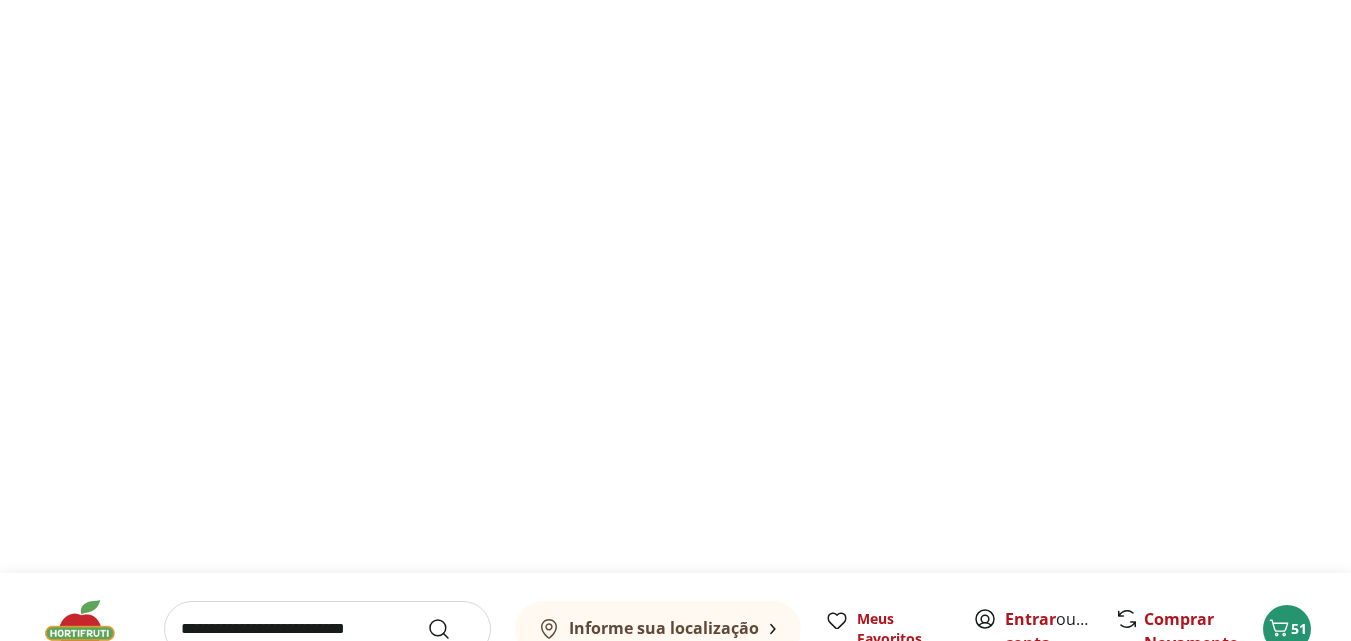 scroll, scrollTop: 0, scrollLeft: 0, axis: both 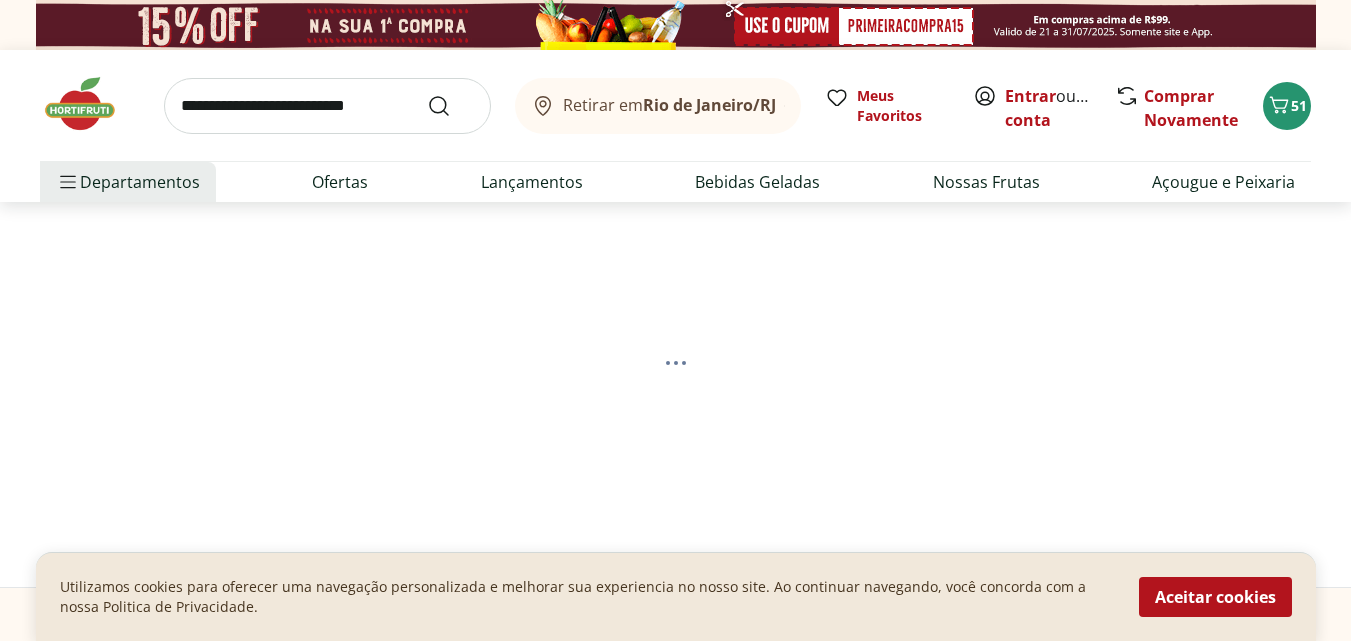 select on "**********" 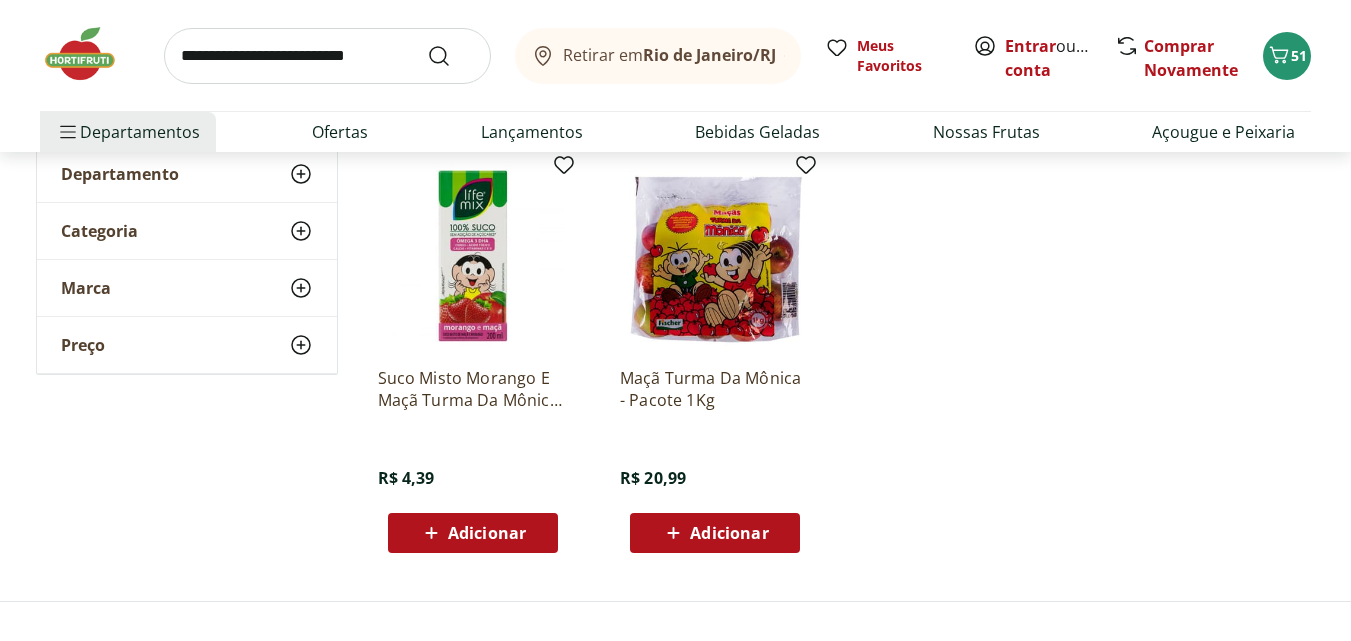 scroll, scrollTop: 300, scrollLeft: 0, axis: vertical 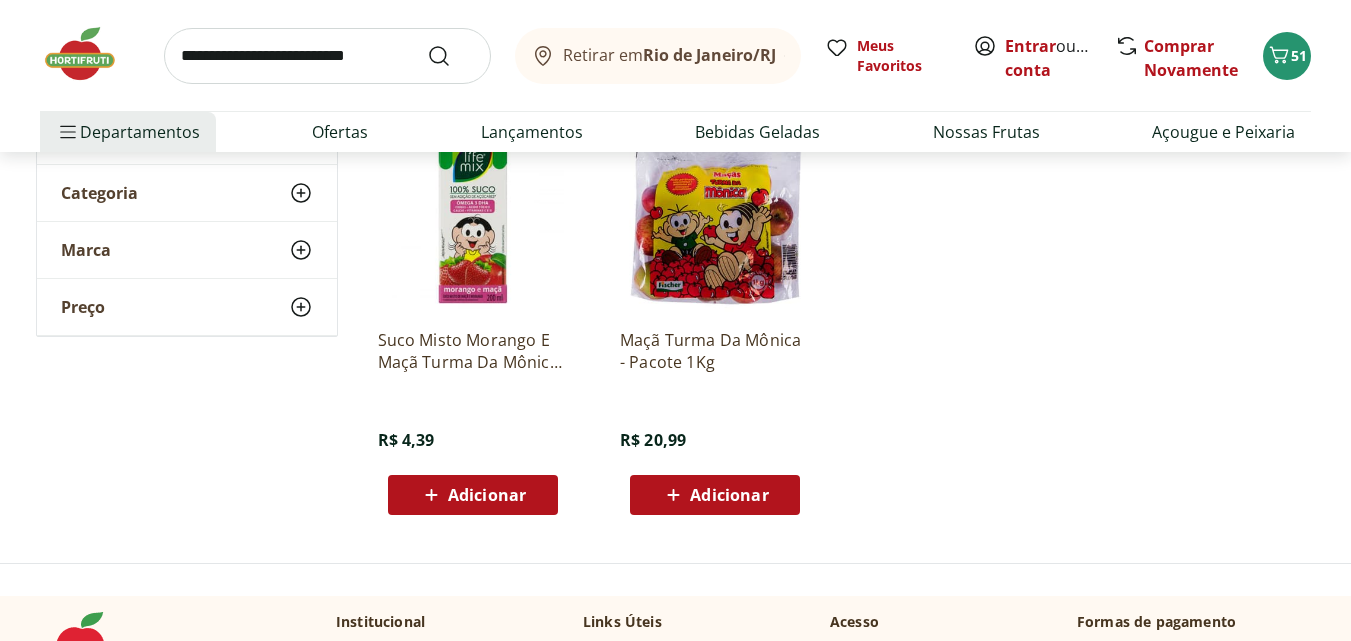 click on "Adicionar" at bounding box center (729, 495) 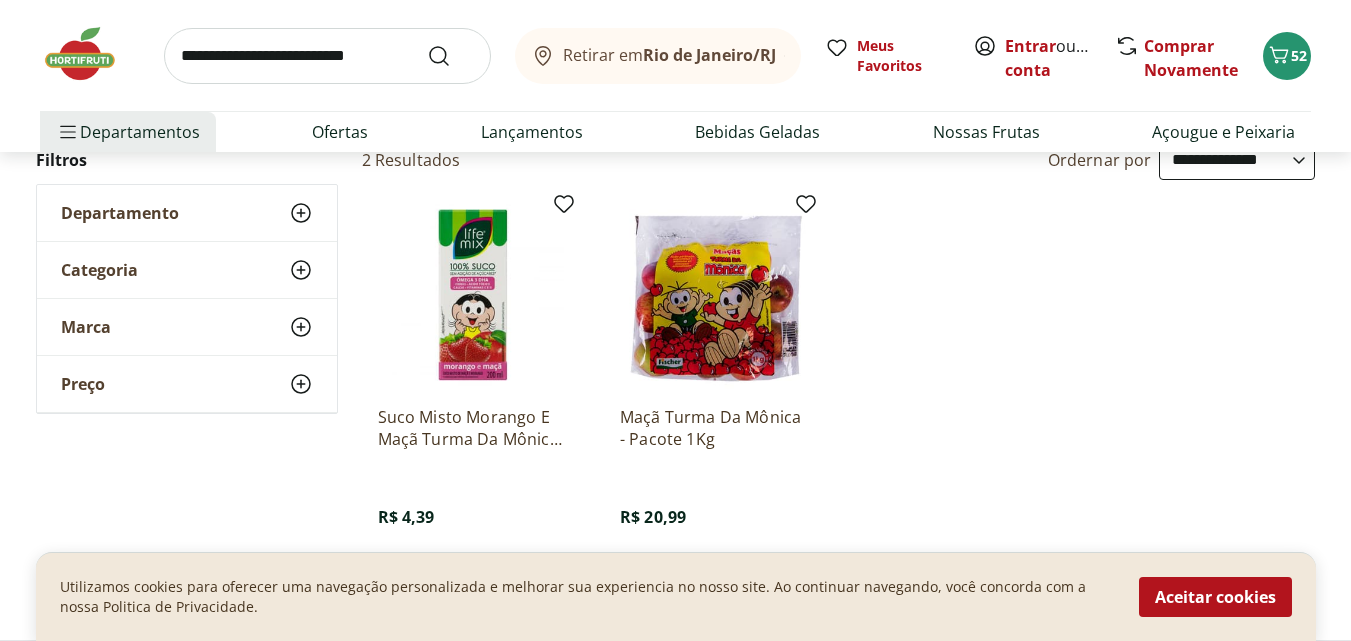 scroll, scrollTop: 200, scrollLeft: 0, axis: vertical 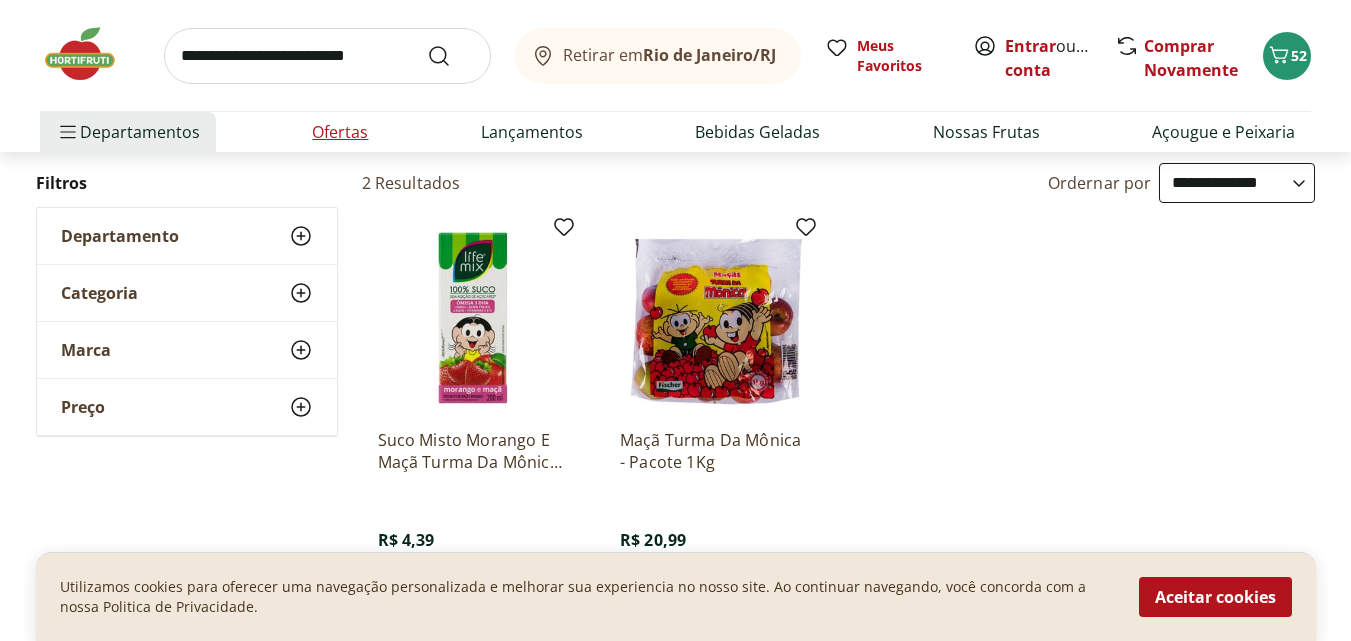 click on "Ofertas" at bounding box center [340, 132] 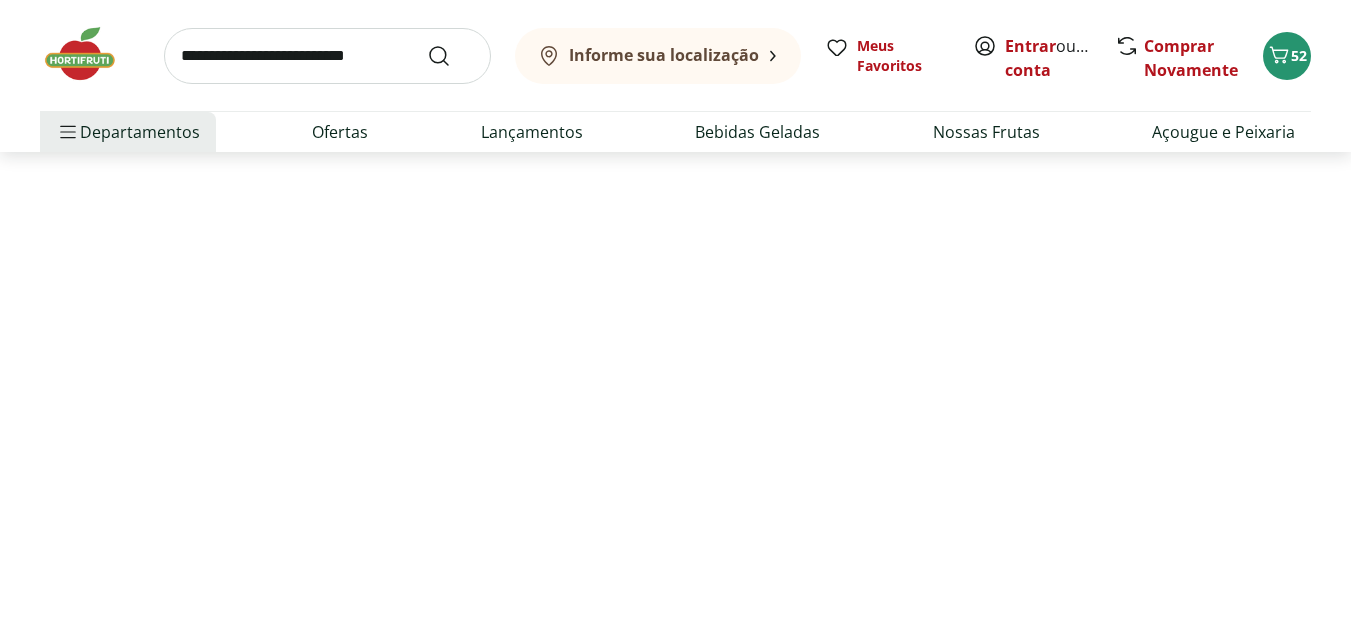 scroll, scrollTop: 0, scrollLeft: 0, axis: both 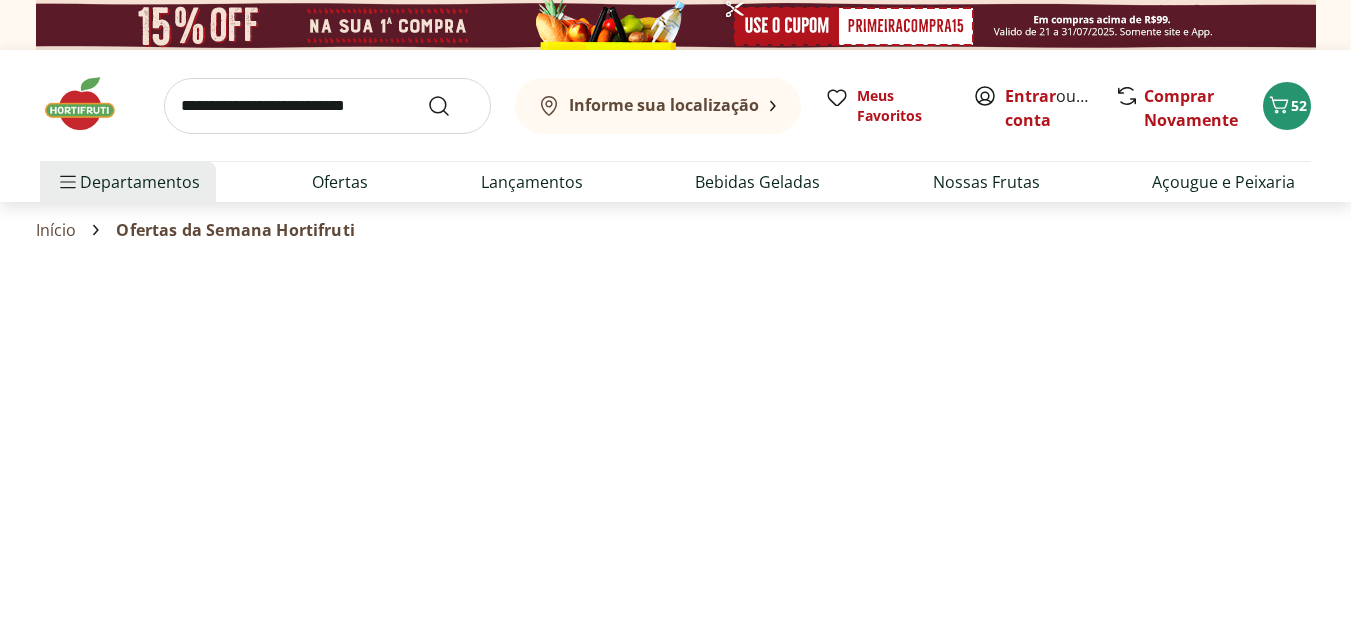 select on "**********" 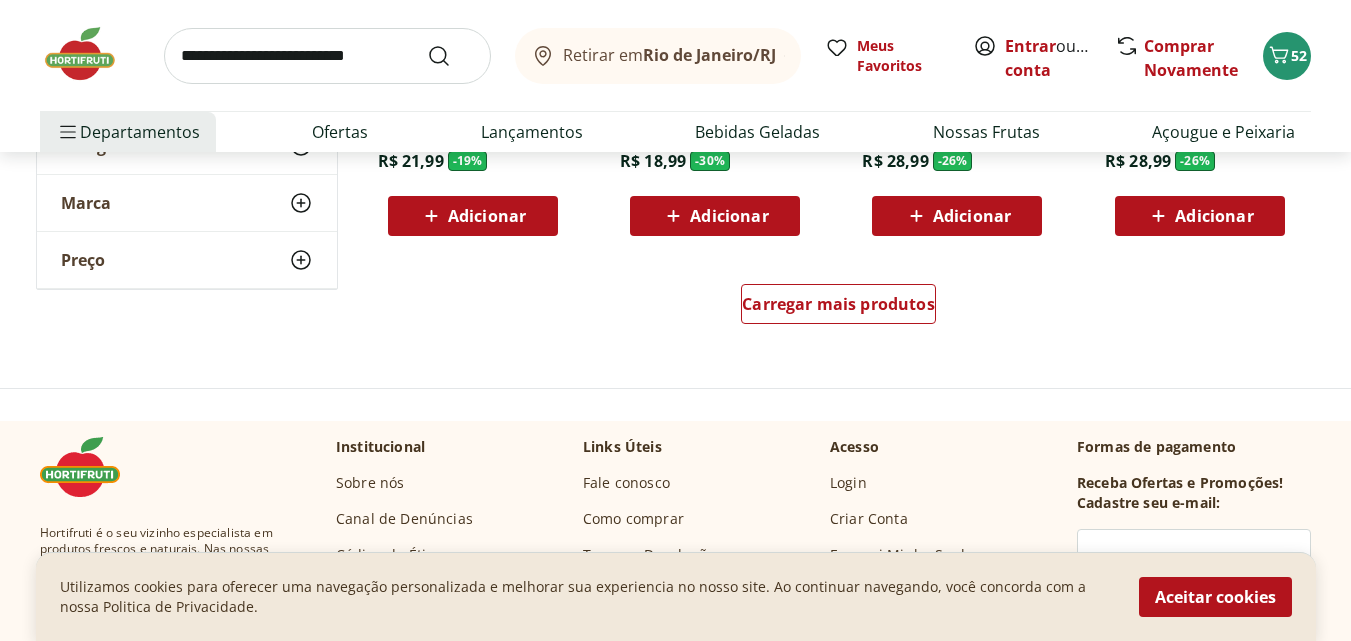 scroll, scrollTop: 1400, scrollLeft: 0, axis: vertical 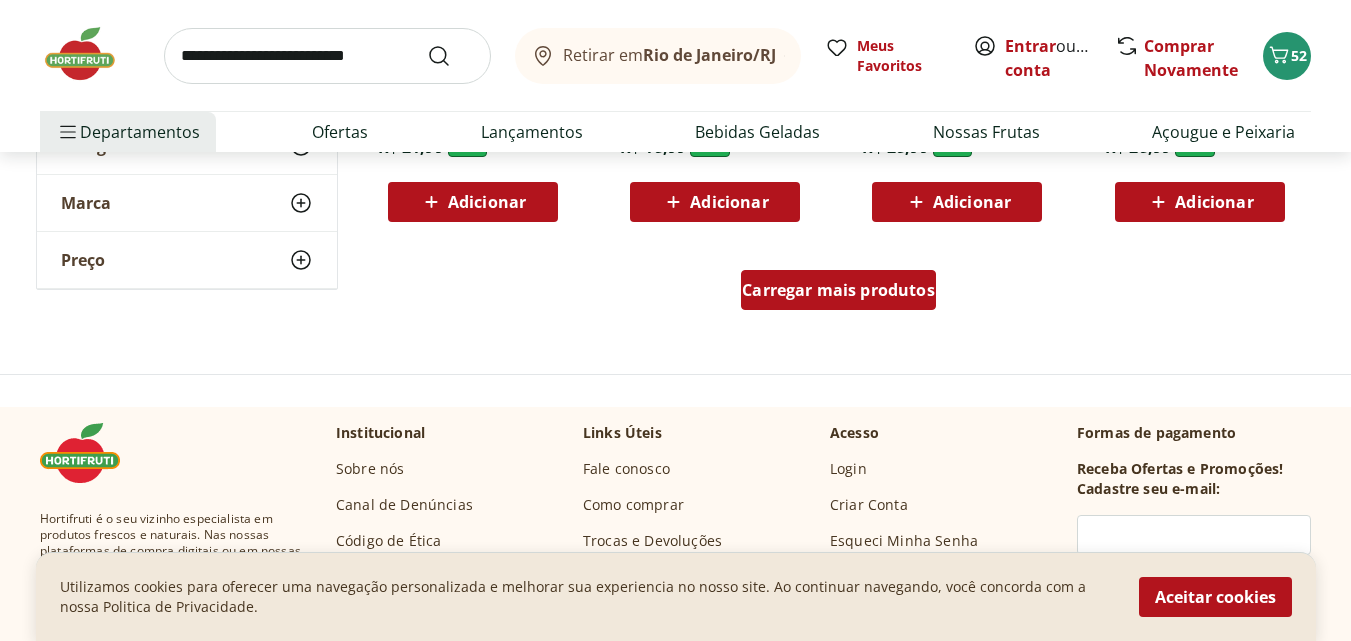 click on "Carregar mais produtos" at bounding box center (838, 290) 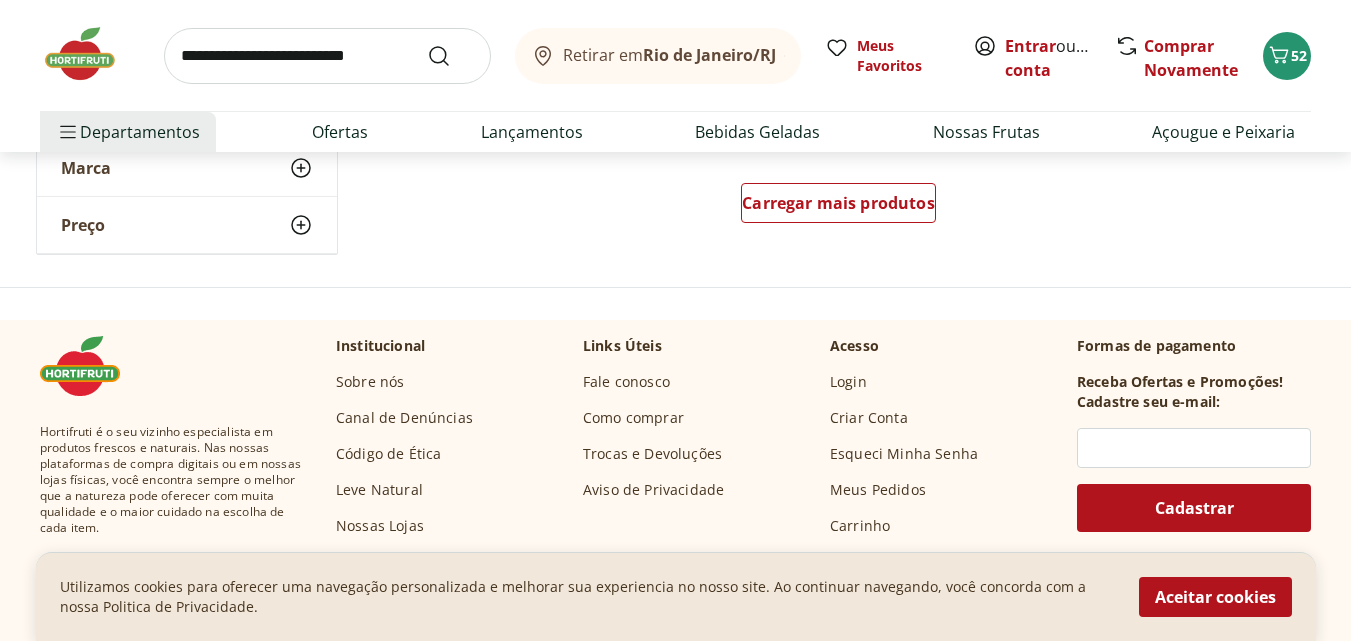 scroll, scrollTop: 2800, scrollLeft: 0, axis: vertical 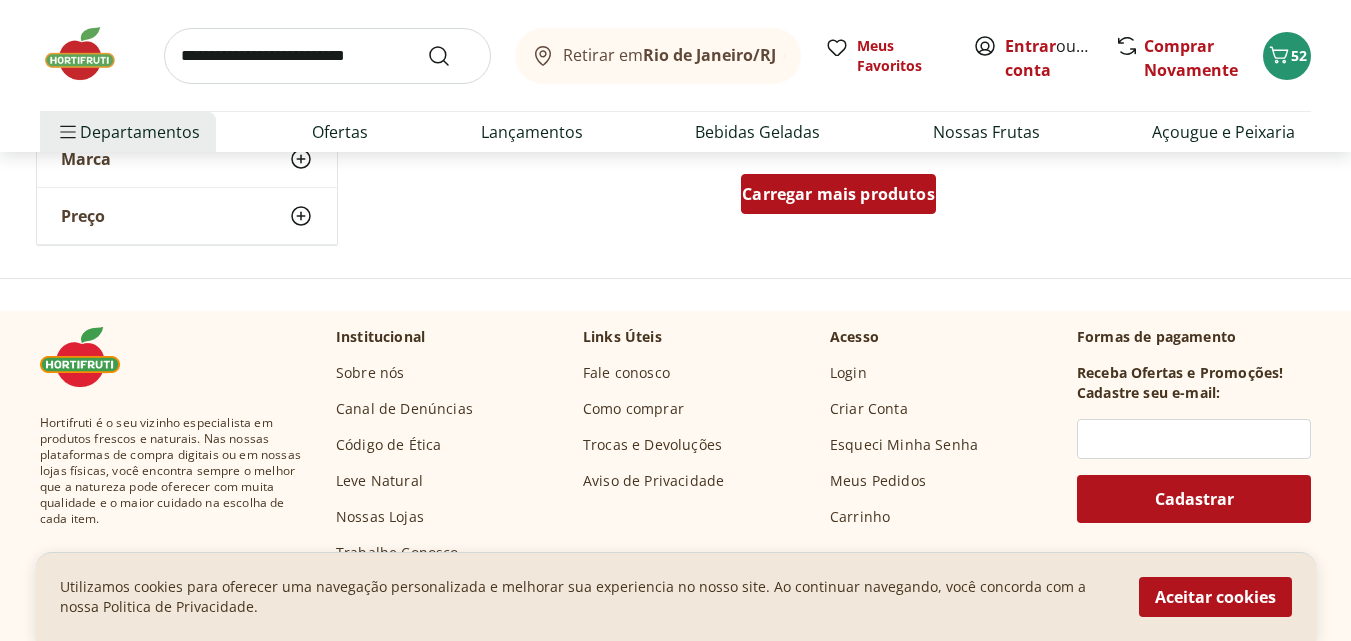 click on "Carregar mais produtos" at bounding box center (838, 194) 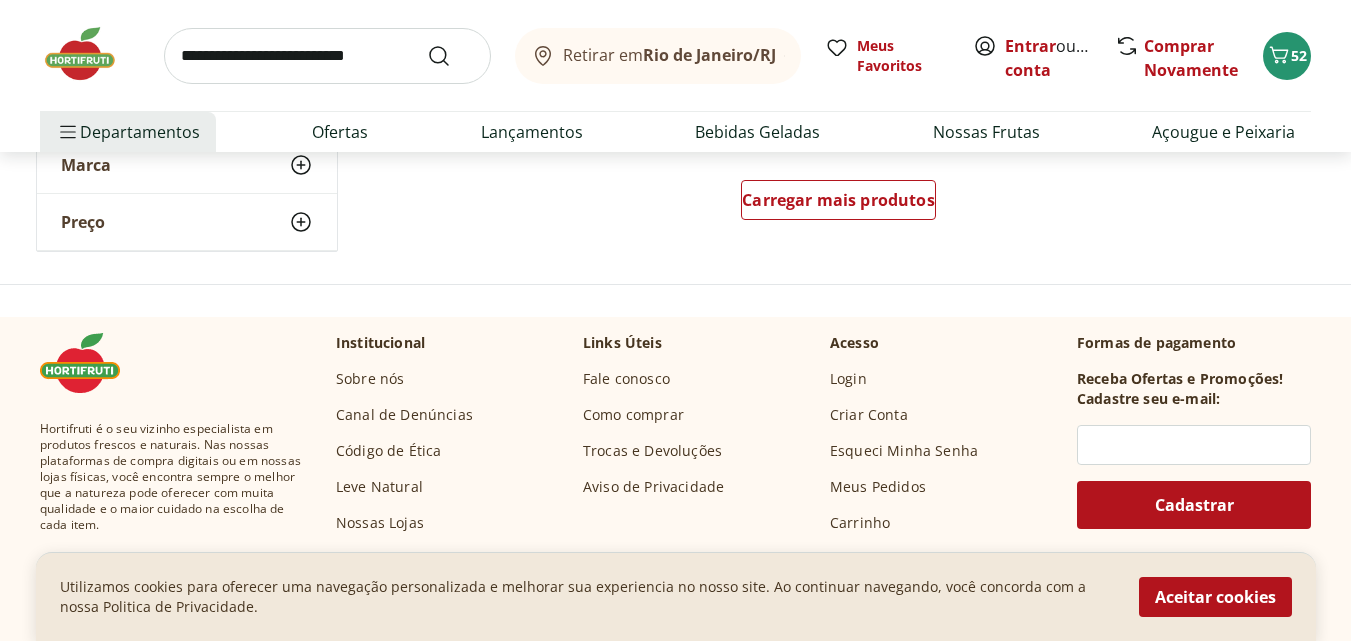 scroll, scrollTop: 4100, scrollLeft: 0, axis: vertical 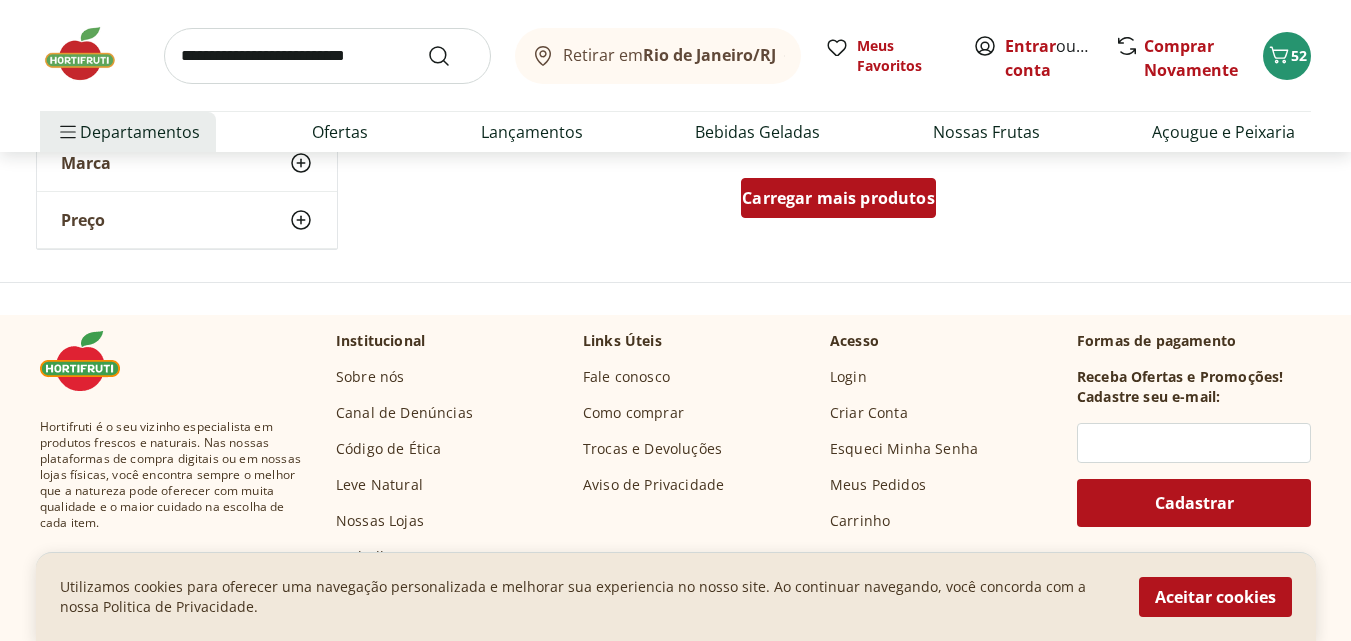 click on "Carregar mais produtos" at bounding box center [838, 198] 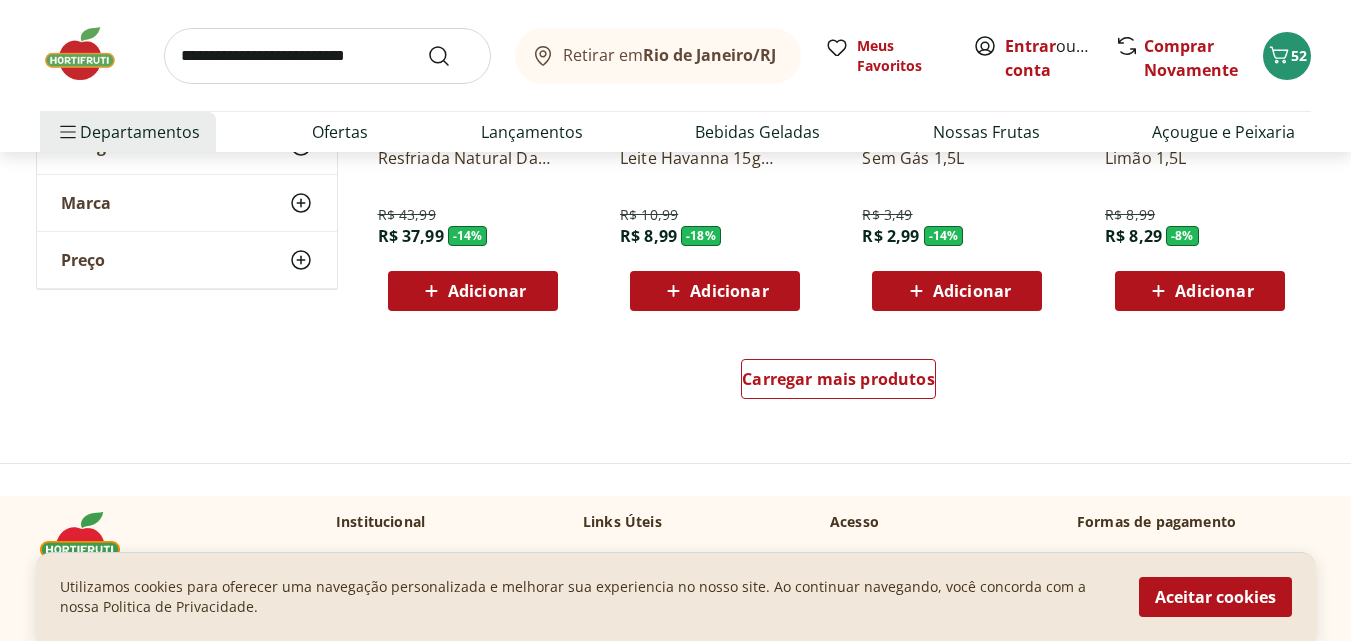 scroll, scrollTop: 5300, scrollLeft: 0, axis: vertical 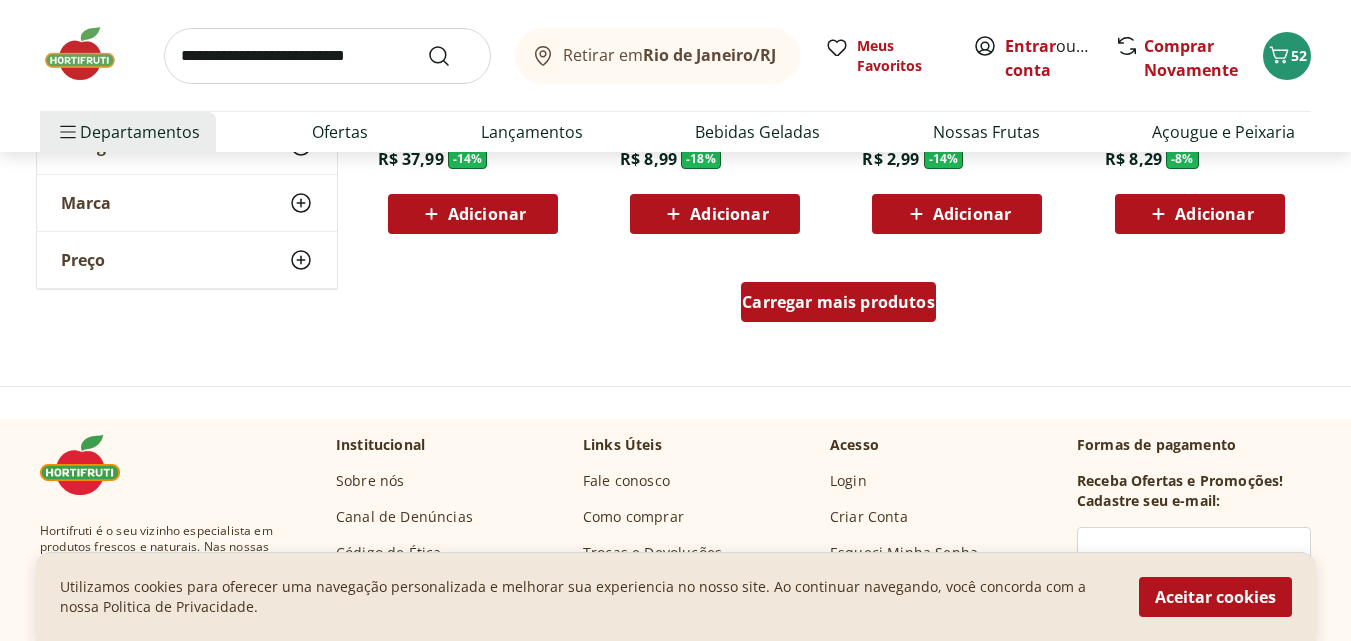 click on "Carregar mais produtos" at bounding box center [838, 302] 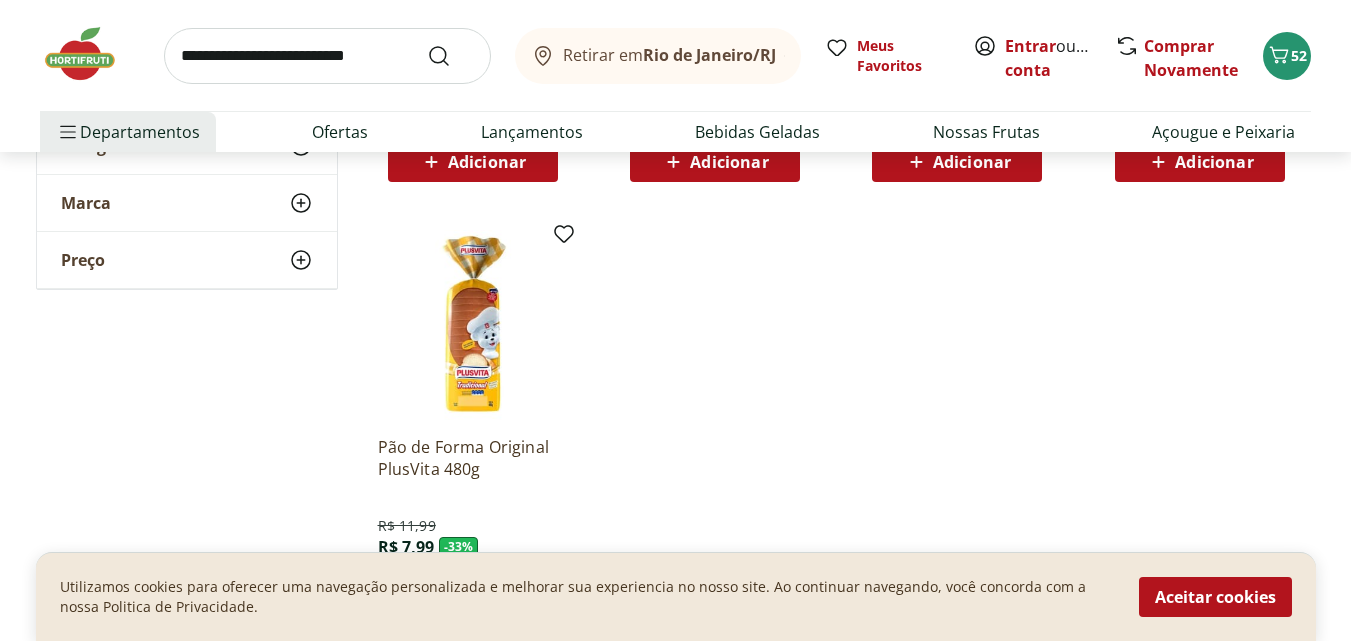 scroll, scrollTop: 5800, scrollLeft: 0, axis: vertical 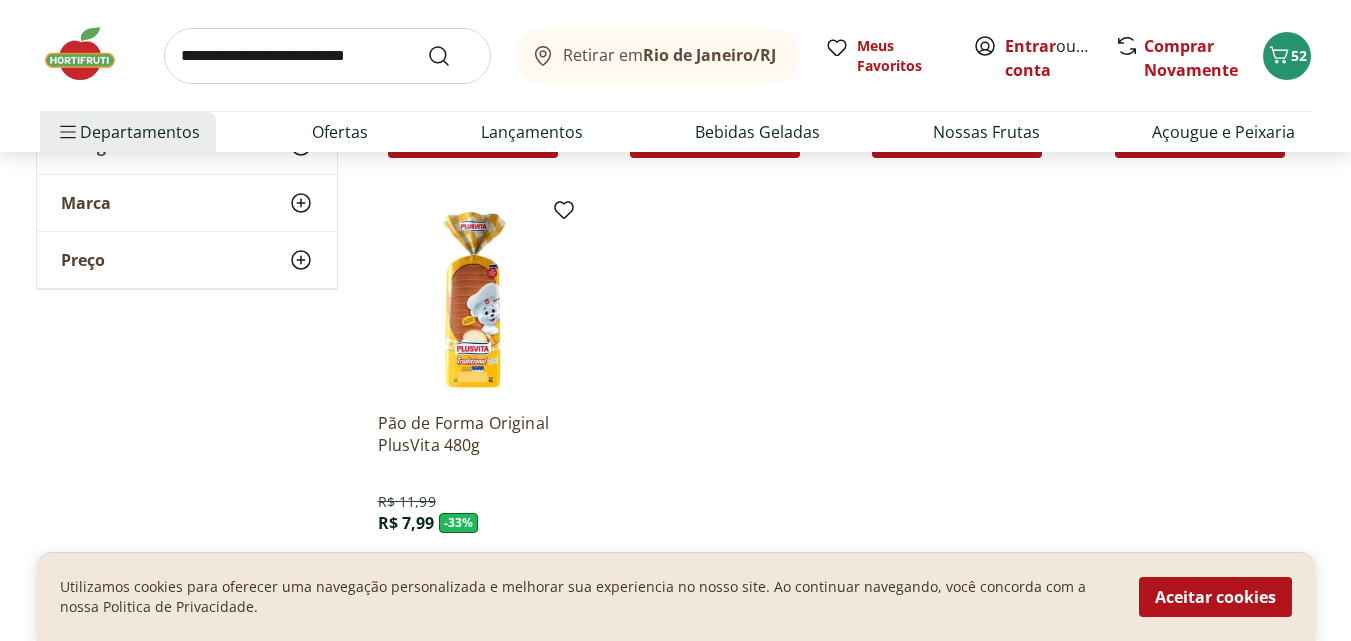 click at bounding box center [327, 56] 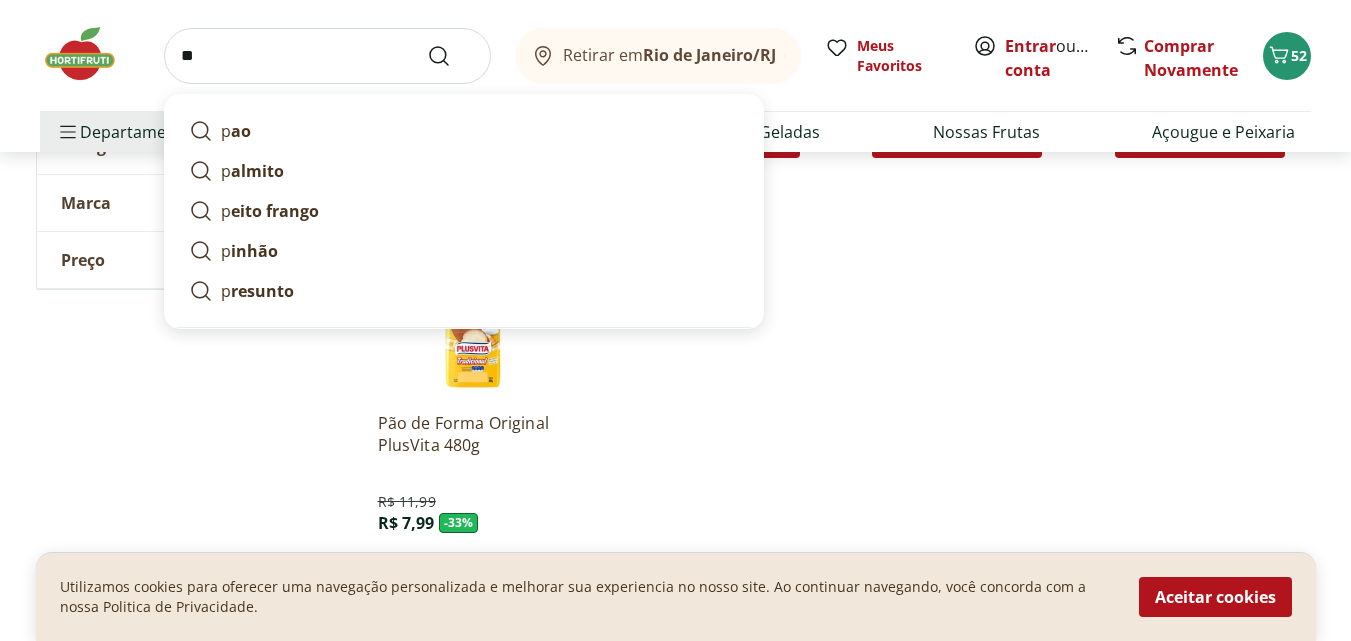 type on "***" 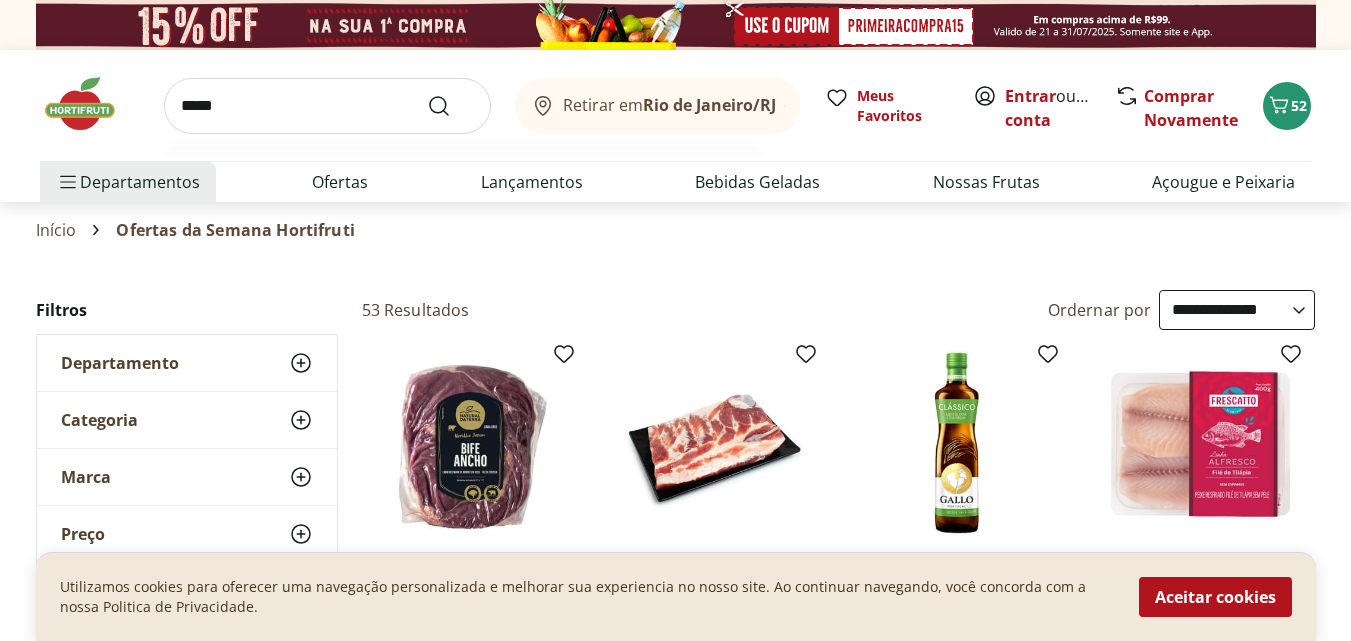 select on "**********" 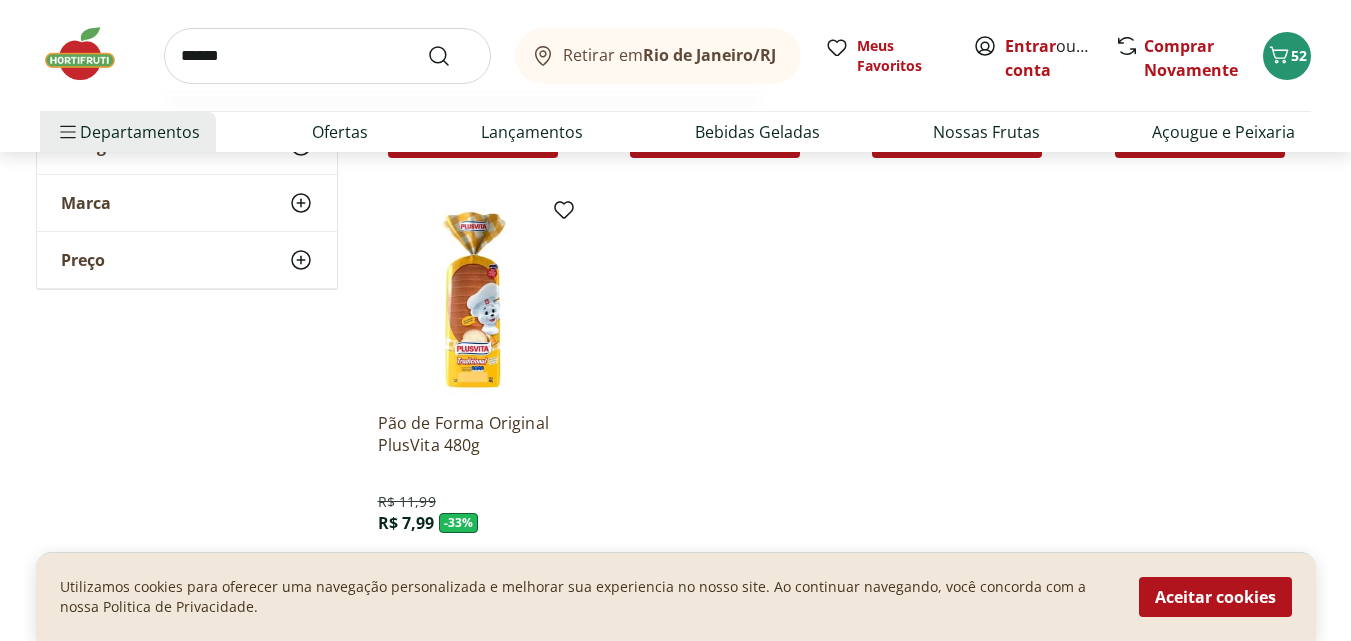 scroll, scrollTop: 0, scrollLeft: 0, axis: both 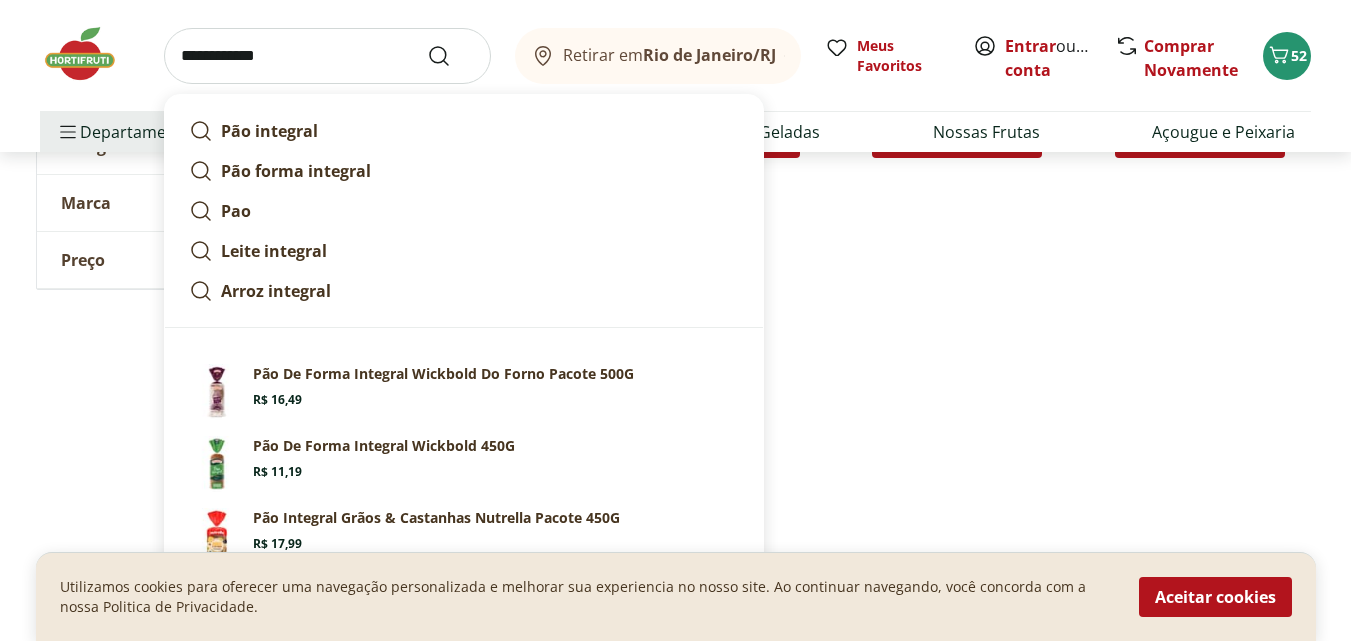 type on "**********" 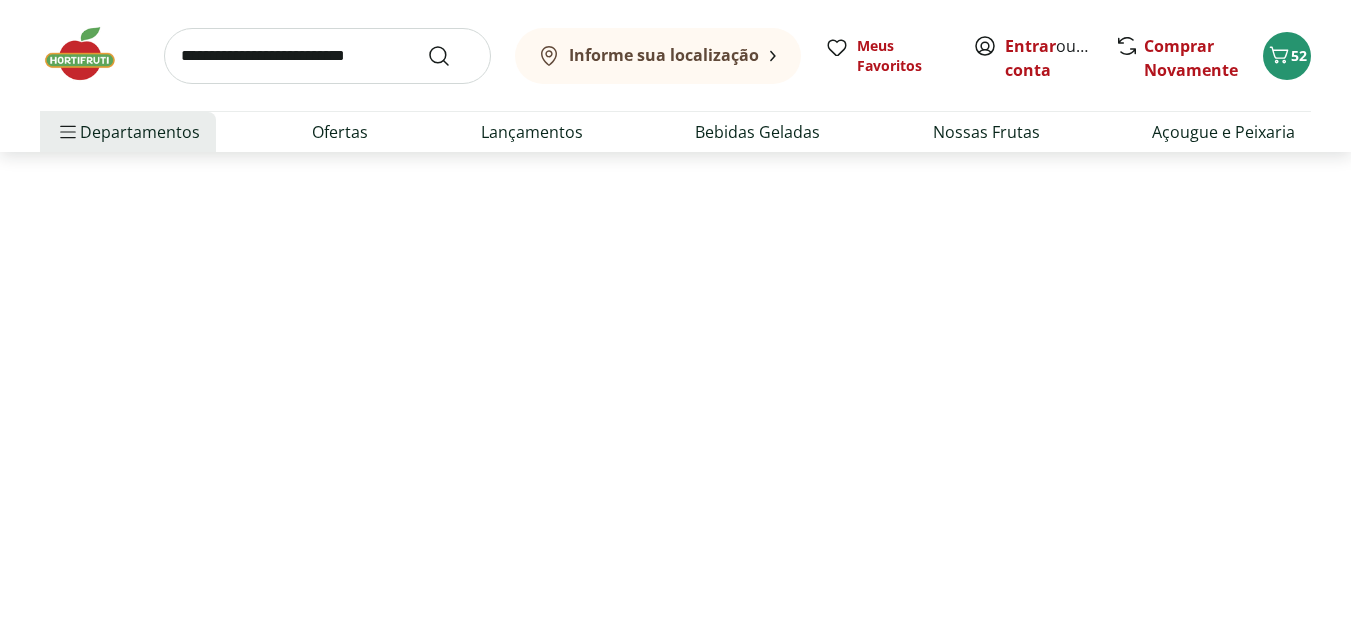 scroll, scrollTop: 0, scrollLeft: 0, axis: both 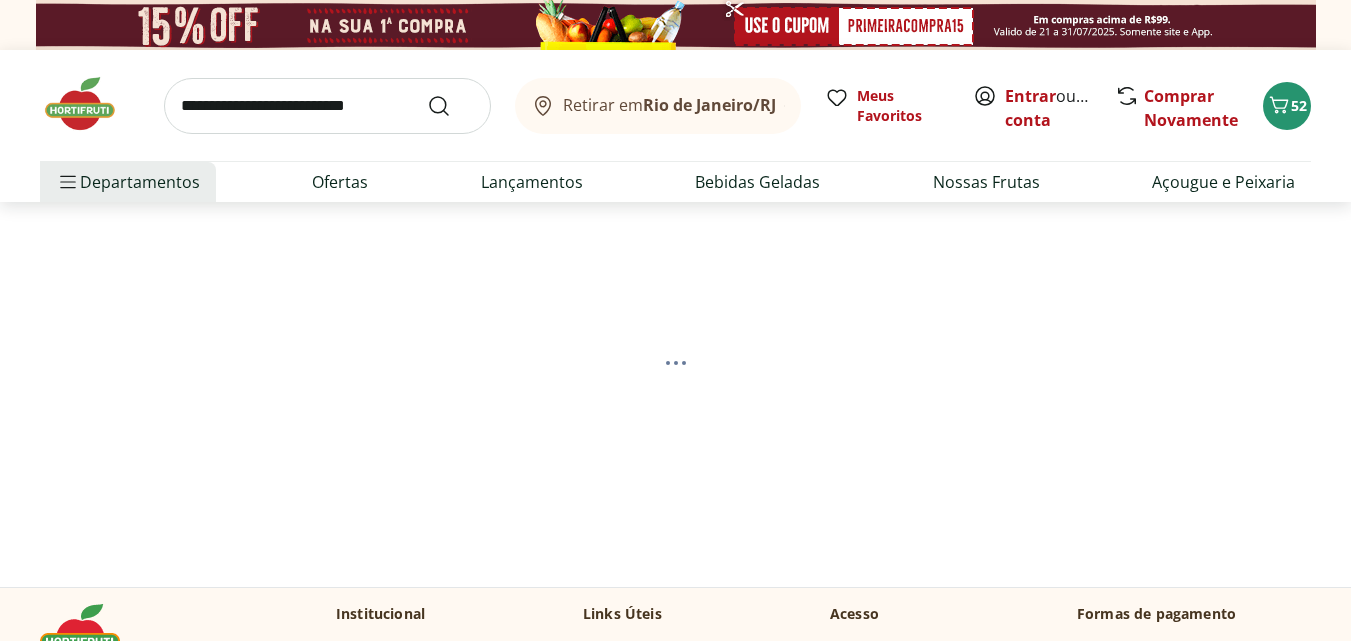 select on "**********" 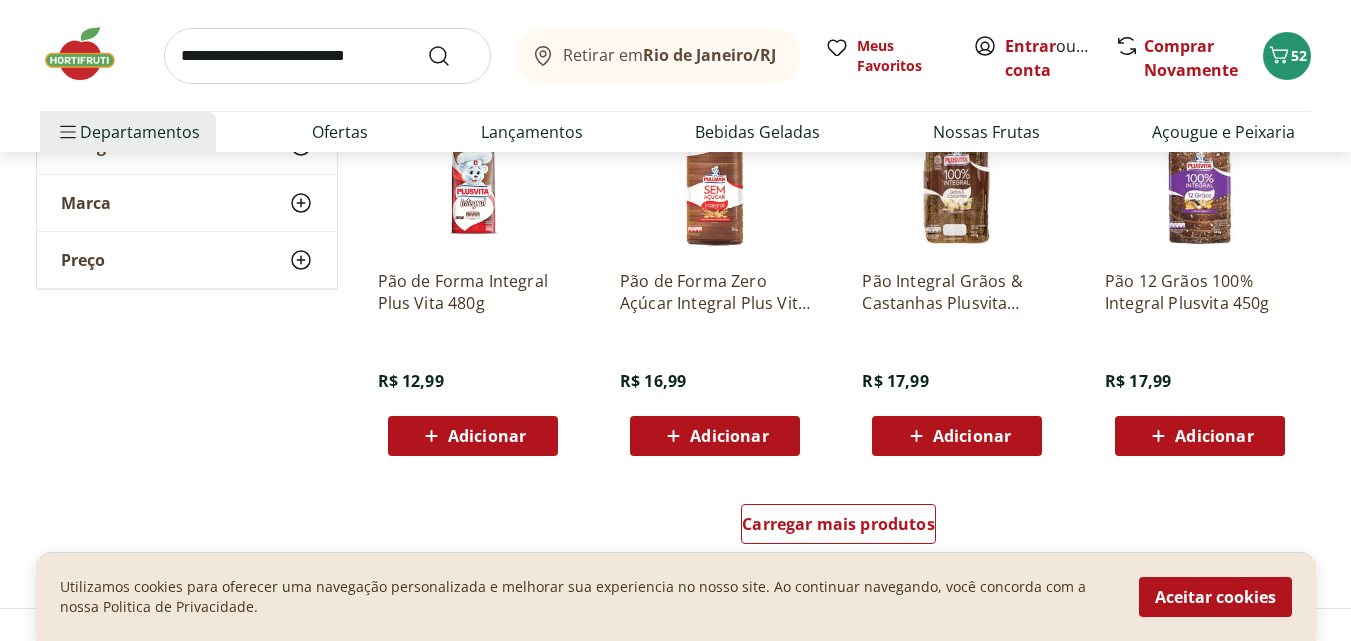 scroll, scrollTop: 1300, scrollLeft: 0, axis: vertical 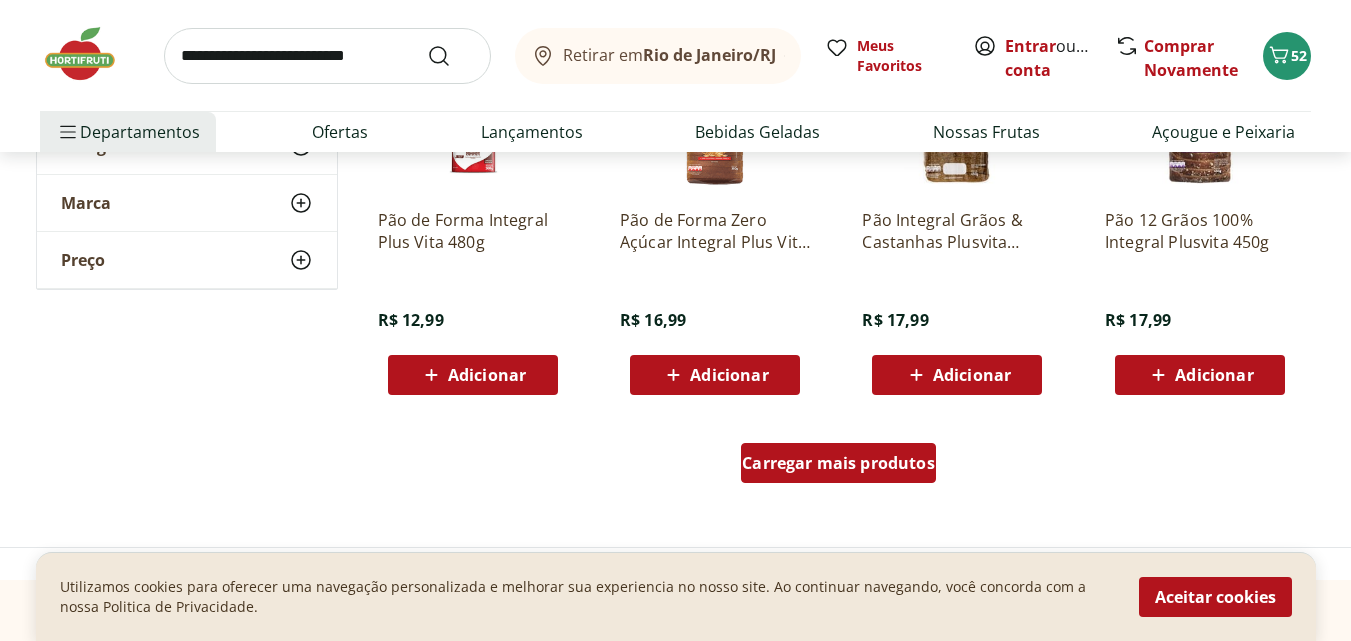 click on "Carregar mais produtos" at bounding box center [838, 463] 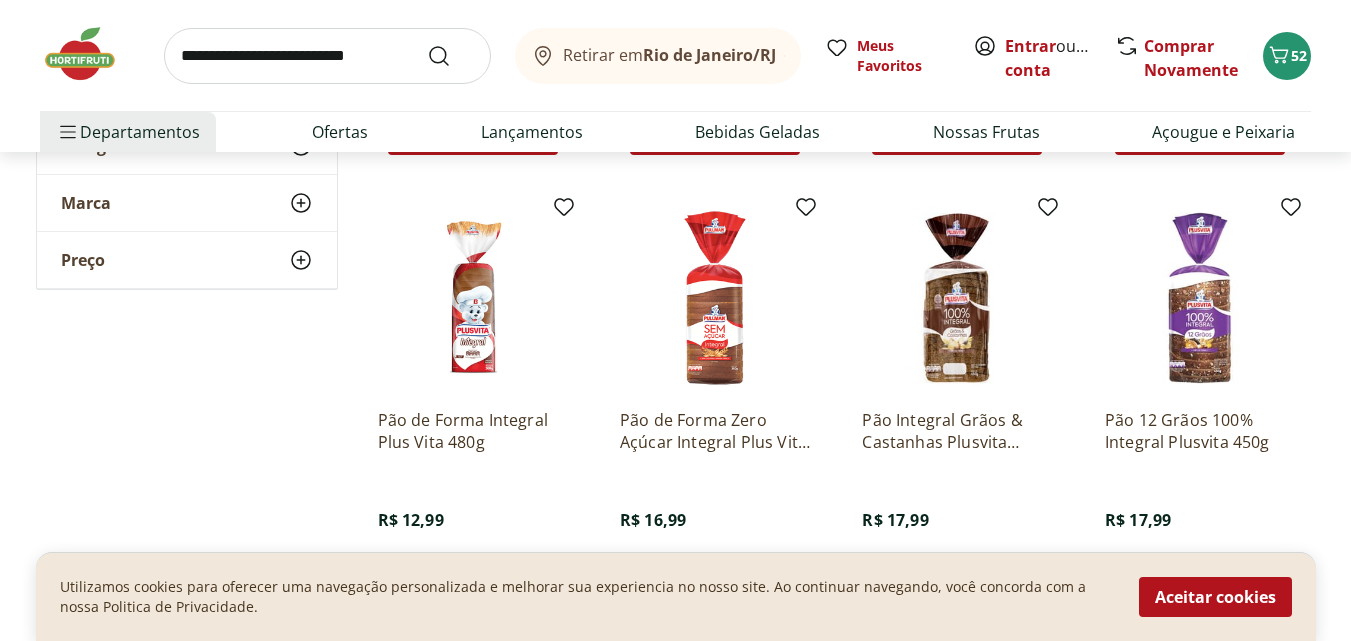 scroll, scrollTop: 1200, scrollLeft: 0, axis: vertical 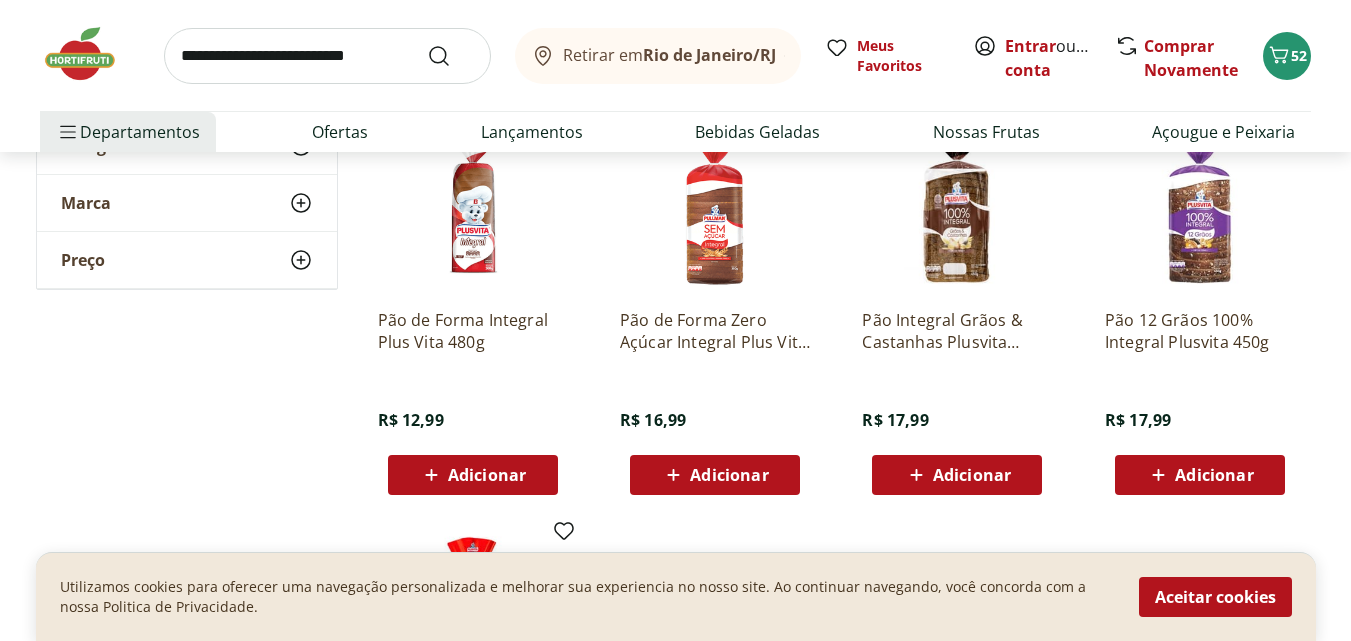 click on "Adicionar" at bounding box center [729, 475] 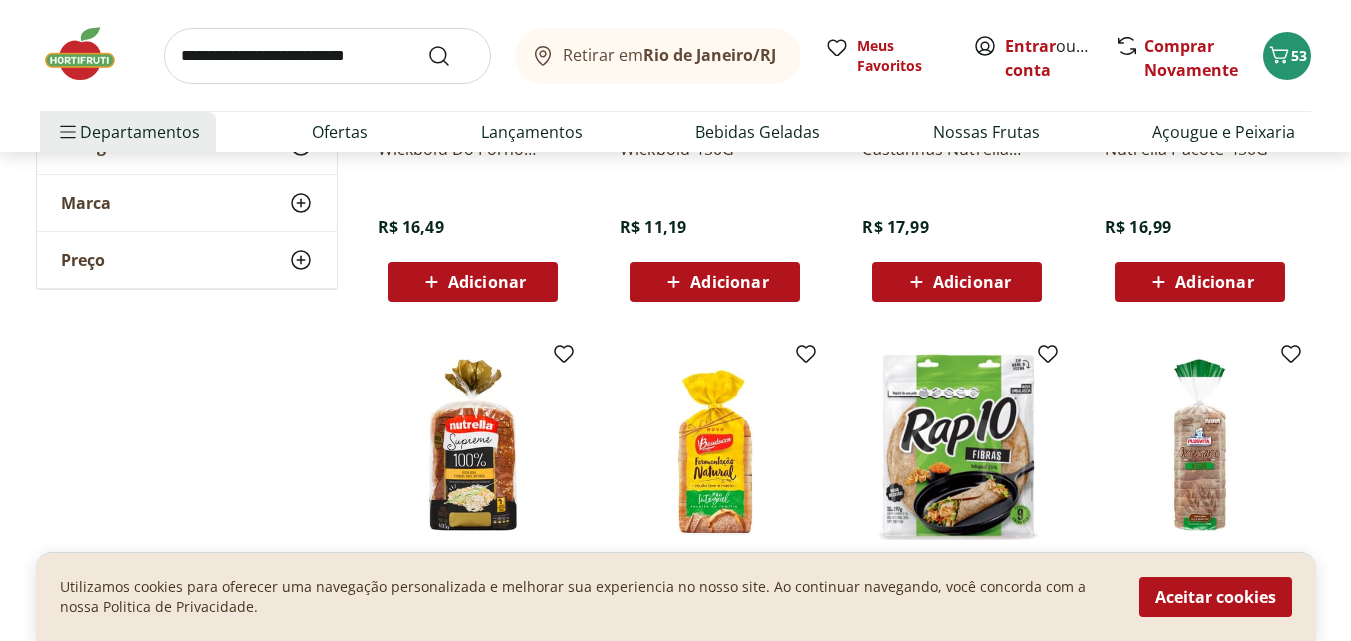scroll, scrollTop: 200, scrollLeft: 0, axis: vertical 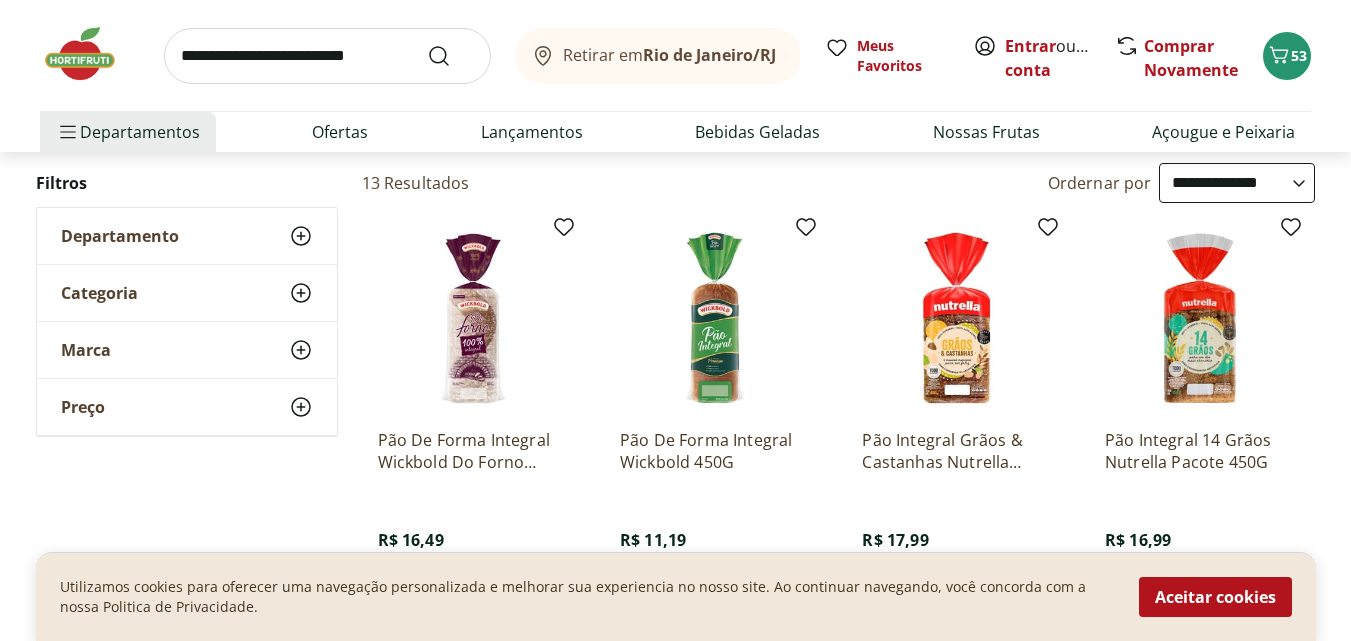 click at bounding box center (1200, 318) 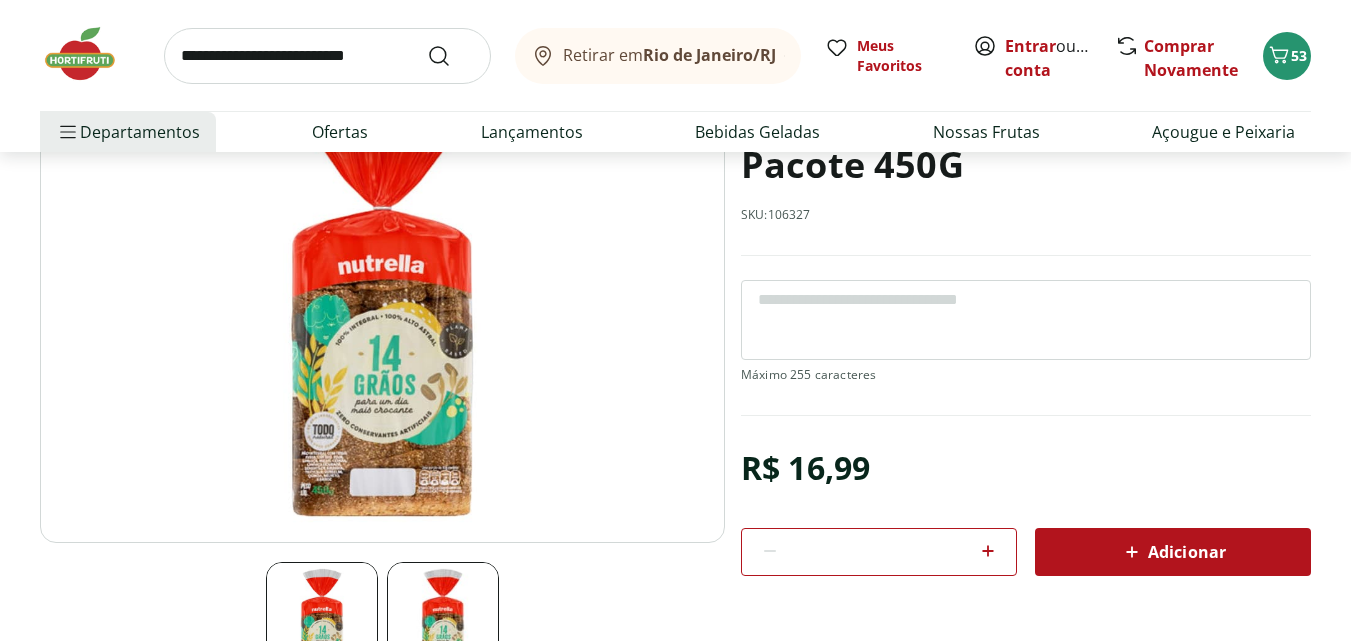 scroll, scrollTop: 200, scrollLeft: 0, axis: vertical 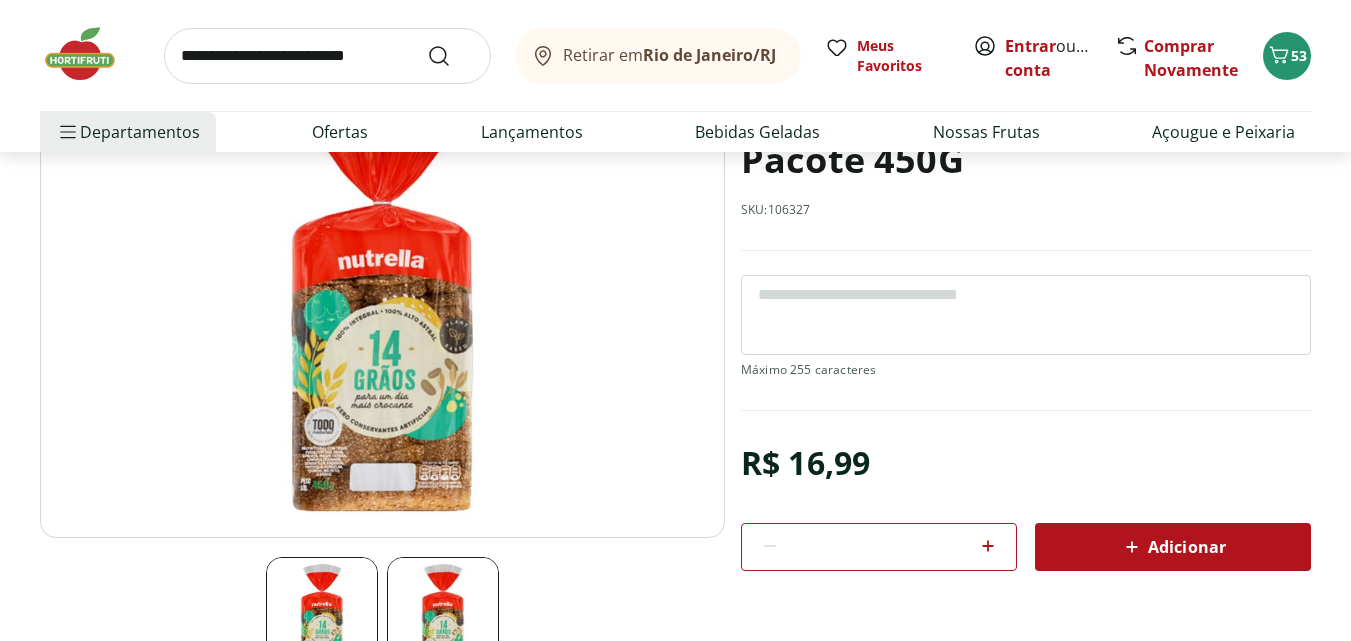 click at bounding box center (382, 298) 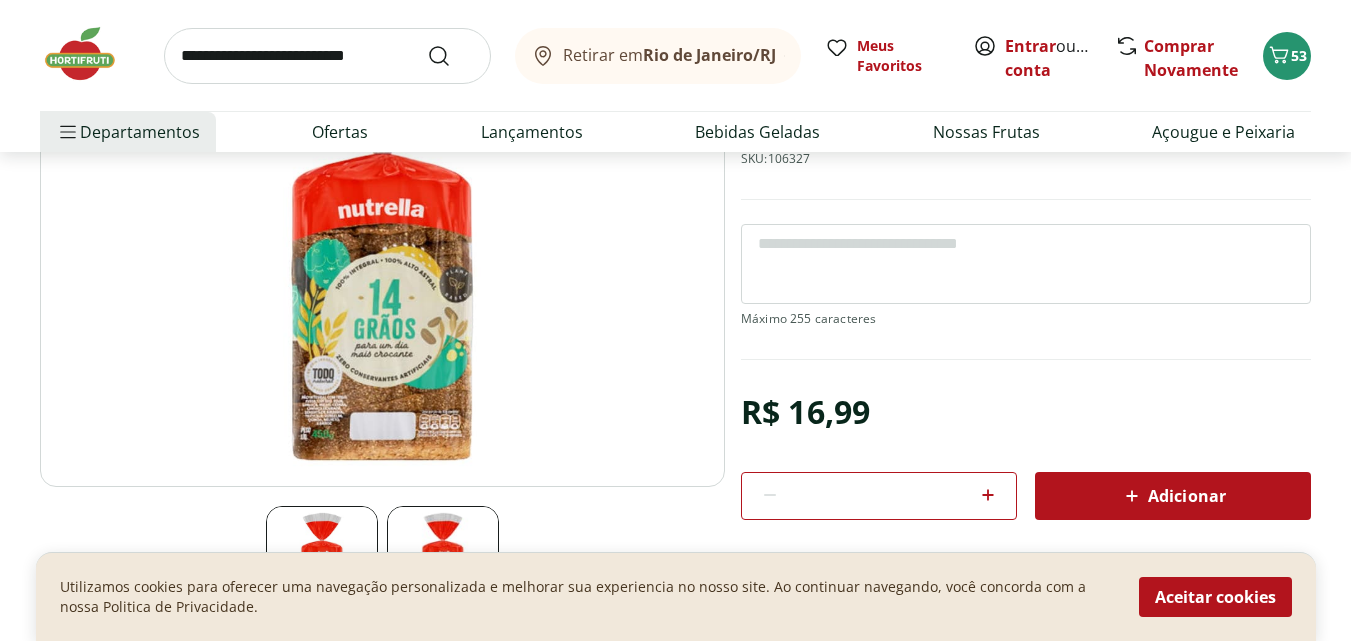 scroll, scrollTop: 300, scrollLeft: 0, axis: vertical 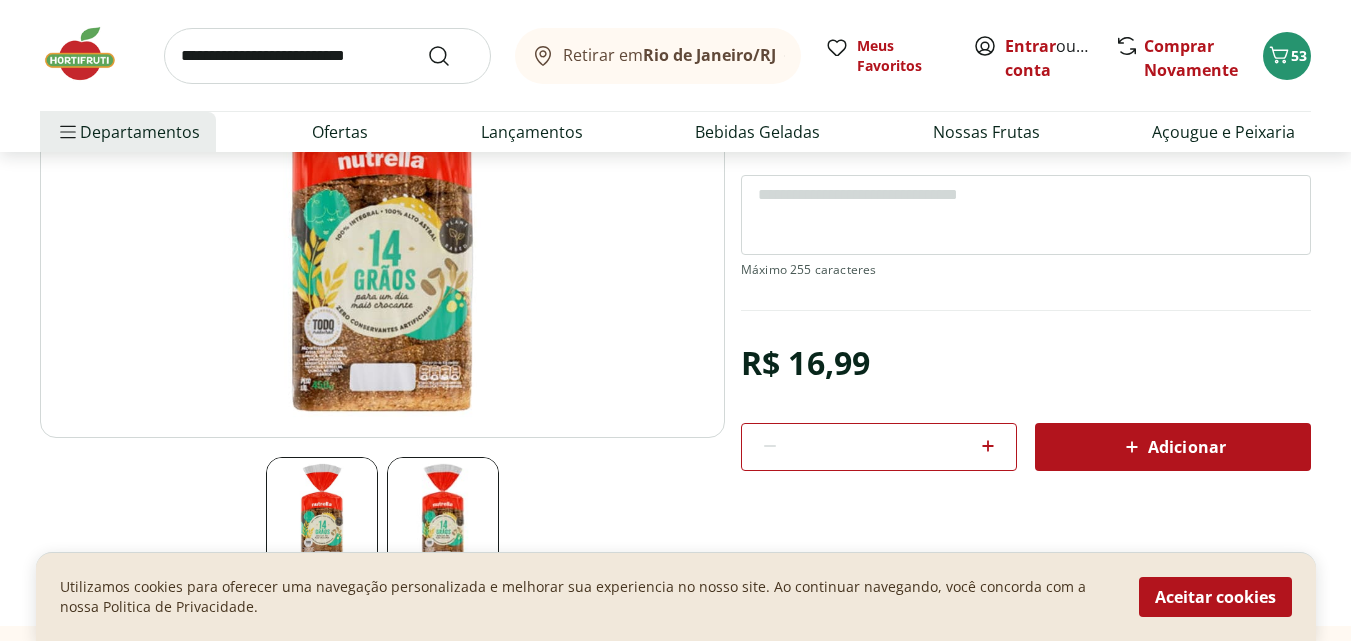 click on "Adicionar" at bounding box center [1173, 447] 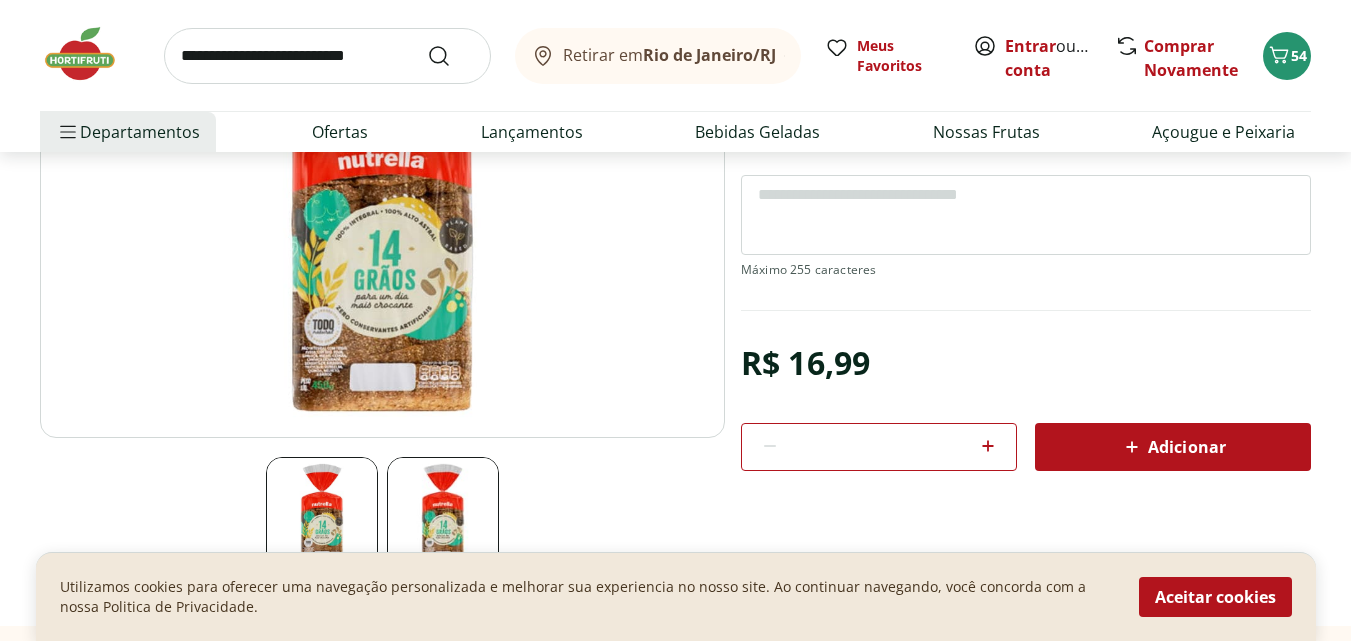 click at bounding box center [327, 56] 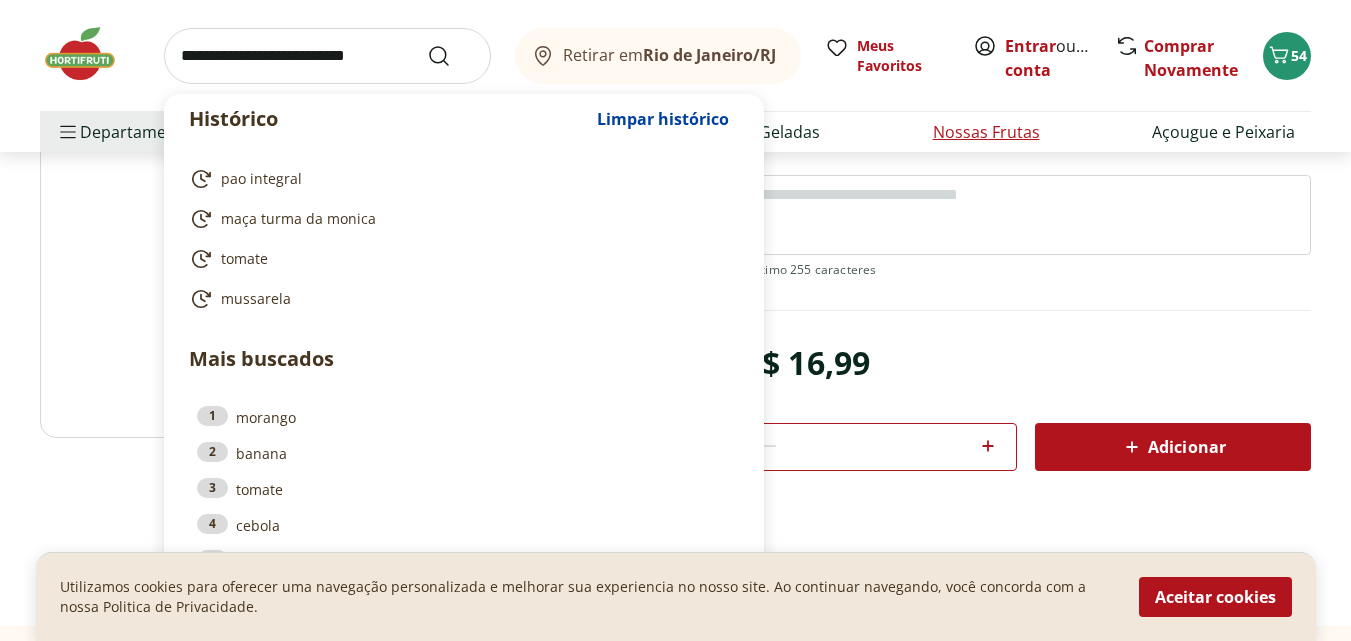 click on "Nossas Frutas" at bounding box center [986, 132] 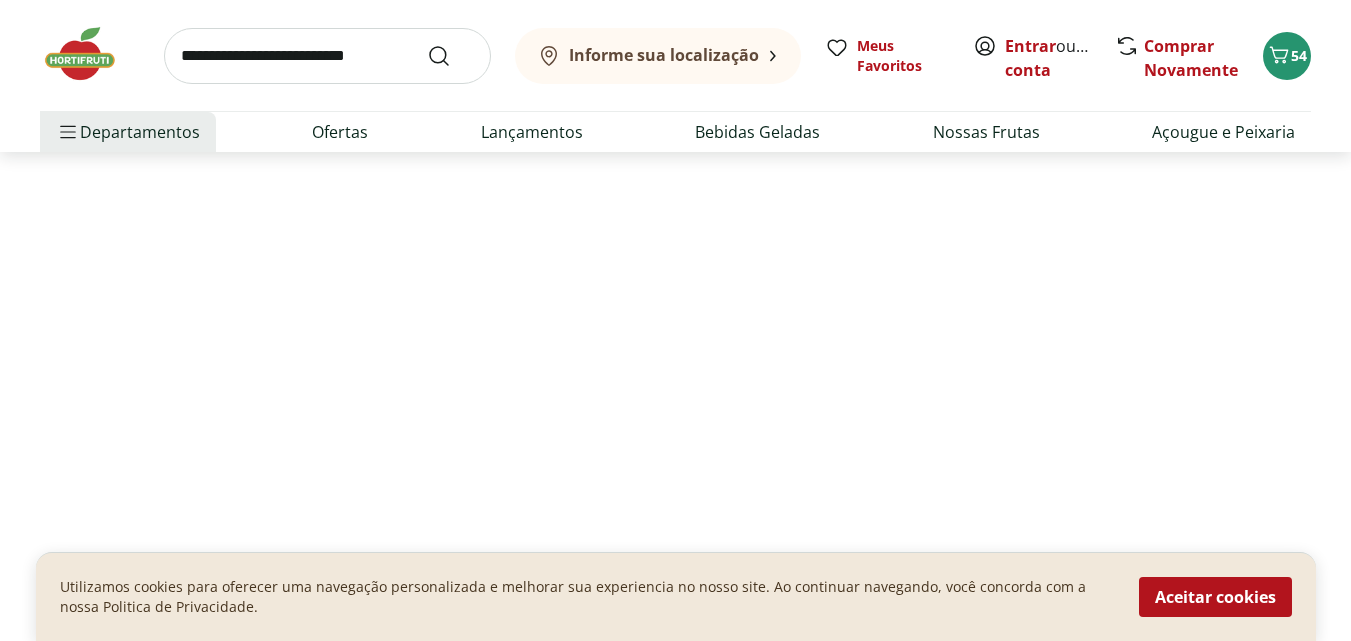 scroll, scrollTop: 0, scrollLeft: 0, axis: both 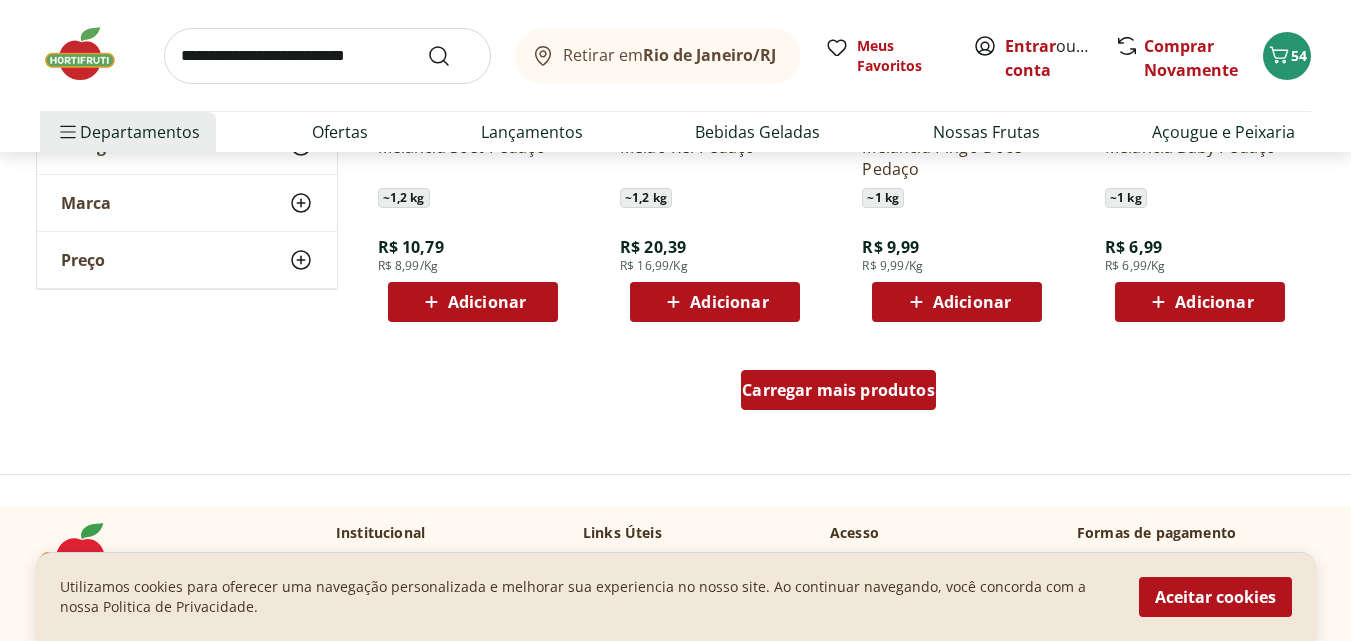 click on "Carregar mais produtos" at bounding box center (838, 390) 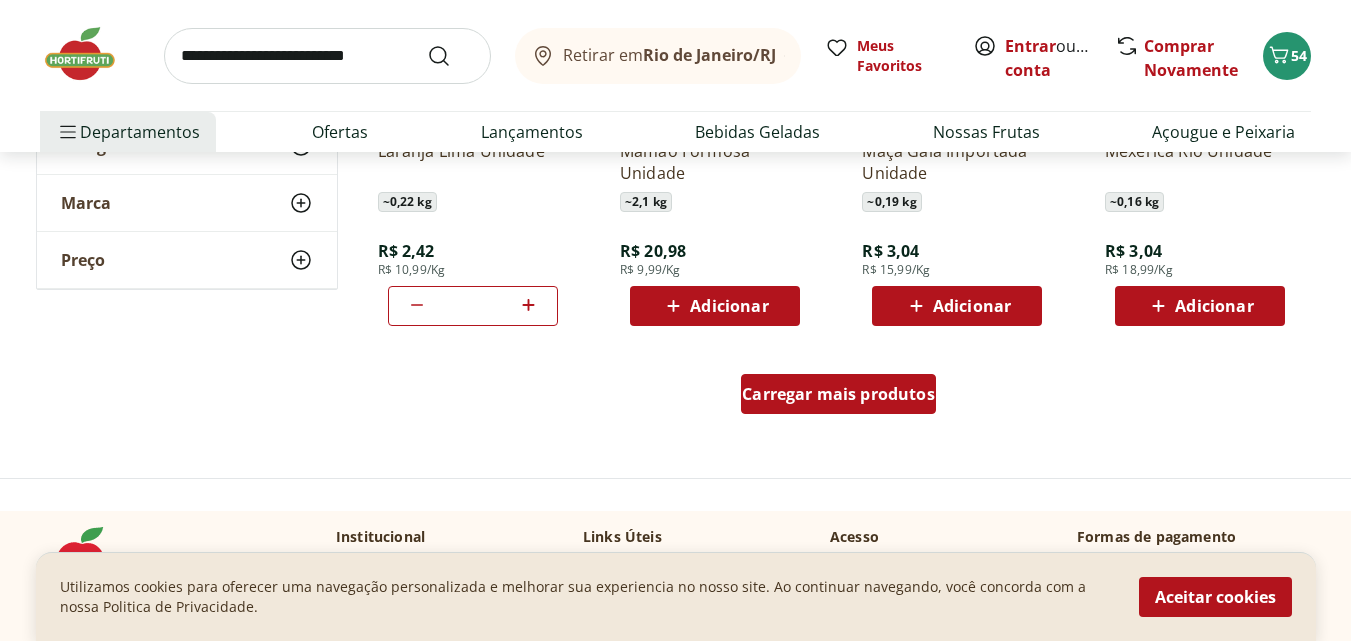 scroll, scrollTop: 2700, scrollLeft: 0, axis: vertical 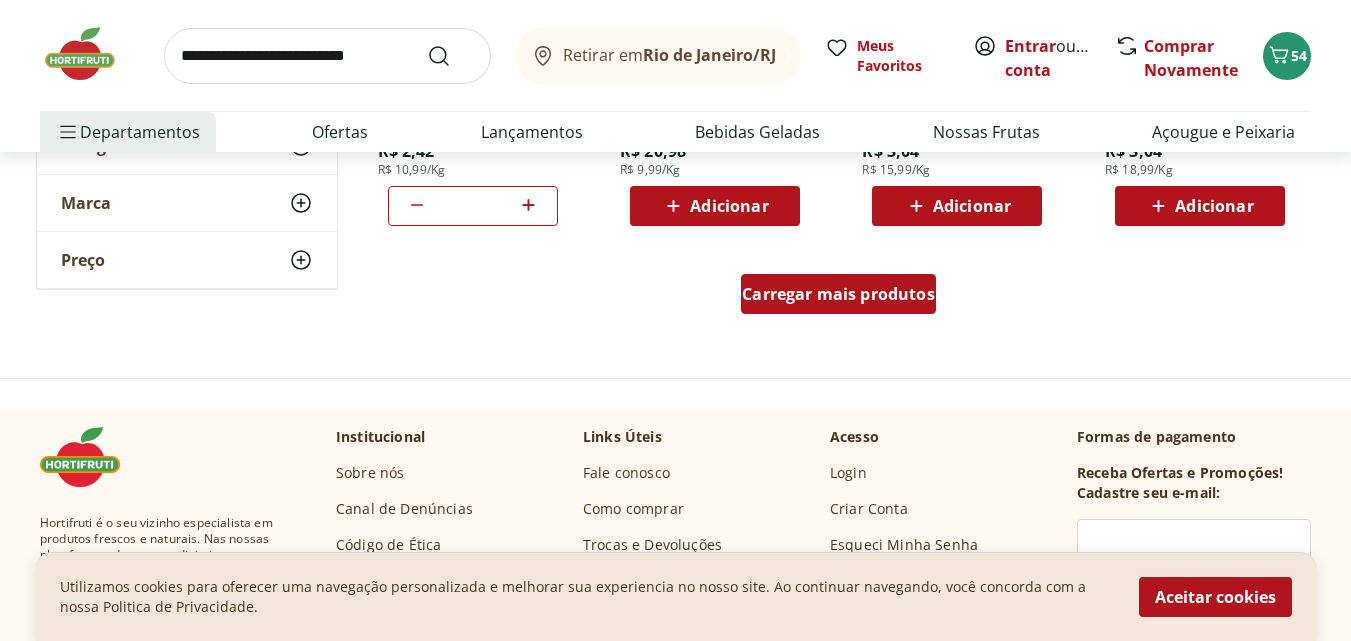 click on "Carregar mais produtos" at bounding box center [838, 294] 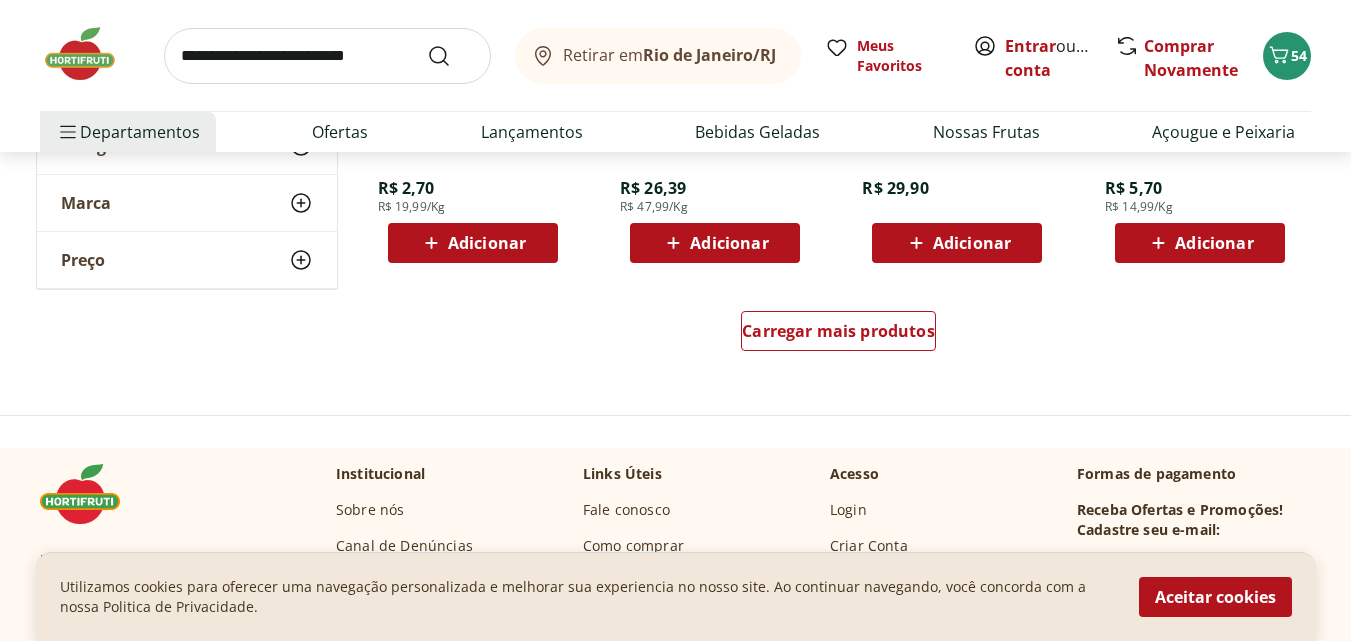 scroll, scrollTop: 4000, scrollLeft: 0, axis: vertical 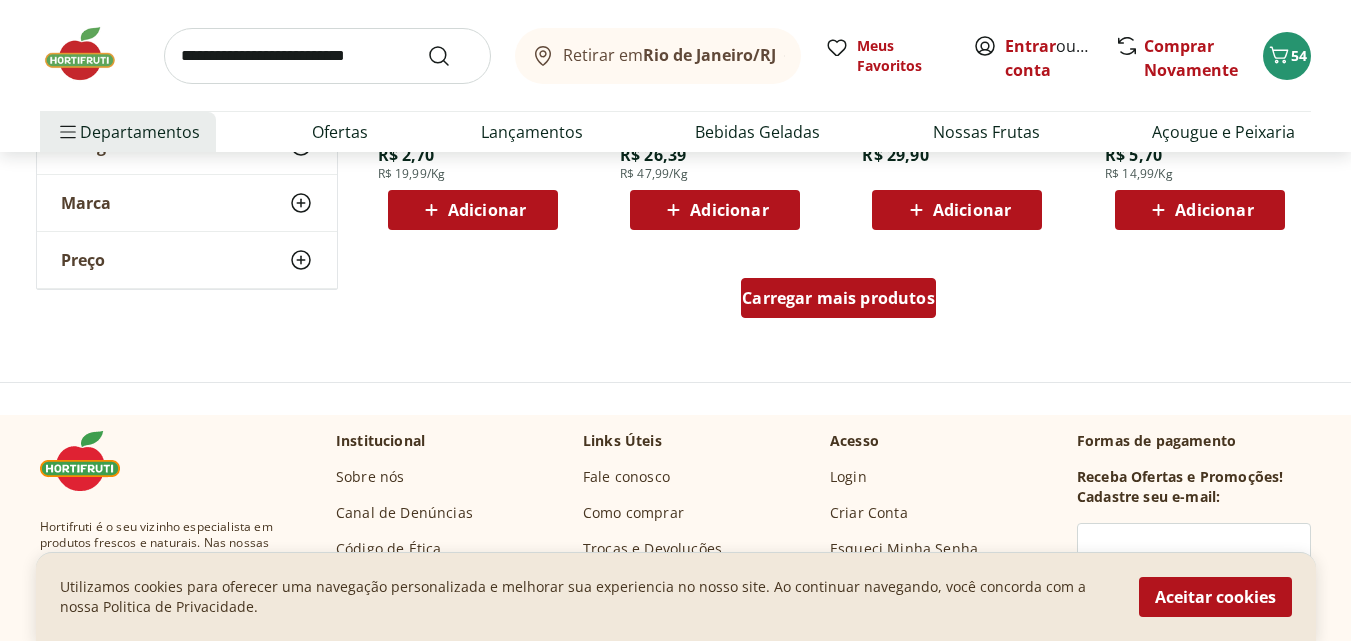 click on "Carregar mais produtos" at bounding box center (838, 298) 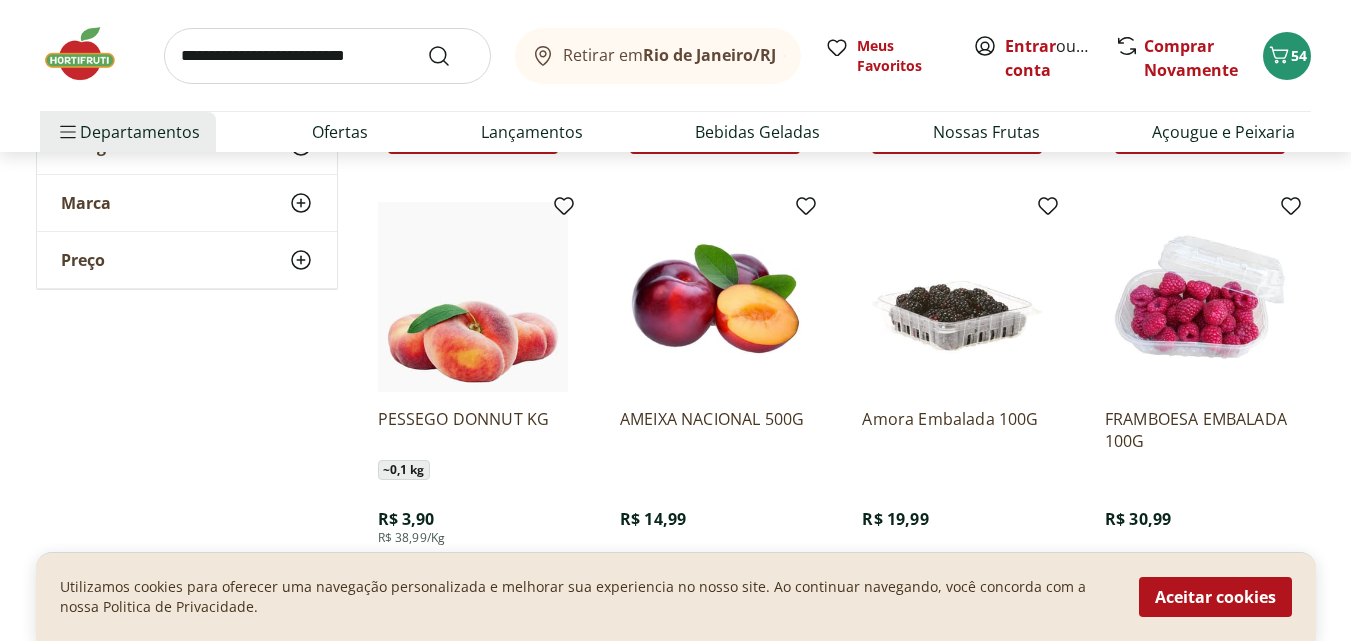 scroll, scrollTop: 4600, scrollLeft: 0, axis: vertical 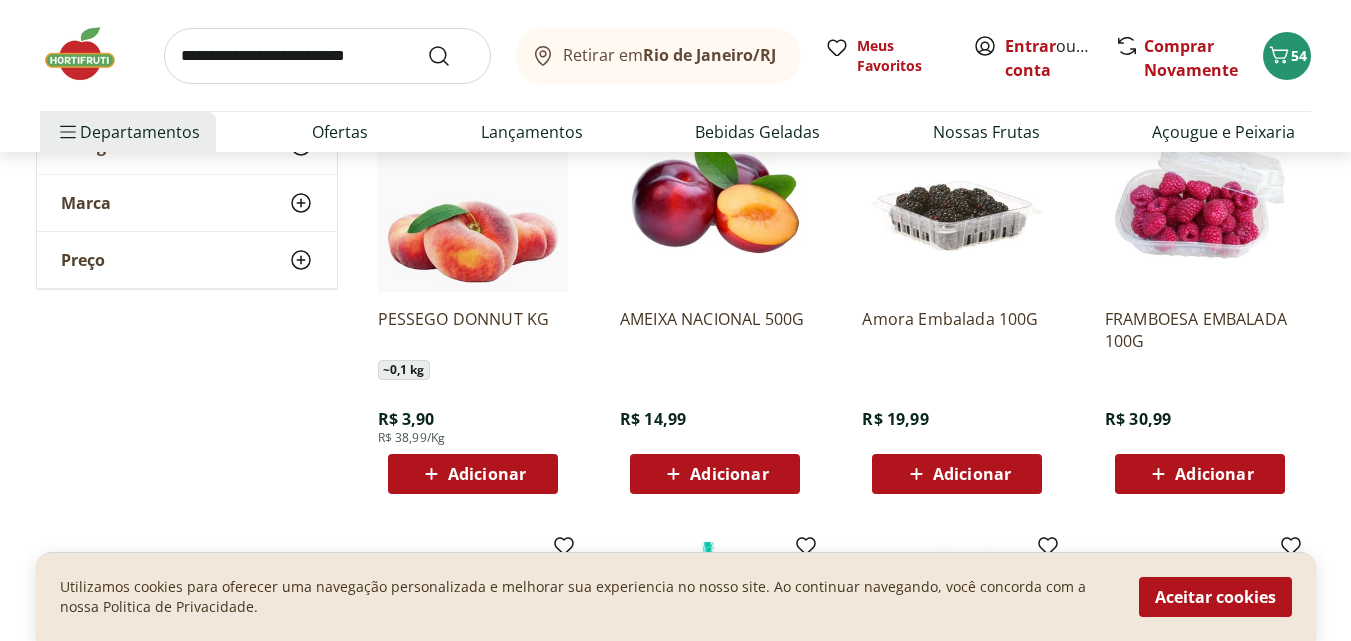 click on "Adicionar" at bounding box center (487, 474) 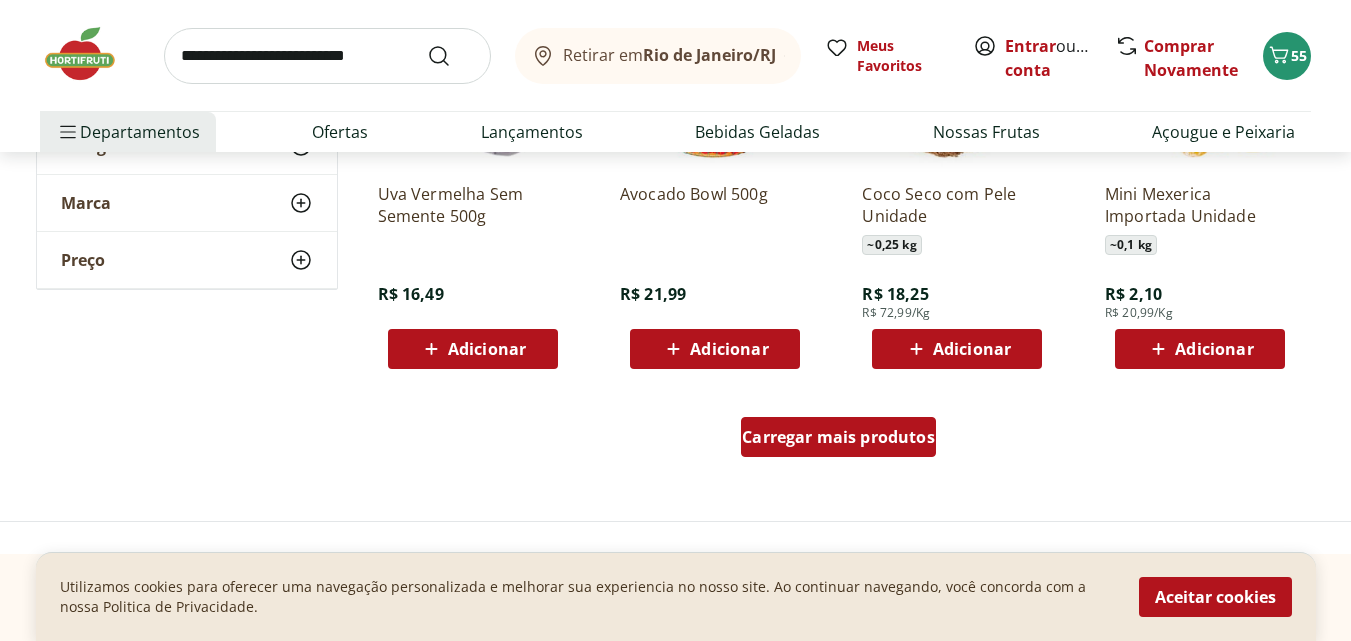 scroll, scrollTop: 5200, scrollLeft: 0, axis: vertical 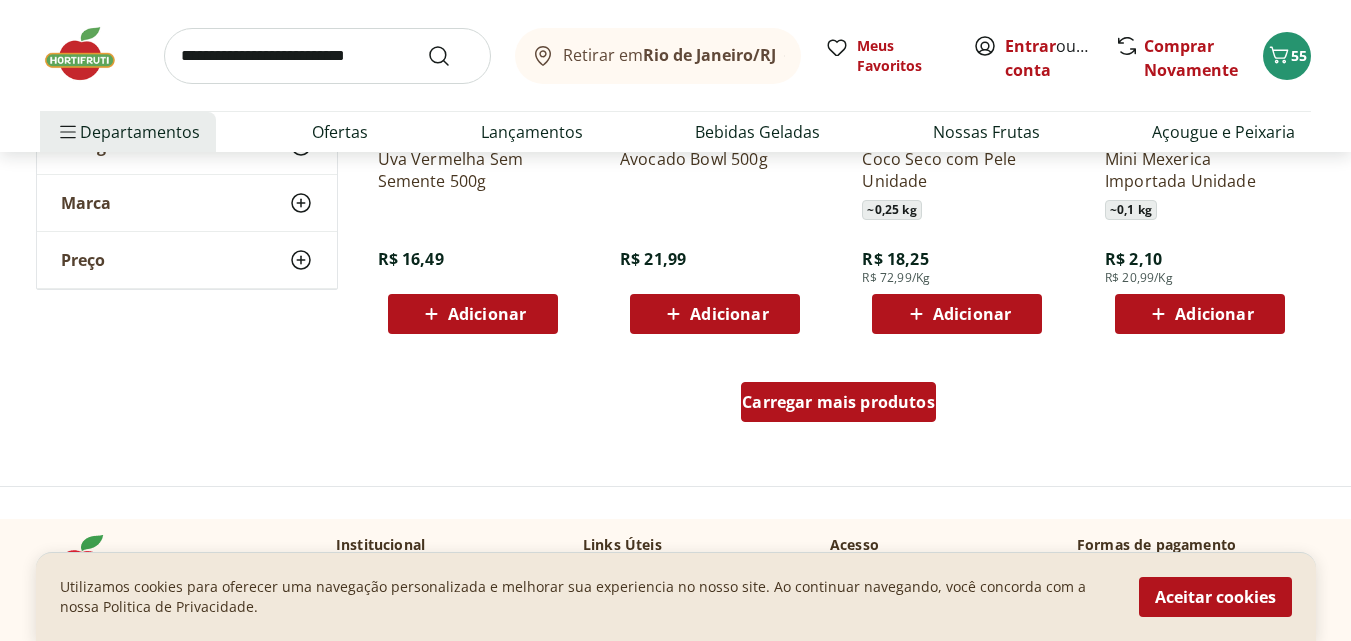 click on "Carregar mais produtos" at bounding box center [838, 402] 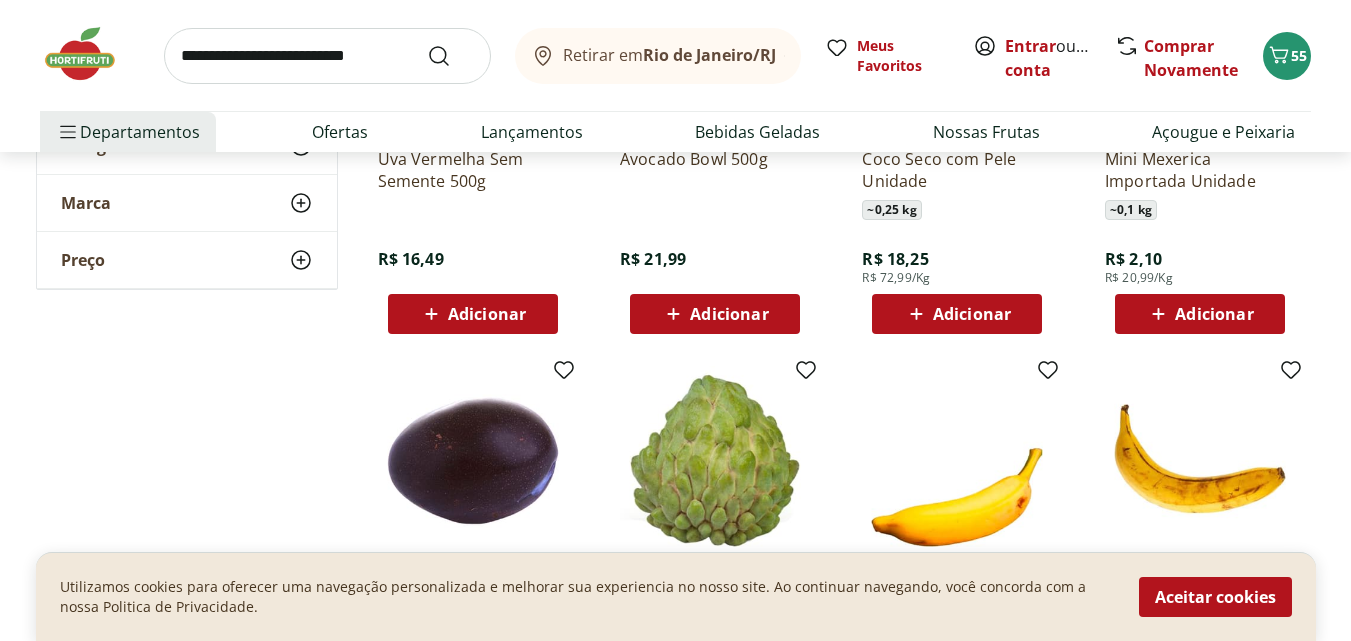 type on "*" 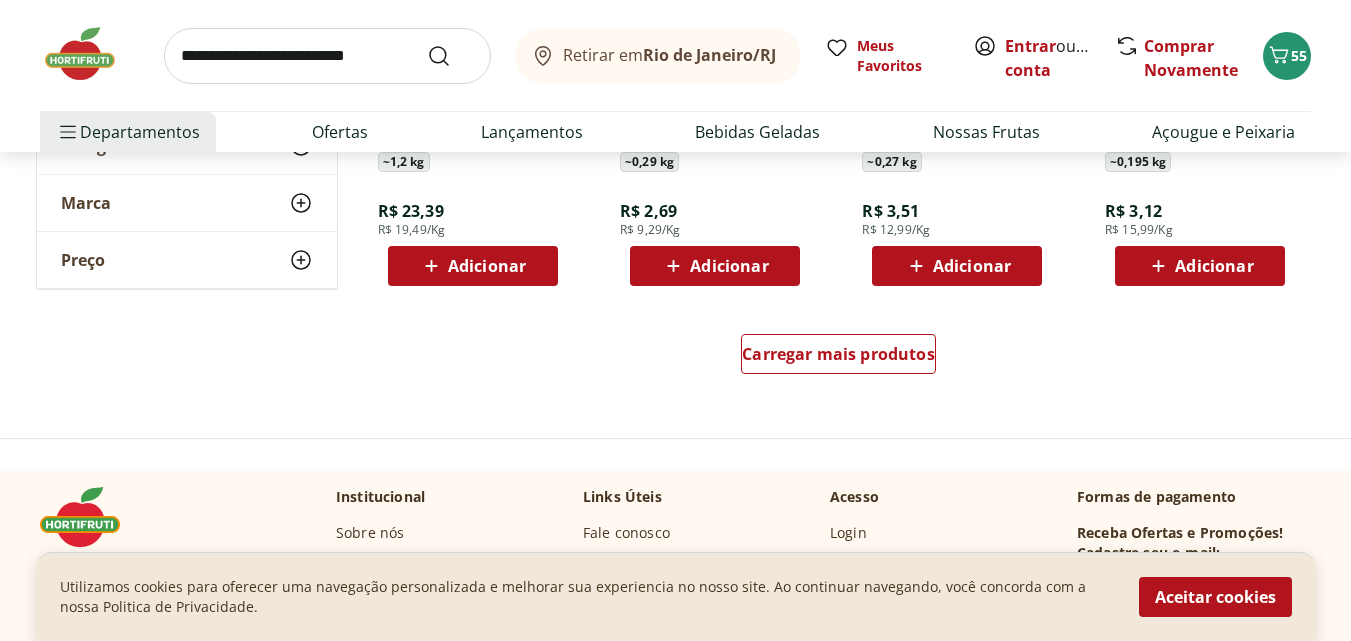 scroll, scrollTop: 6600, scrollLeft: 0, axis: vertical 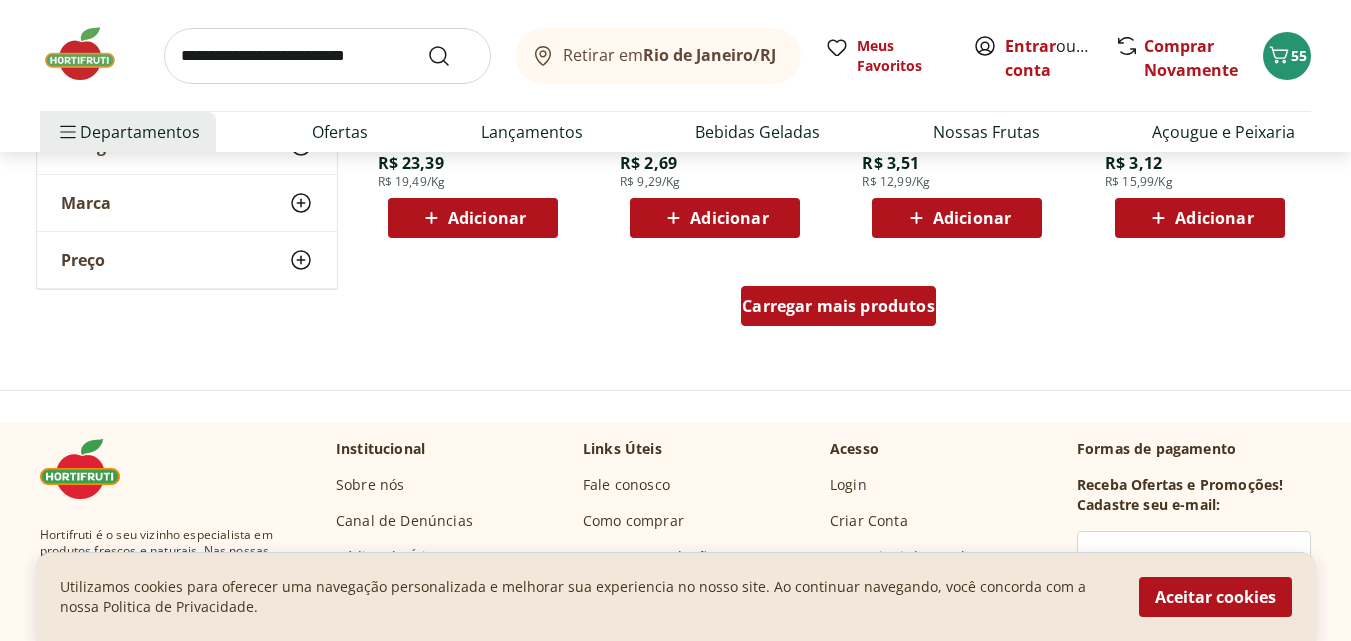 click on "Carregar mais produtos" at bounding box center (838, 306) 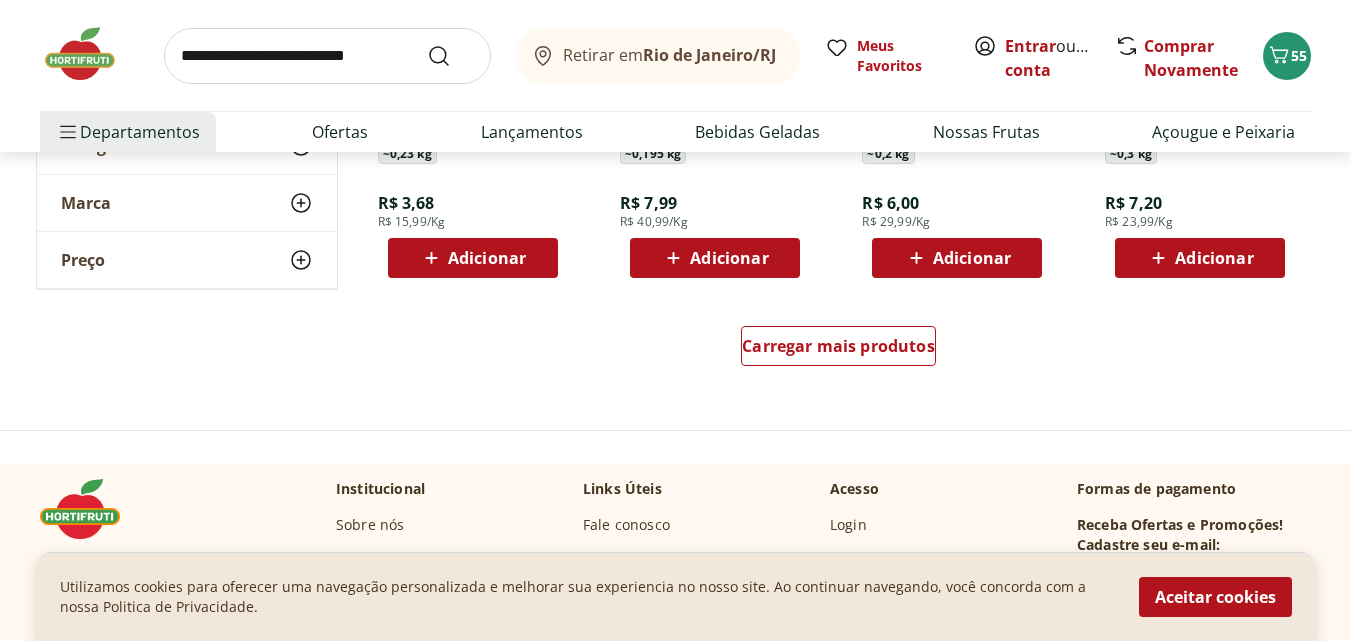 scroll, scrollTop: 7900, scrollLeft: 0, axis: vertical 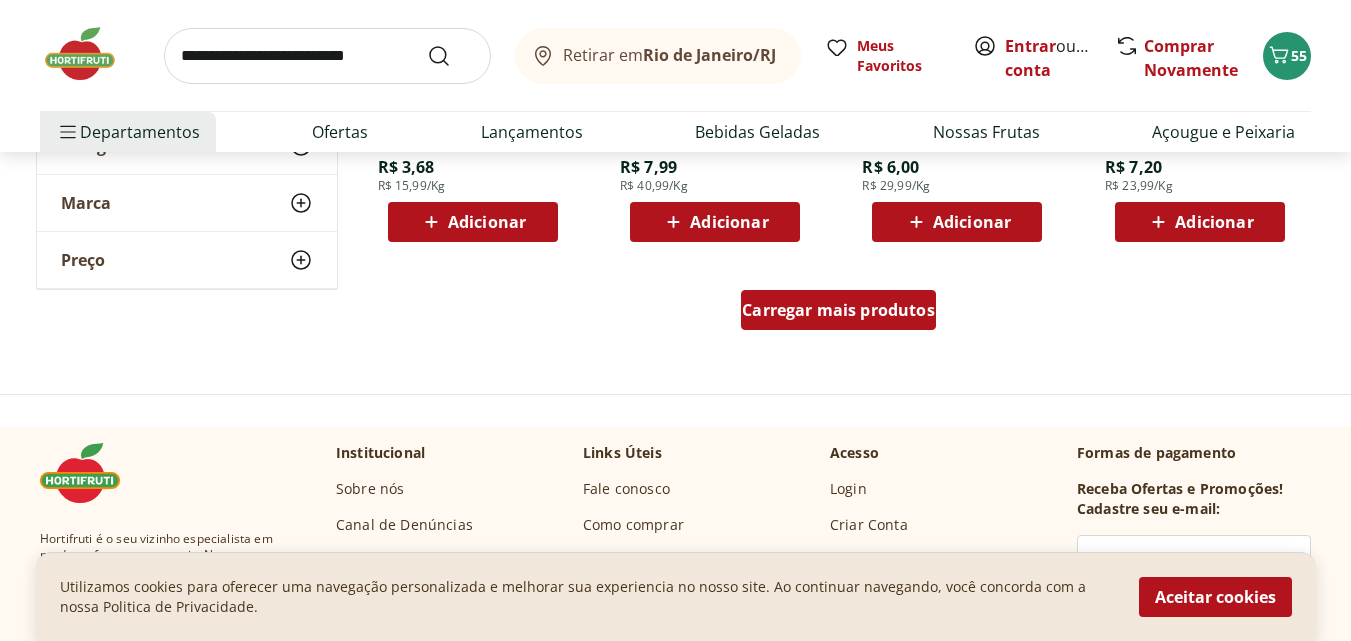 click on "Carregar mais produtos" at bounding box center [838, 310] 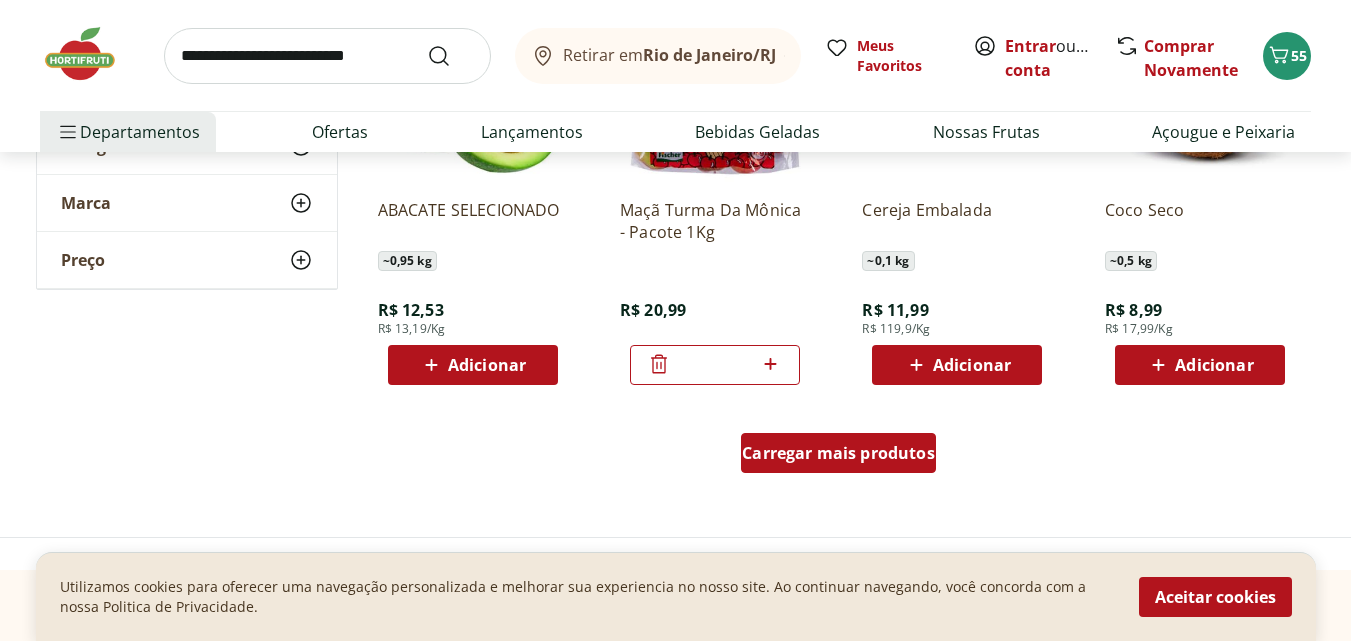 scroll, scrollTop: 9100, scrollLeft: 0, axis: vertical 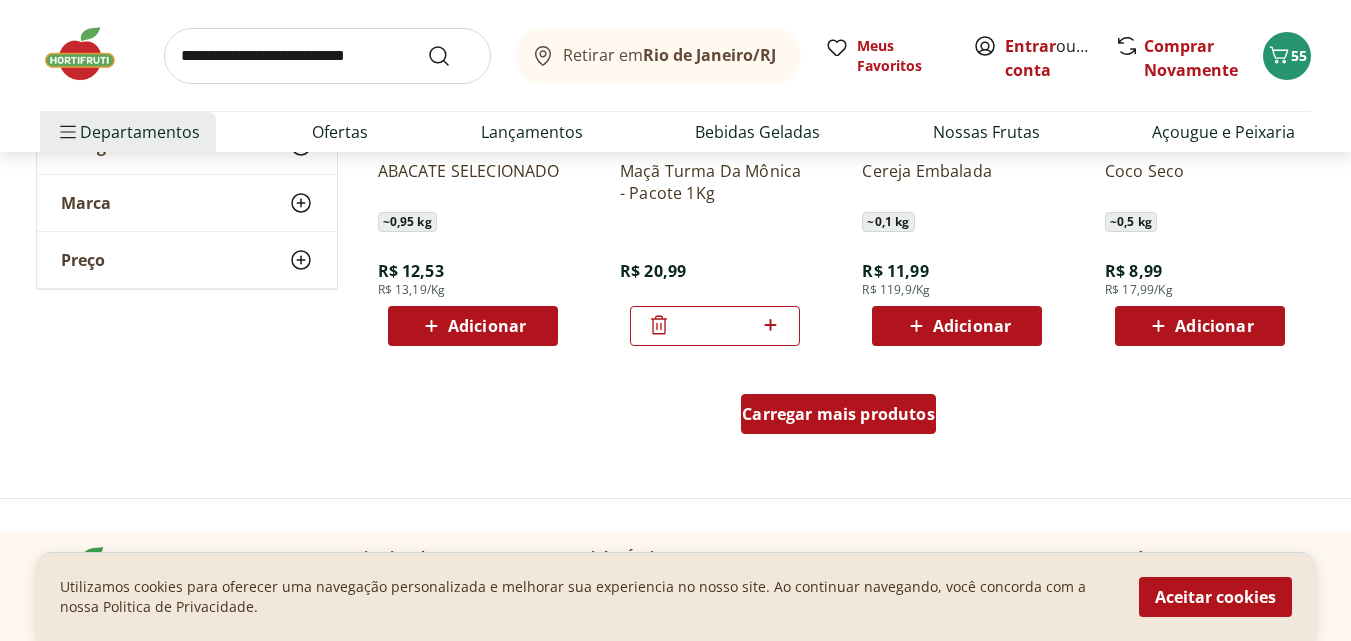 click on "Carregar mais produtos" at bounding box center (838, 414) 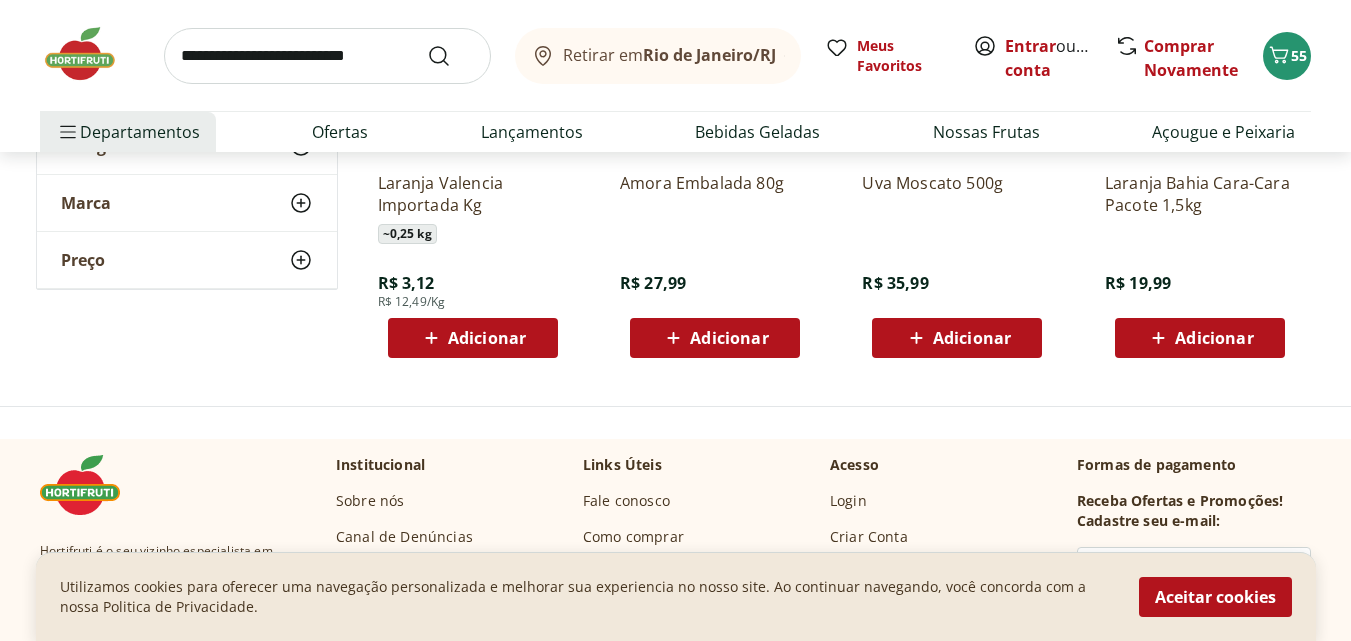 scroll, scrollTop: 10500, scrollLeft: 0, axis: vertical 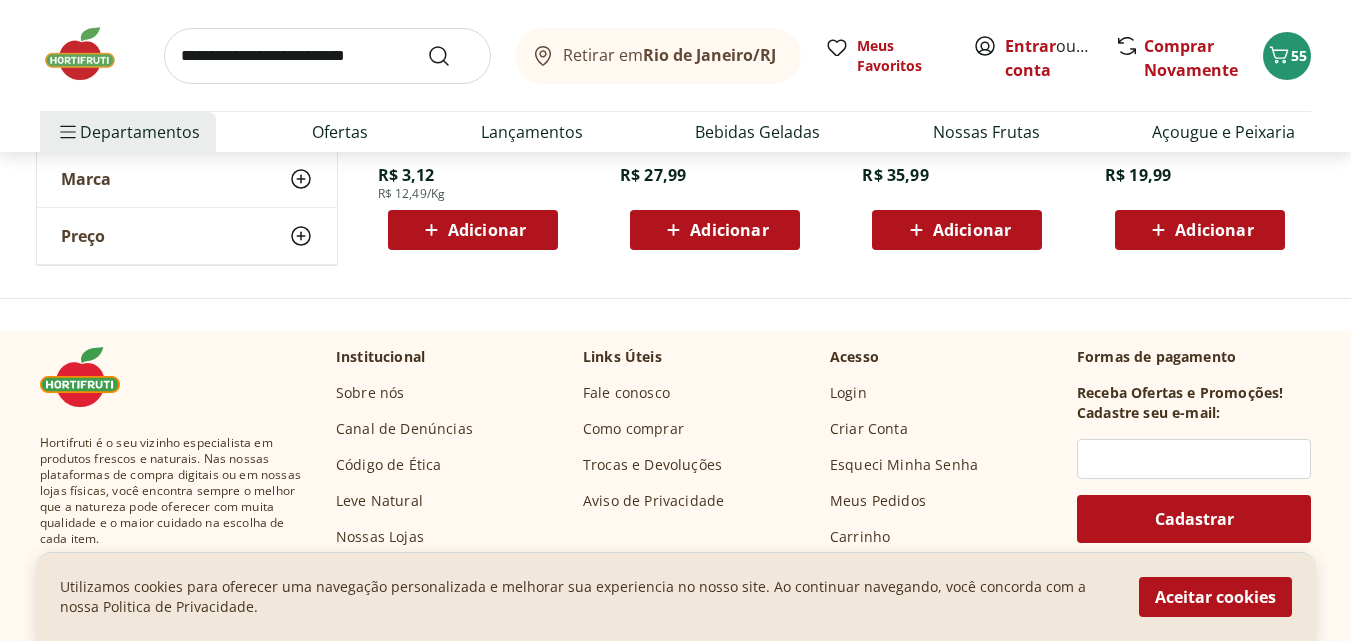 click at bounding box center [327, 56] 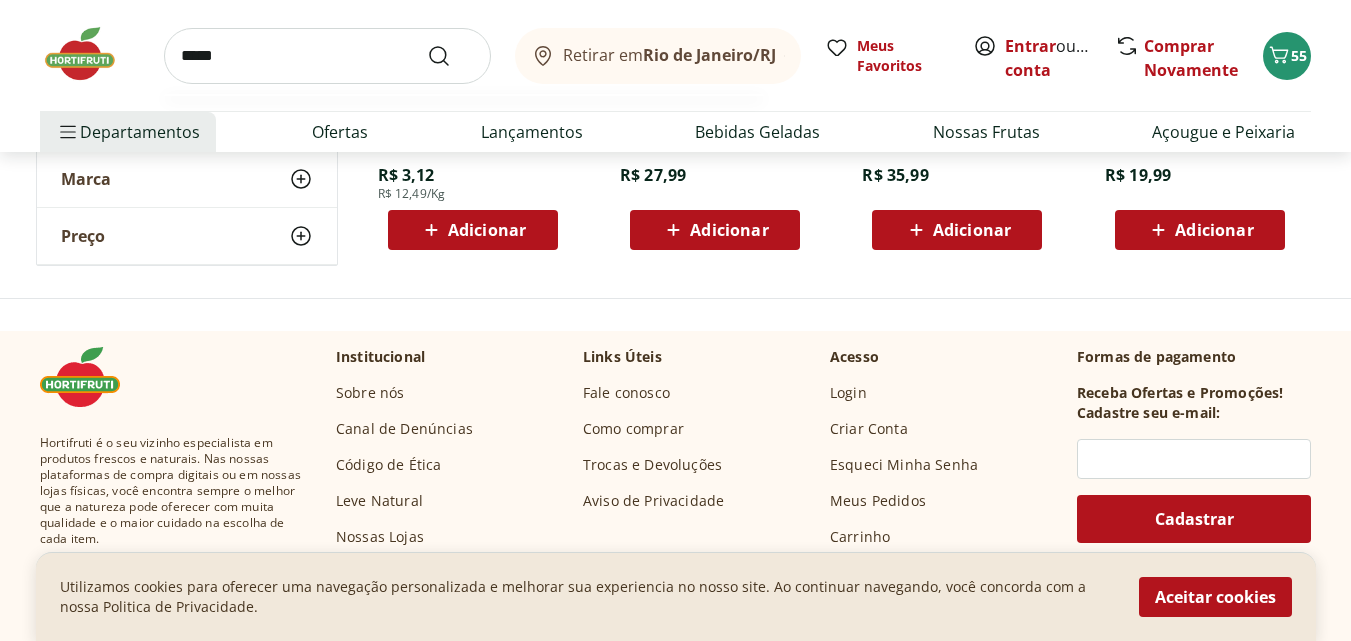 type on "*****" 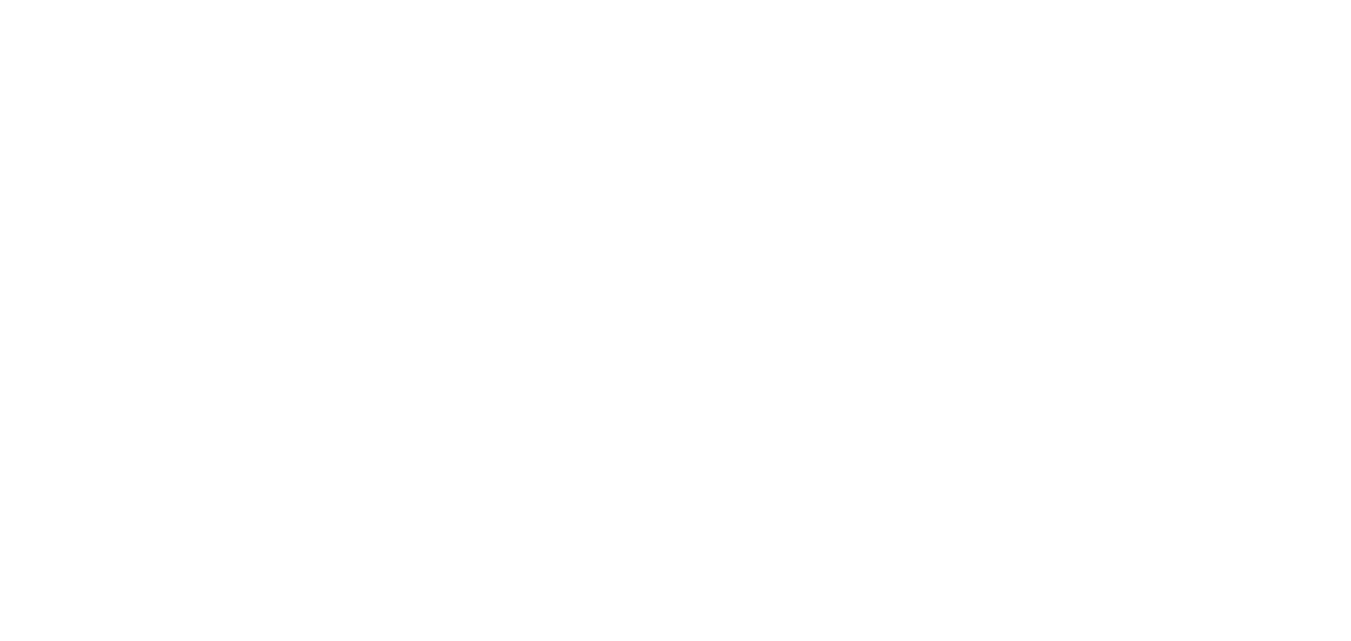 scroll, scrollTop: 0, scrollLeft: 0, axis: both 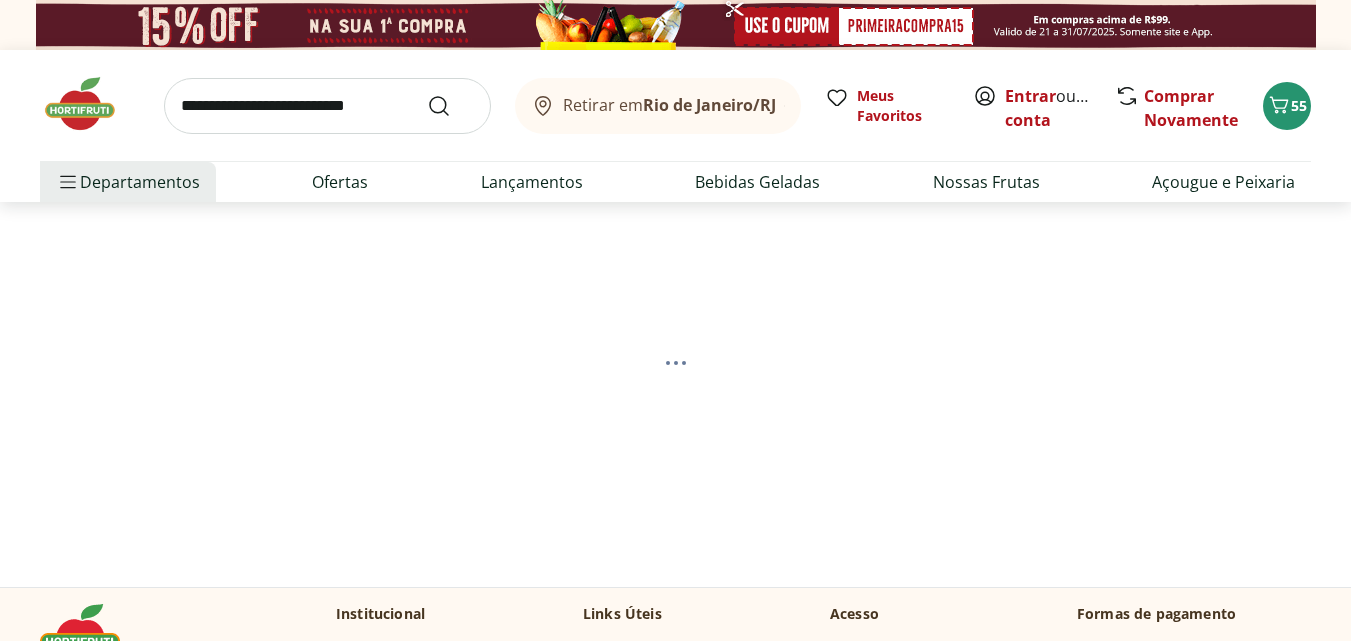 select on "**********" 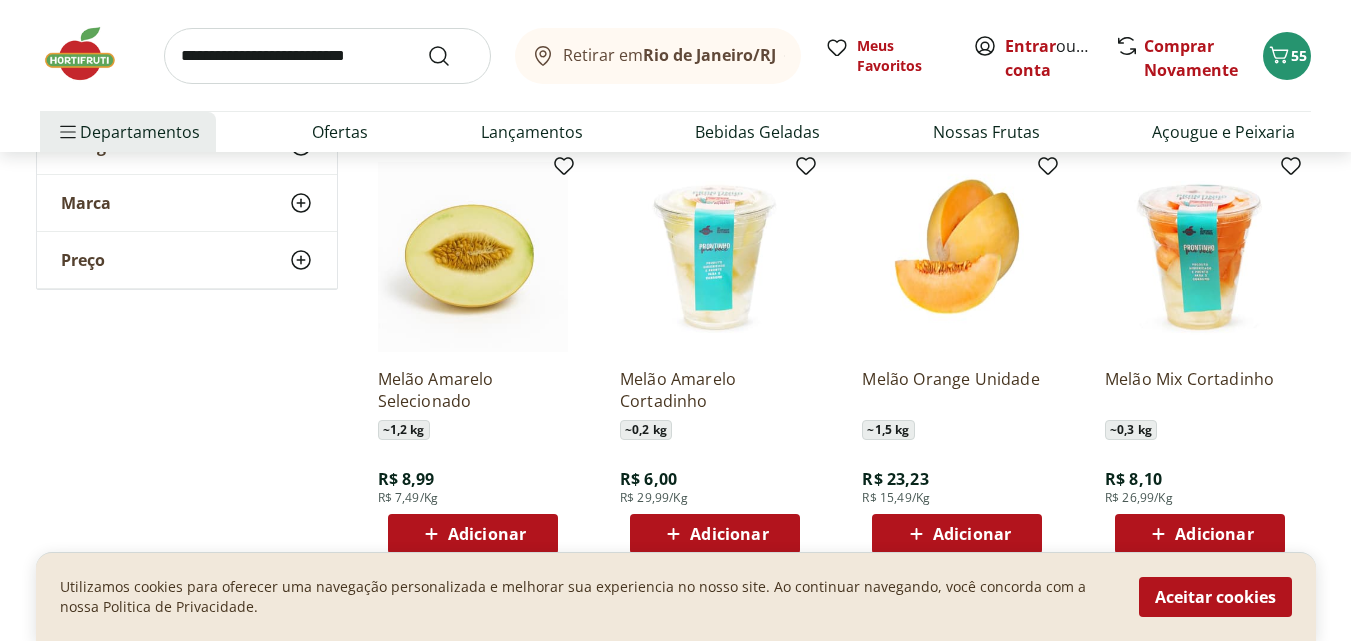 scroll, scrollTop: 700, scrollLeft: 0, axis: vertical 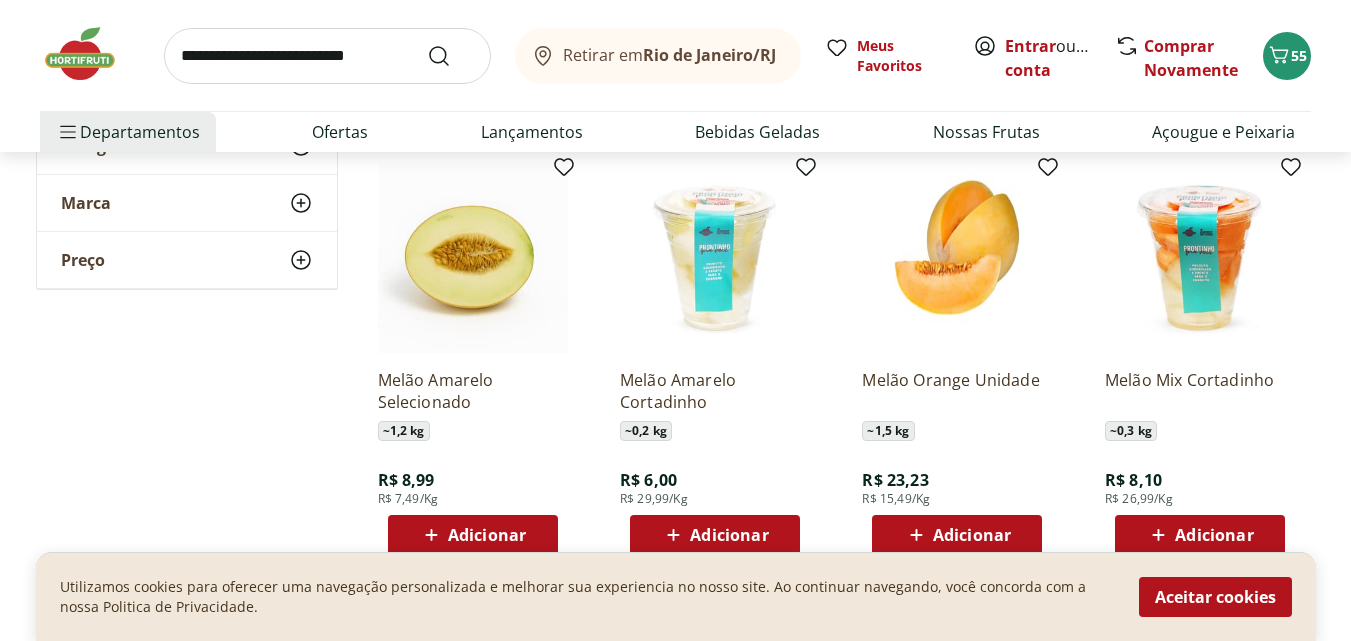 click 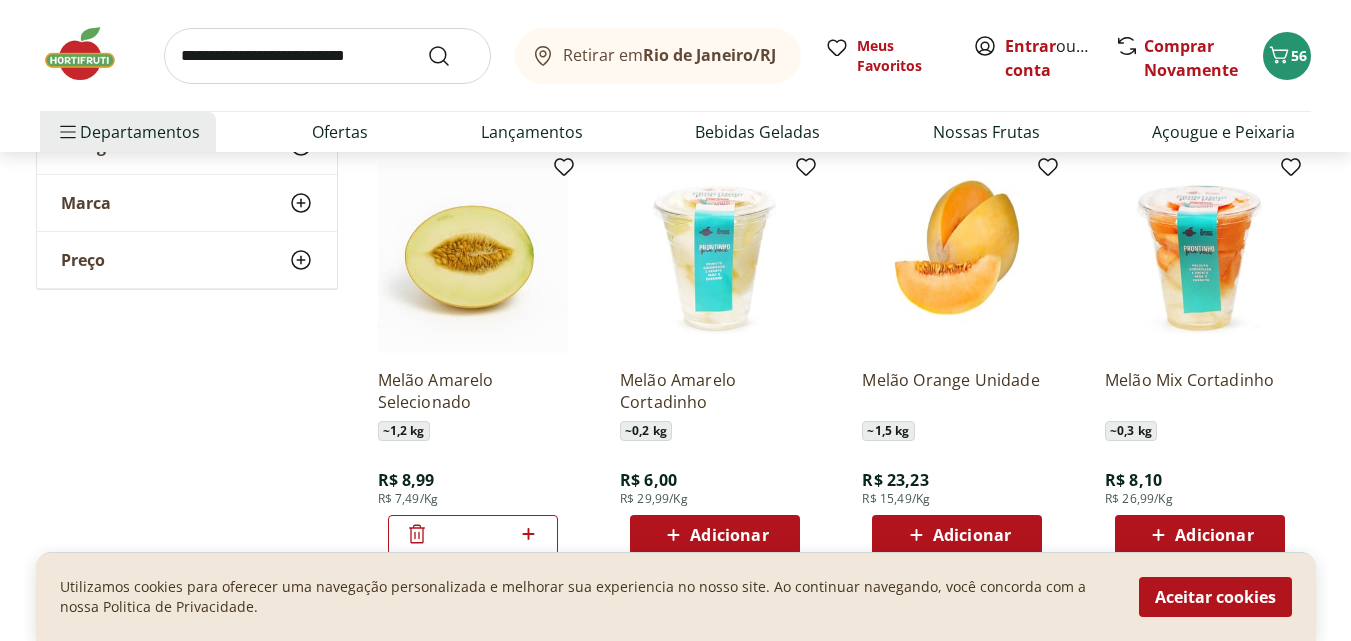 click 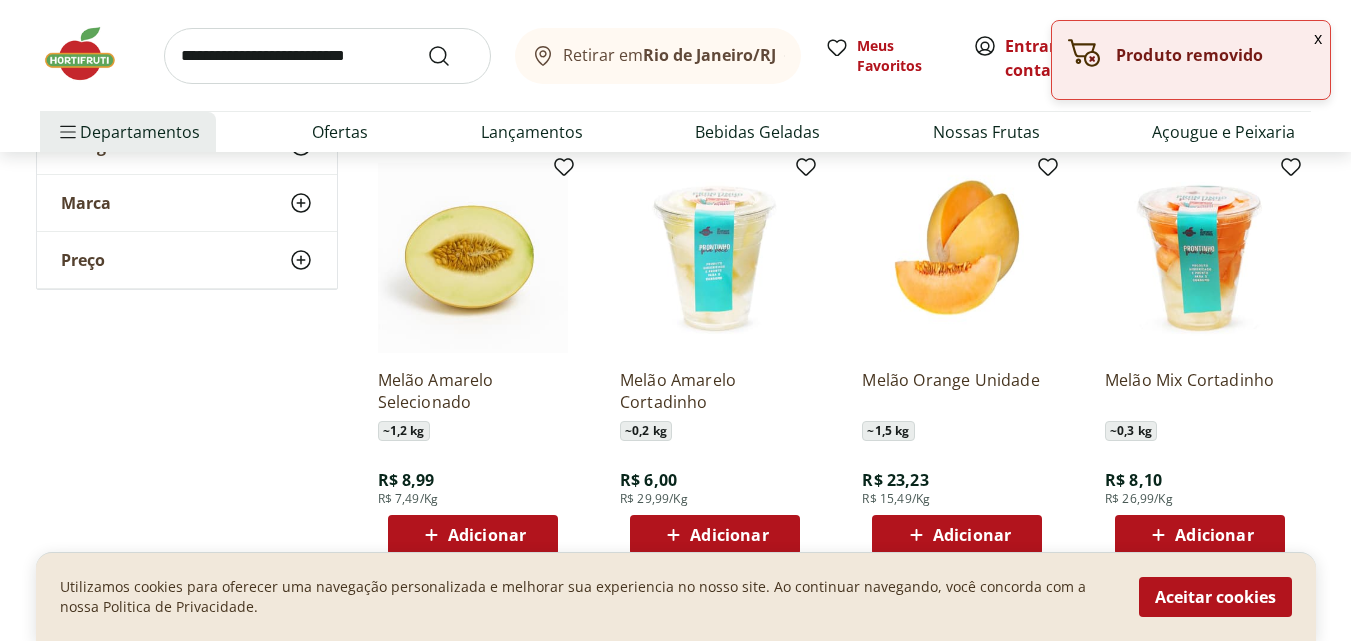 click at bounding box center [327, 56] 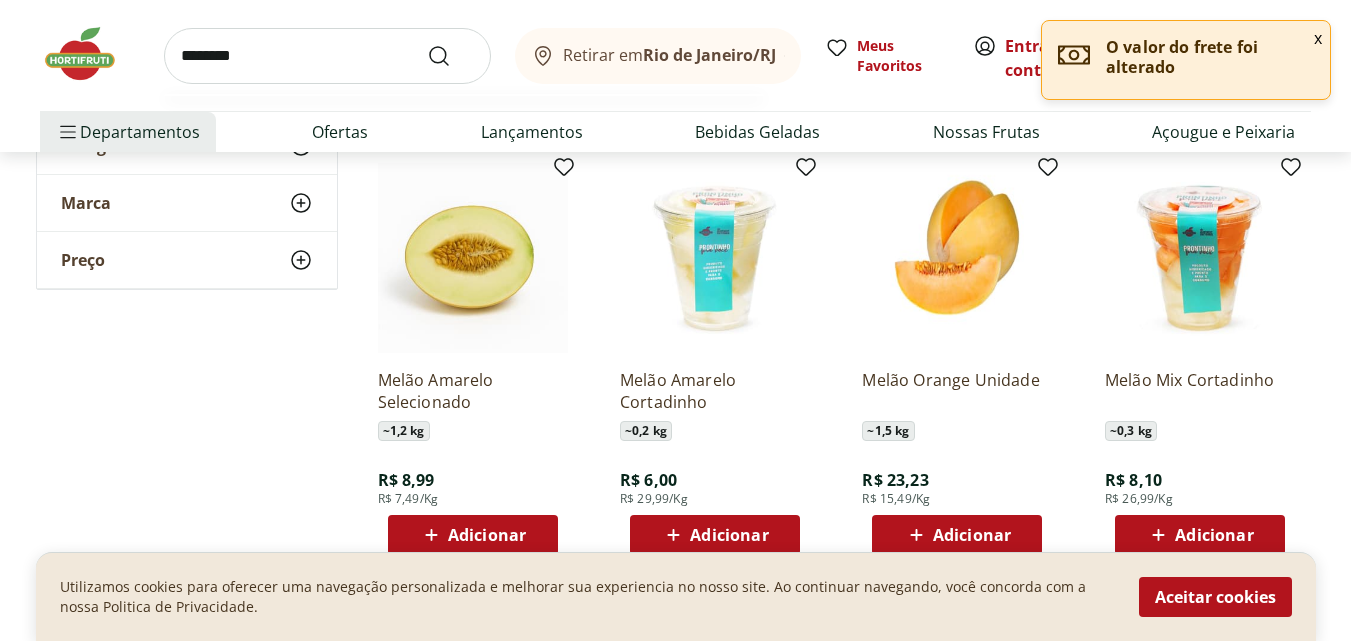 type on "********" 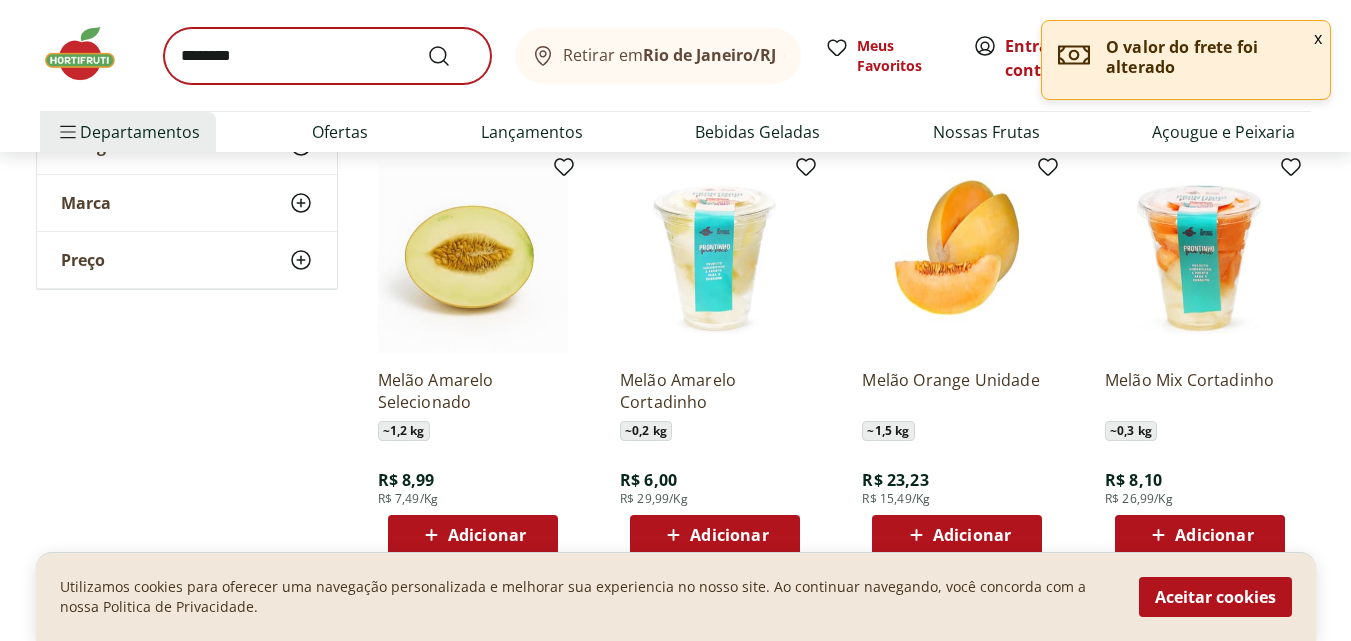 scroll, scrollTop: 0, scrollLeft: 0, axis: both 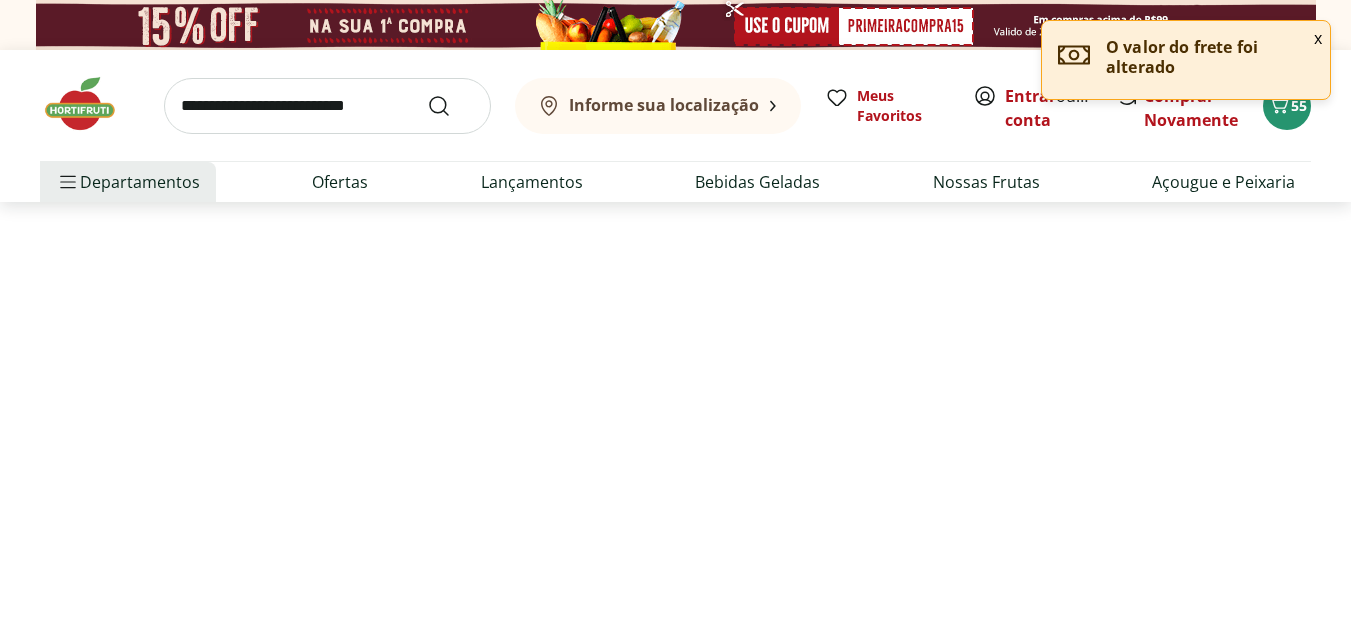 select on "**********" 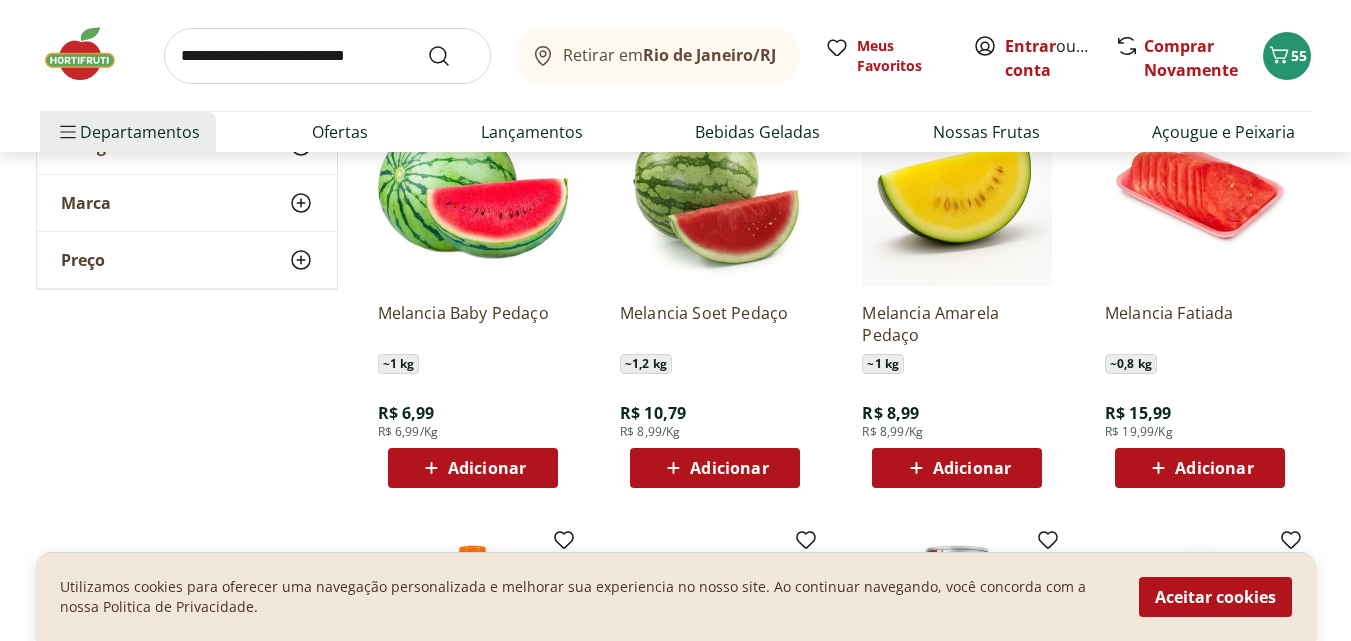 scroll, scrollTop: 800, scrollLeft: 0, axis: vertical 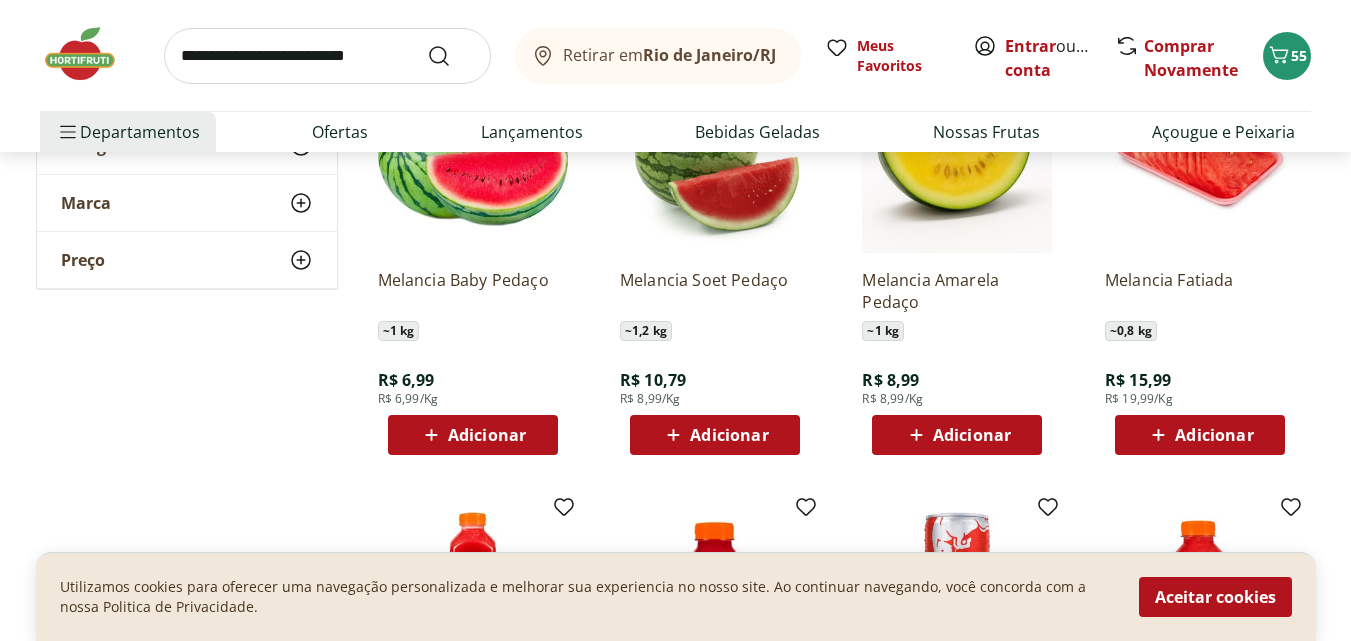 click on "Adicionar" at bounding box center [972, 435] 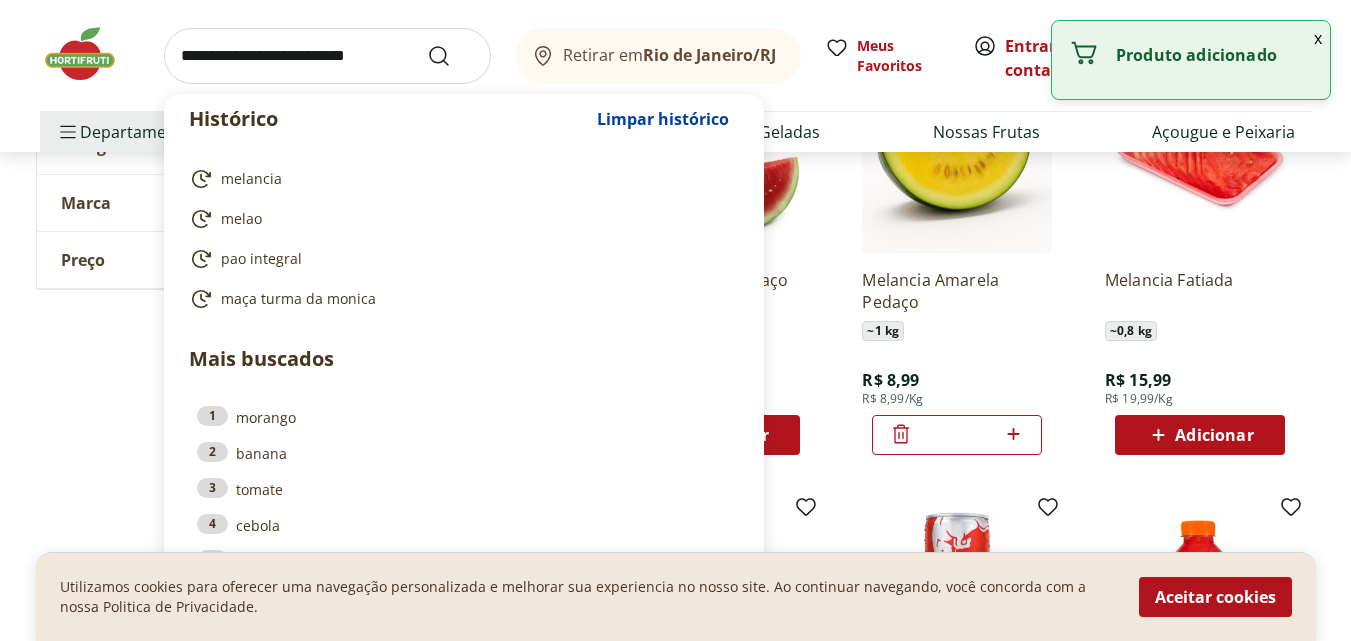 click at bounding box center [327, 56] 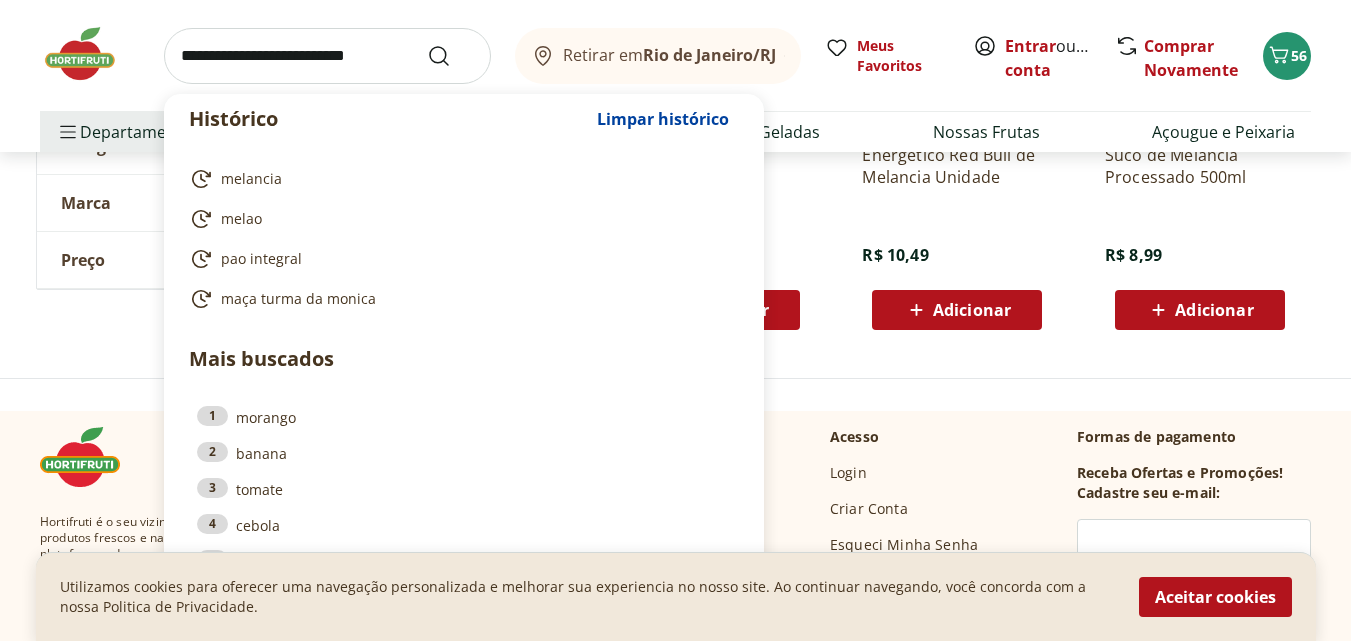 scroll, scrollTop: 1400, scrollLeft: 0, axis: vertical 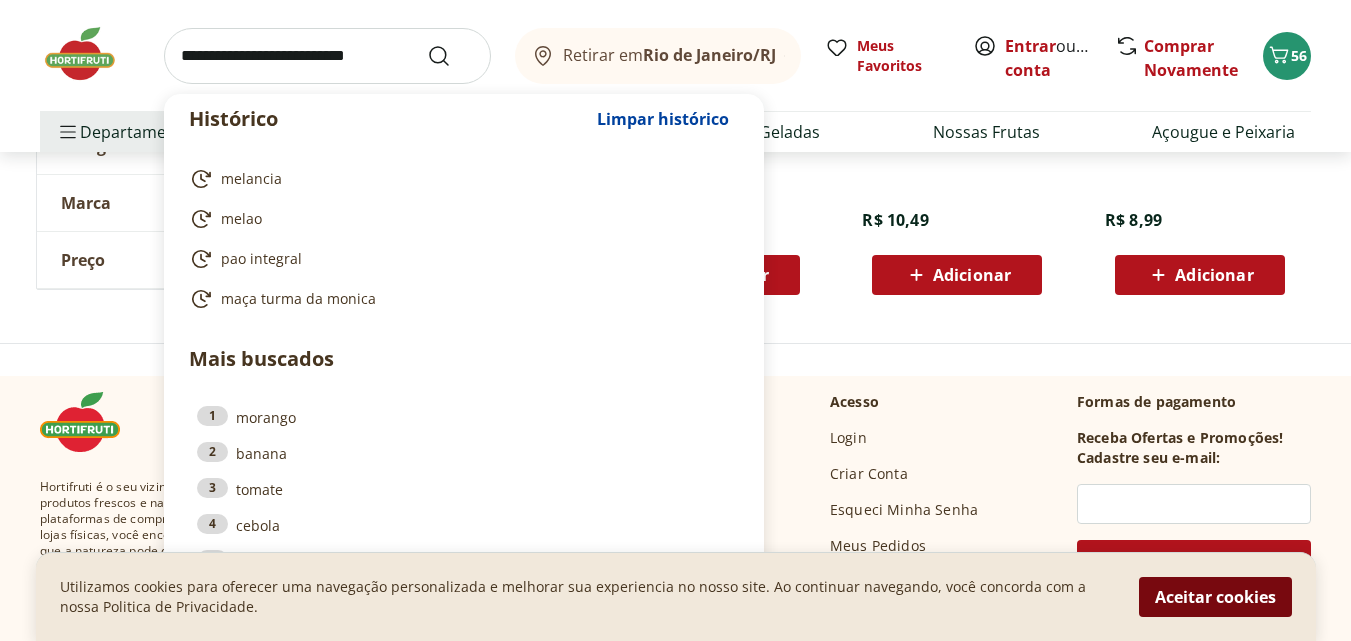 click on "Aceitar cookies" at bounding box center [1215, 597] 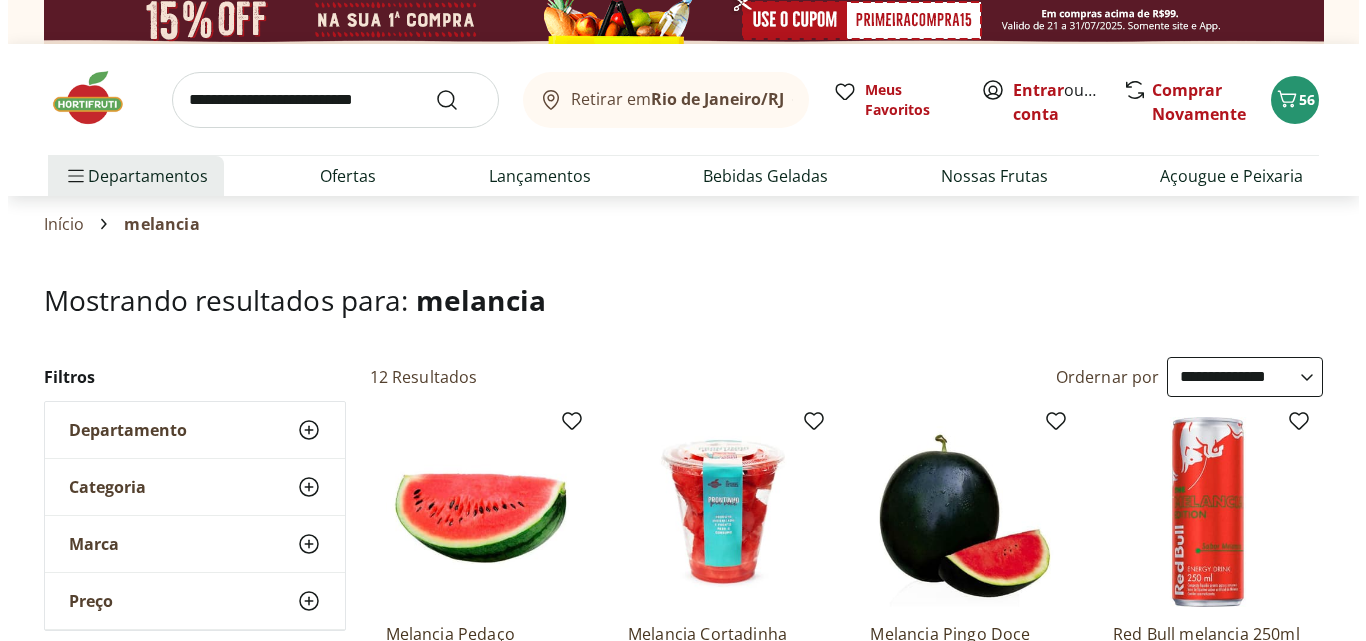 scroll, scrollTop: 0, scrollLeft: 0, axis: both 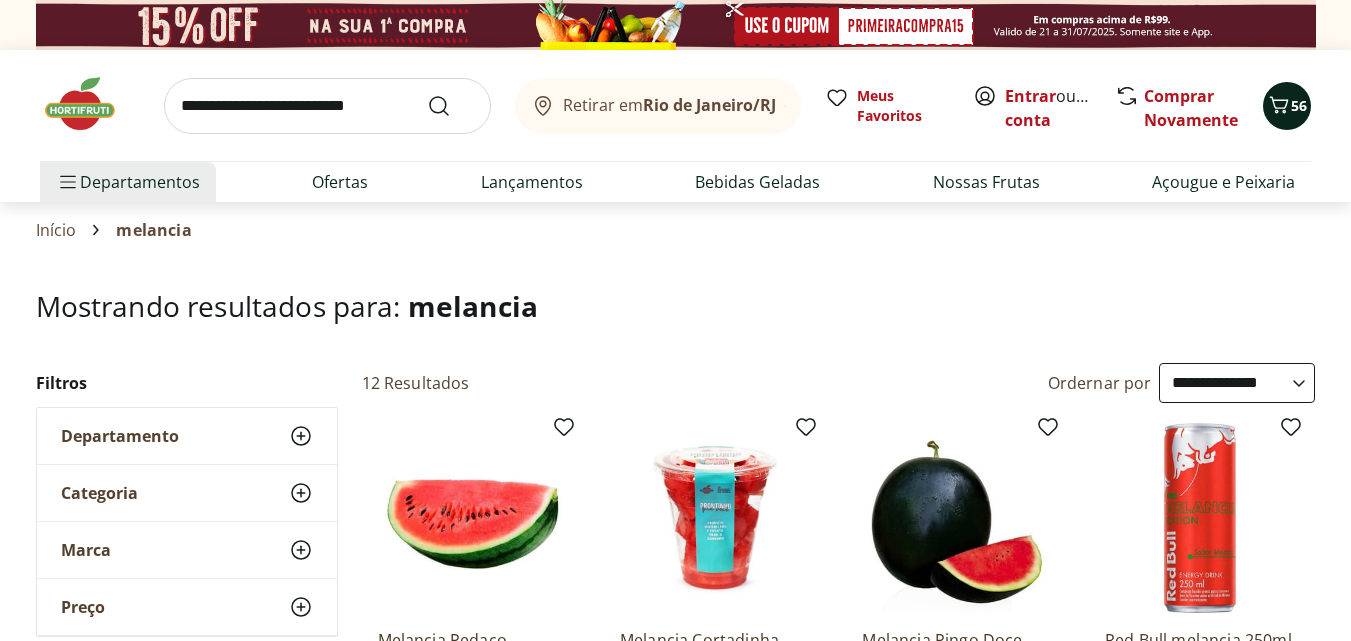 click 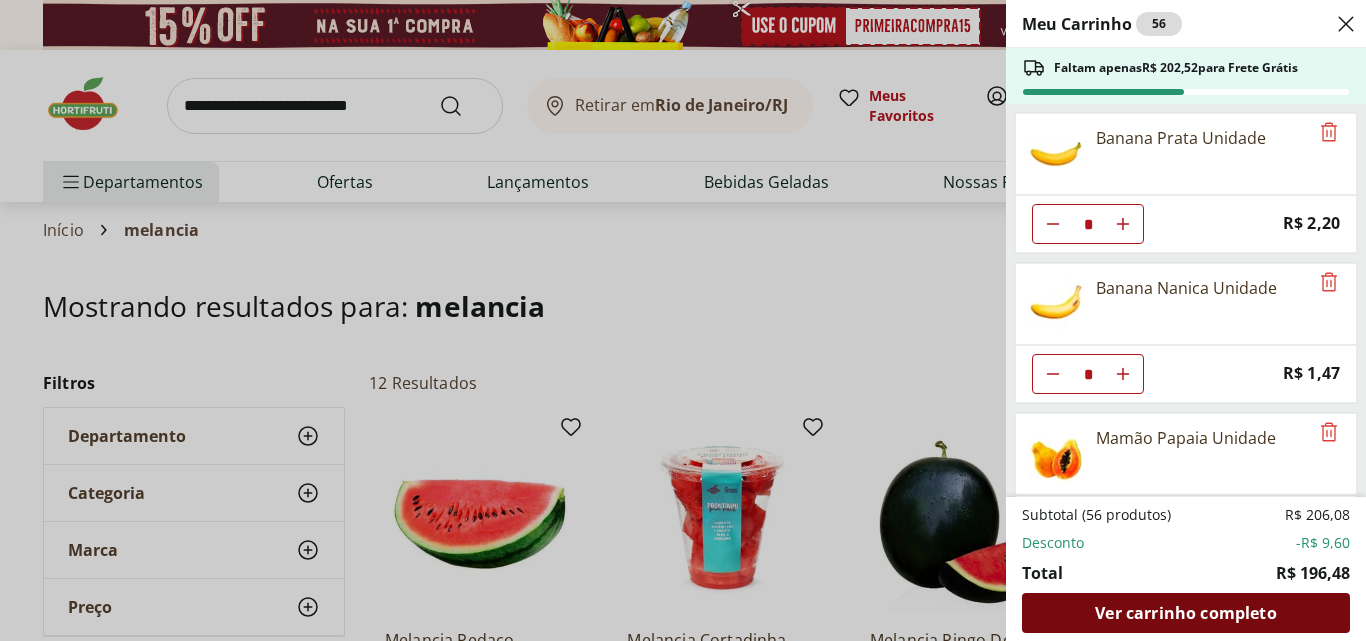 click on "Ver carrinho completo" at bounding box center [1185, 613] 